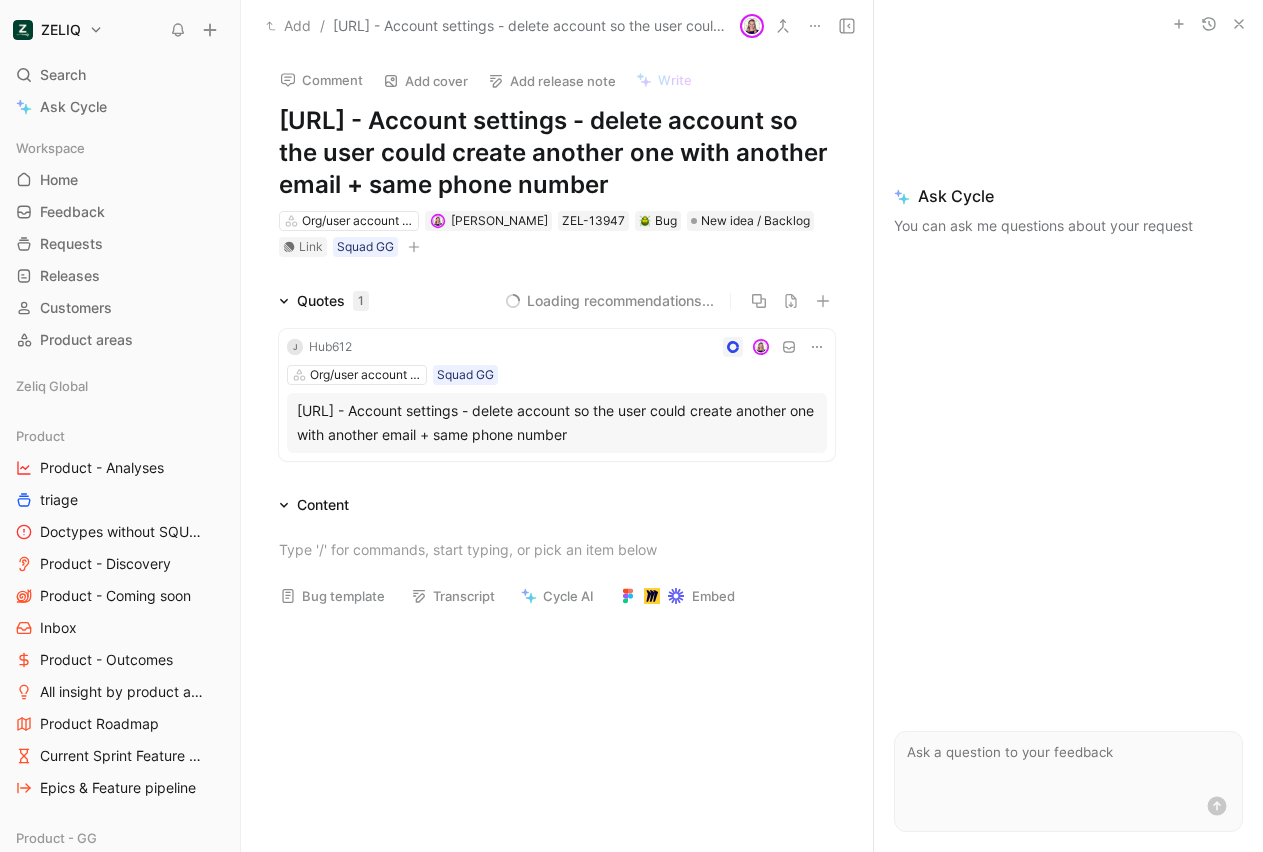 scroll, scrollTop: 0, scrollLeft: 0, axis: both 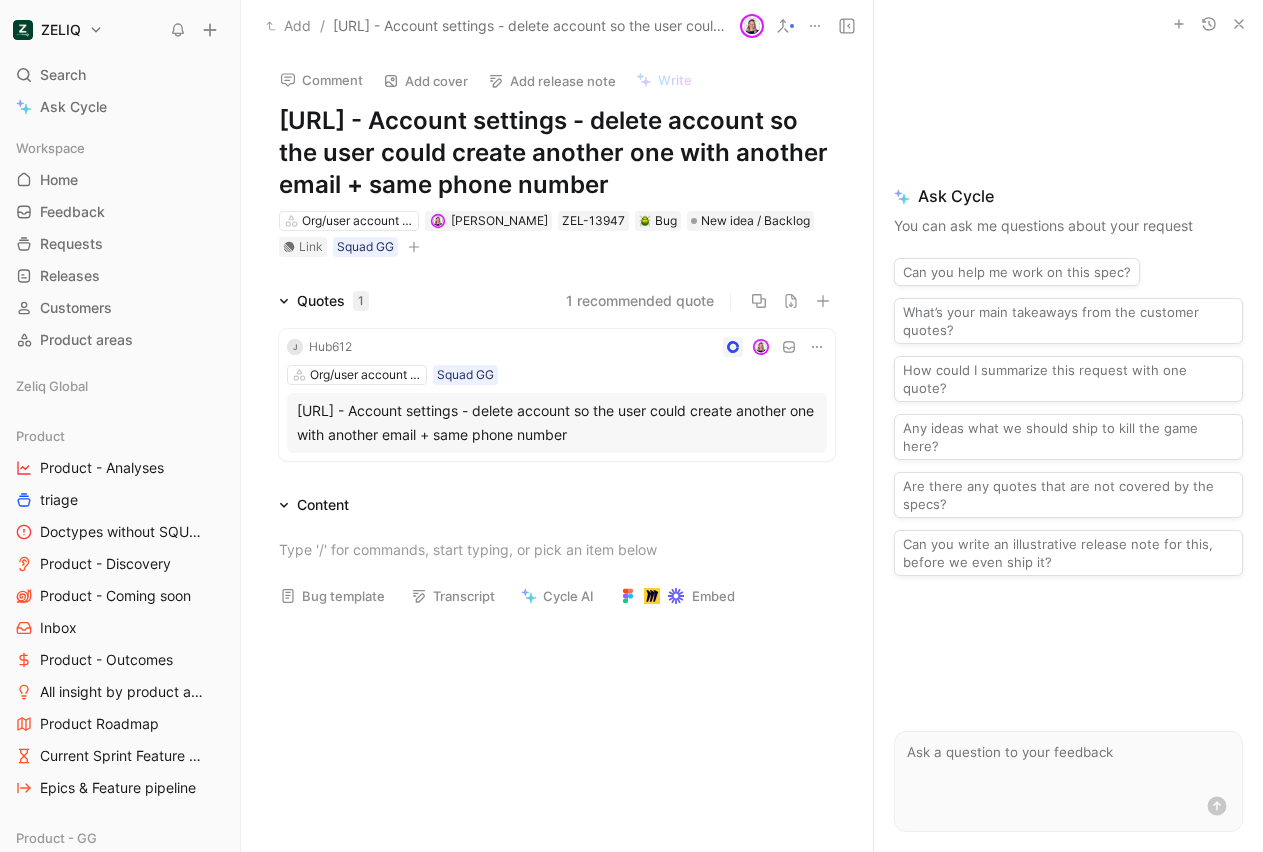 click on "[URL] - Account settings - delete account so the user could create another one with another email + same phone number" at bounding box center [557, 153] 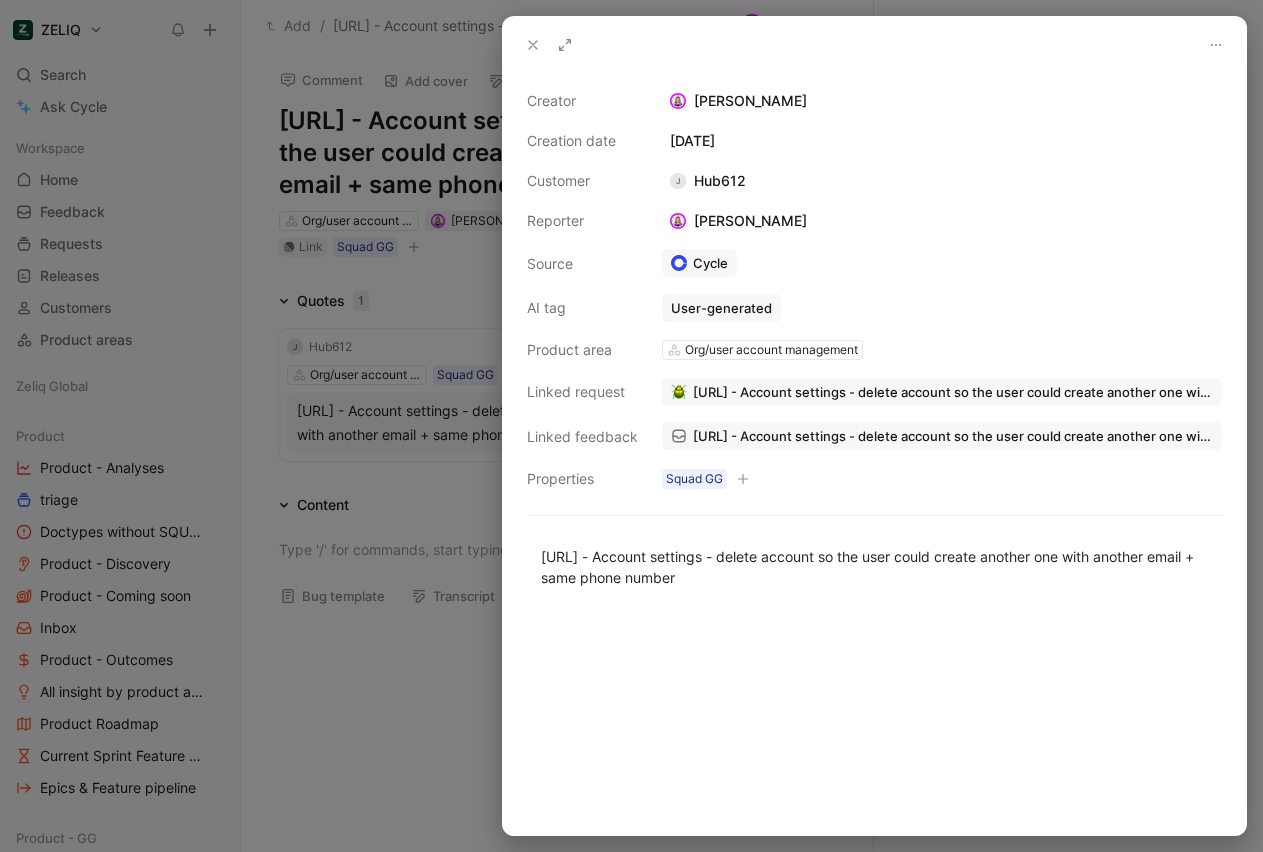 click on "[URL] - Account settings - delete account so the user could create another one with another email + same phone number" at bounding box center (942, 436) 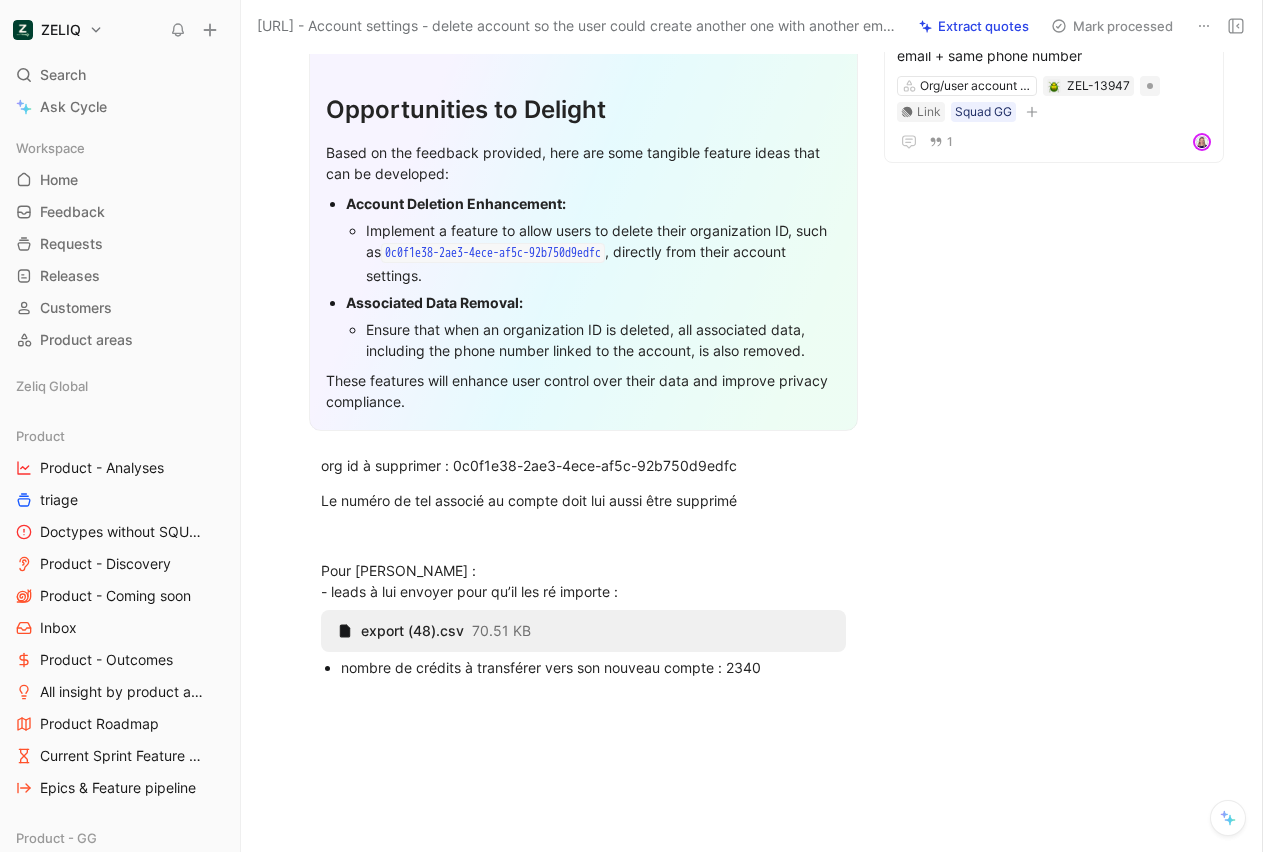 scroll, scrollTop: 246, scrollLeft: 0, axis: vertical 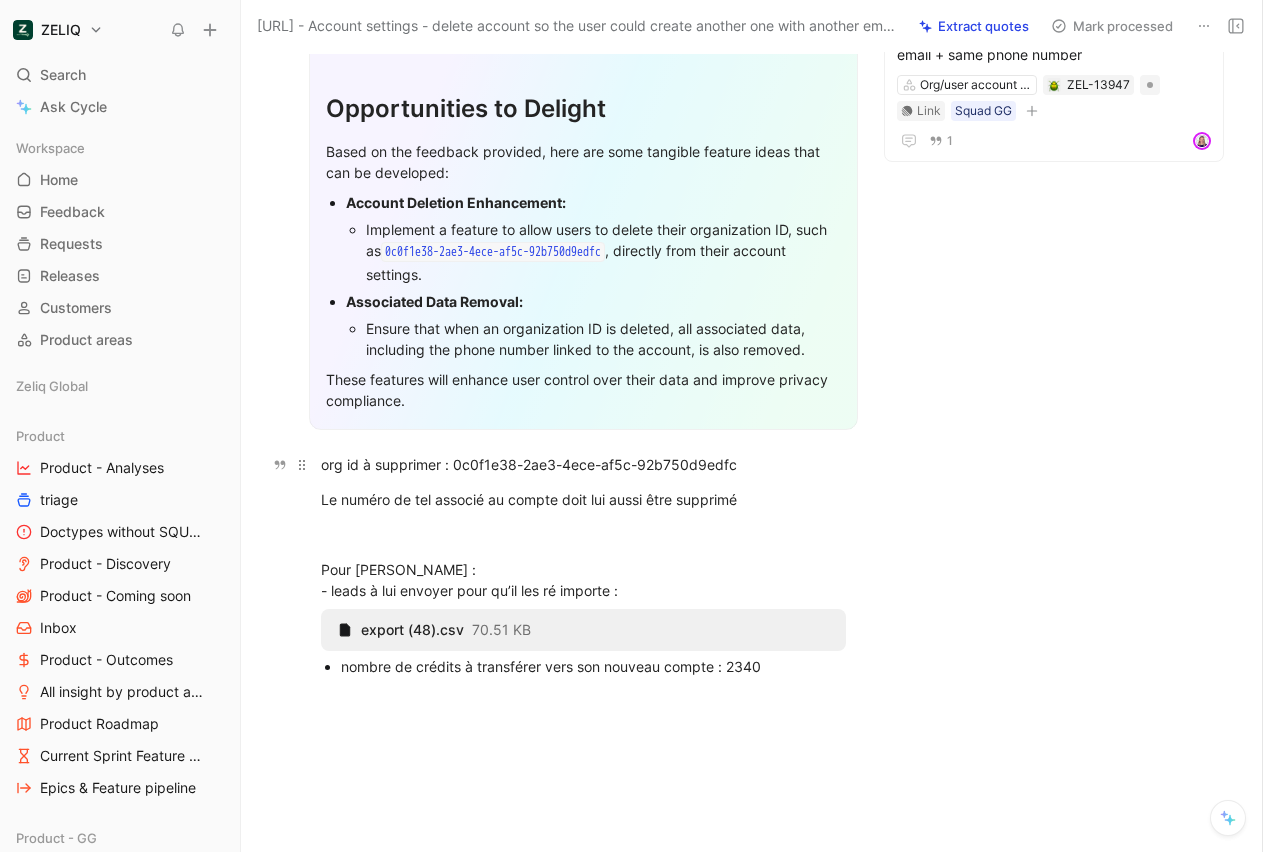 click on "org id à supprimer : 0c0f1e38-2ae3-4ece-af5c-92b750d9edfc" at bounding box center (583, 464) 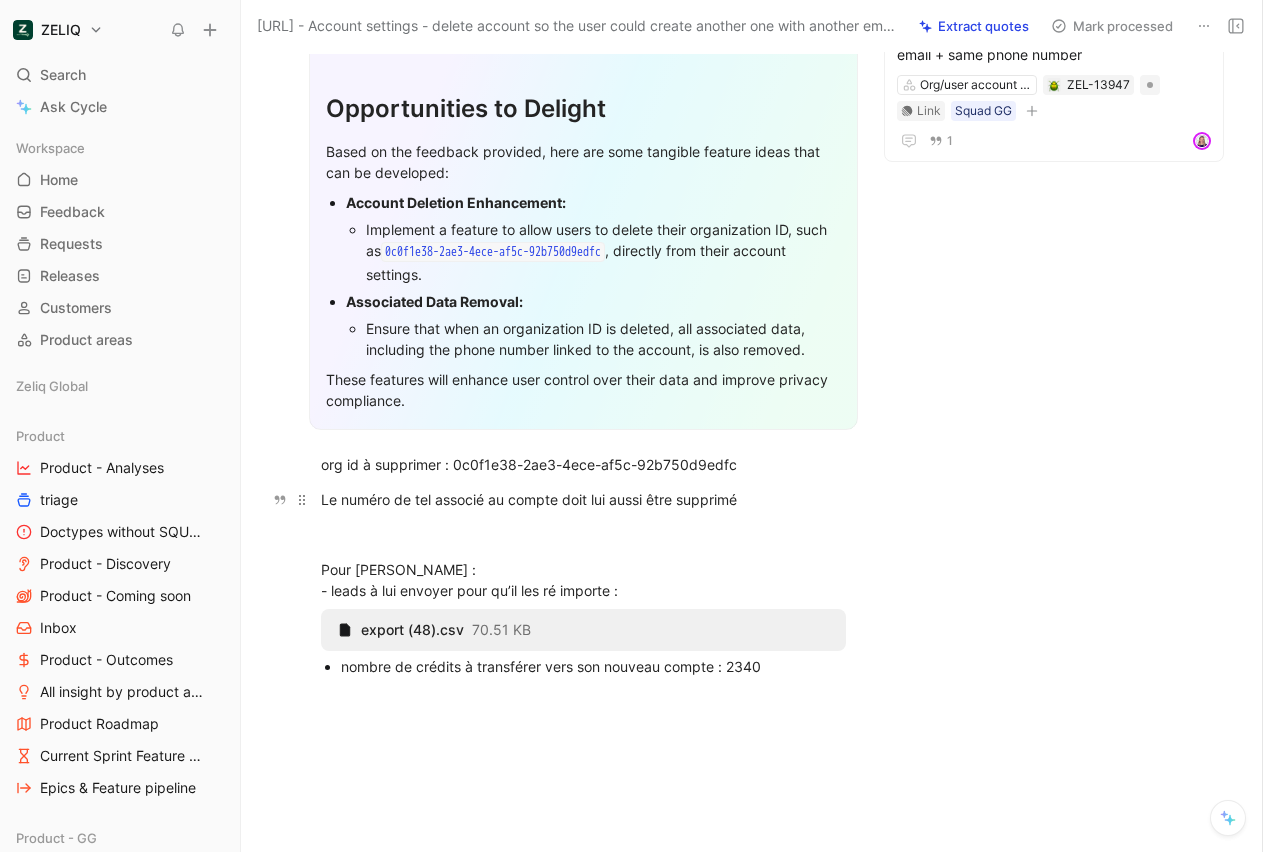 click on "Le numéro de tel associé au compte doit lui aussi être supprimé" at bounding box center (583, 499) 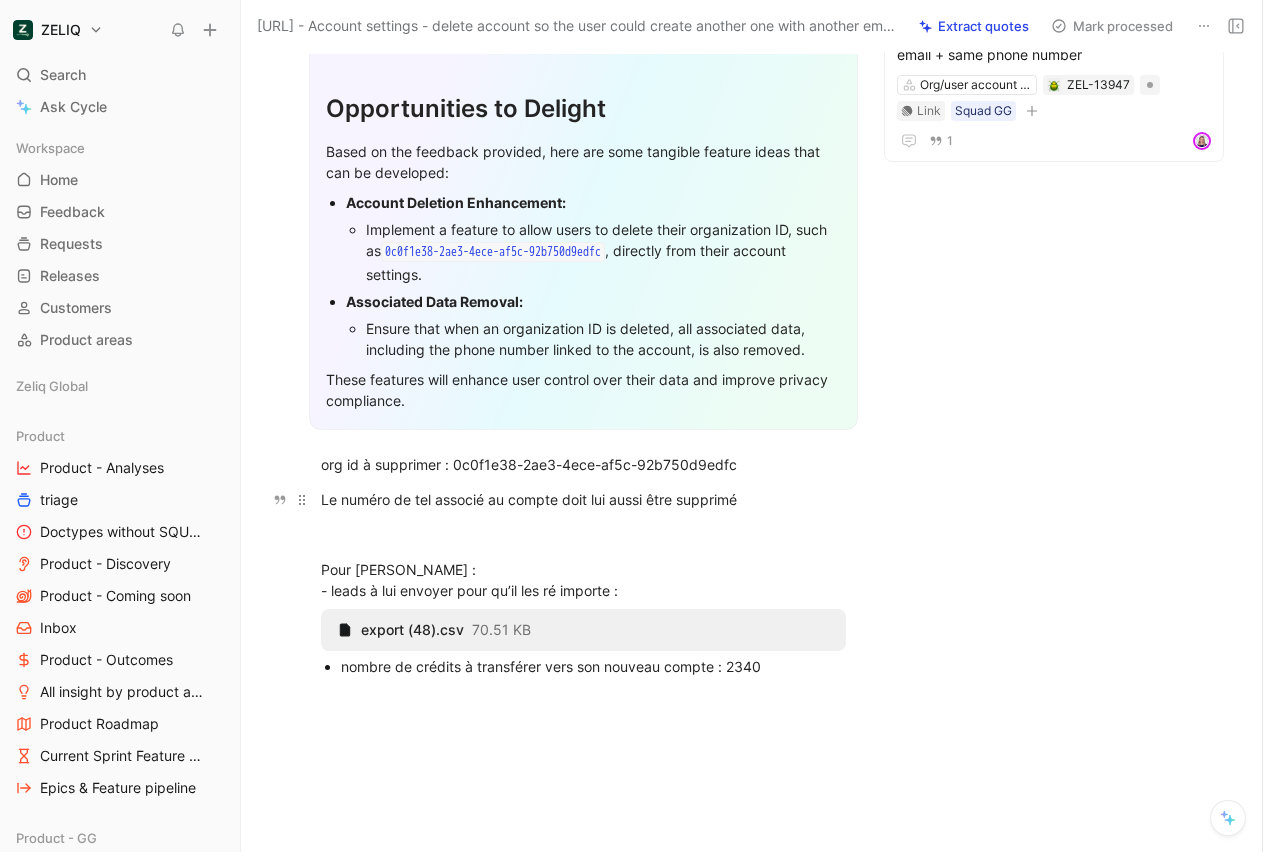 click on "Le numéro de tel associé au compte doit lui aussi être supprimé" at bounding box center [583, 499] 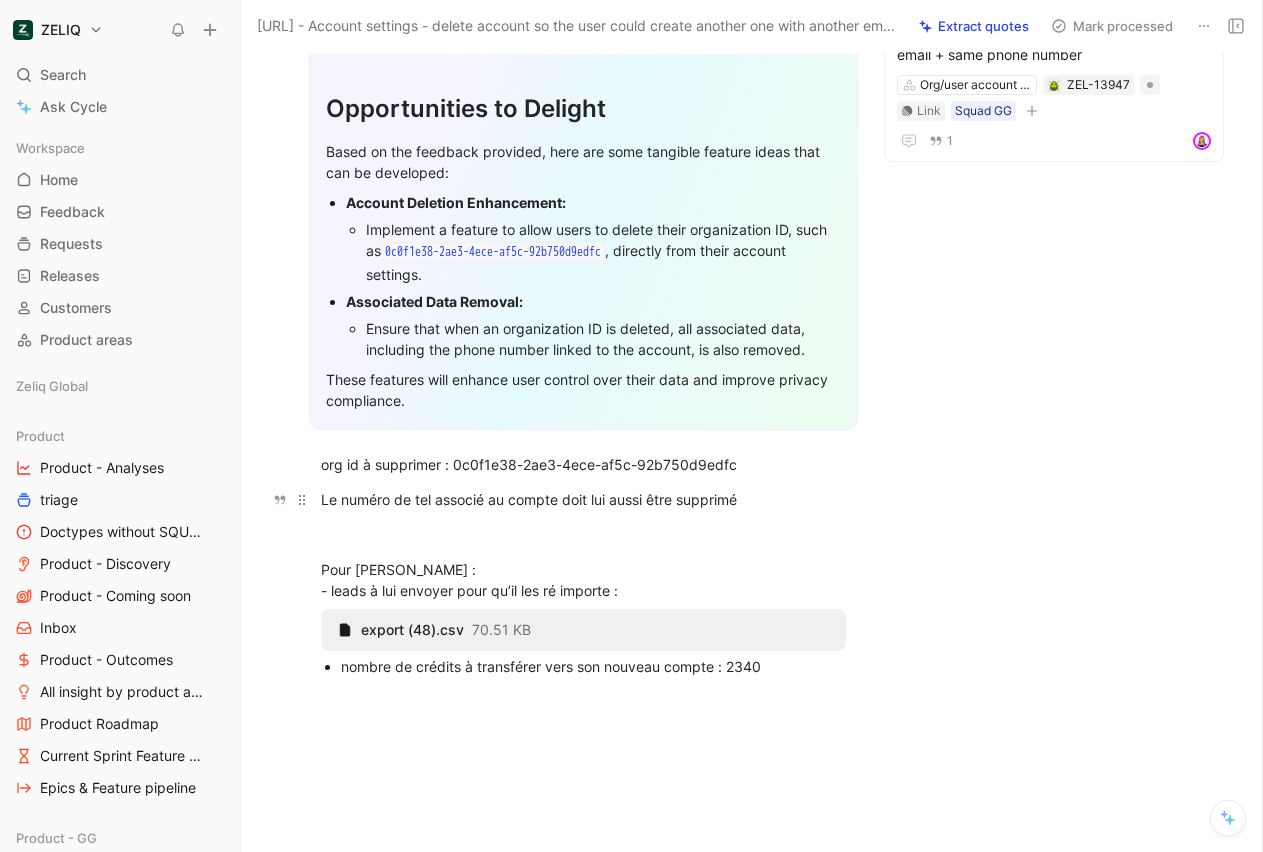 click on "Le numéro de tel associé au compte doit lui aussi être supprimé" at bounding box center [583, 499] 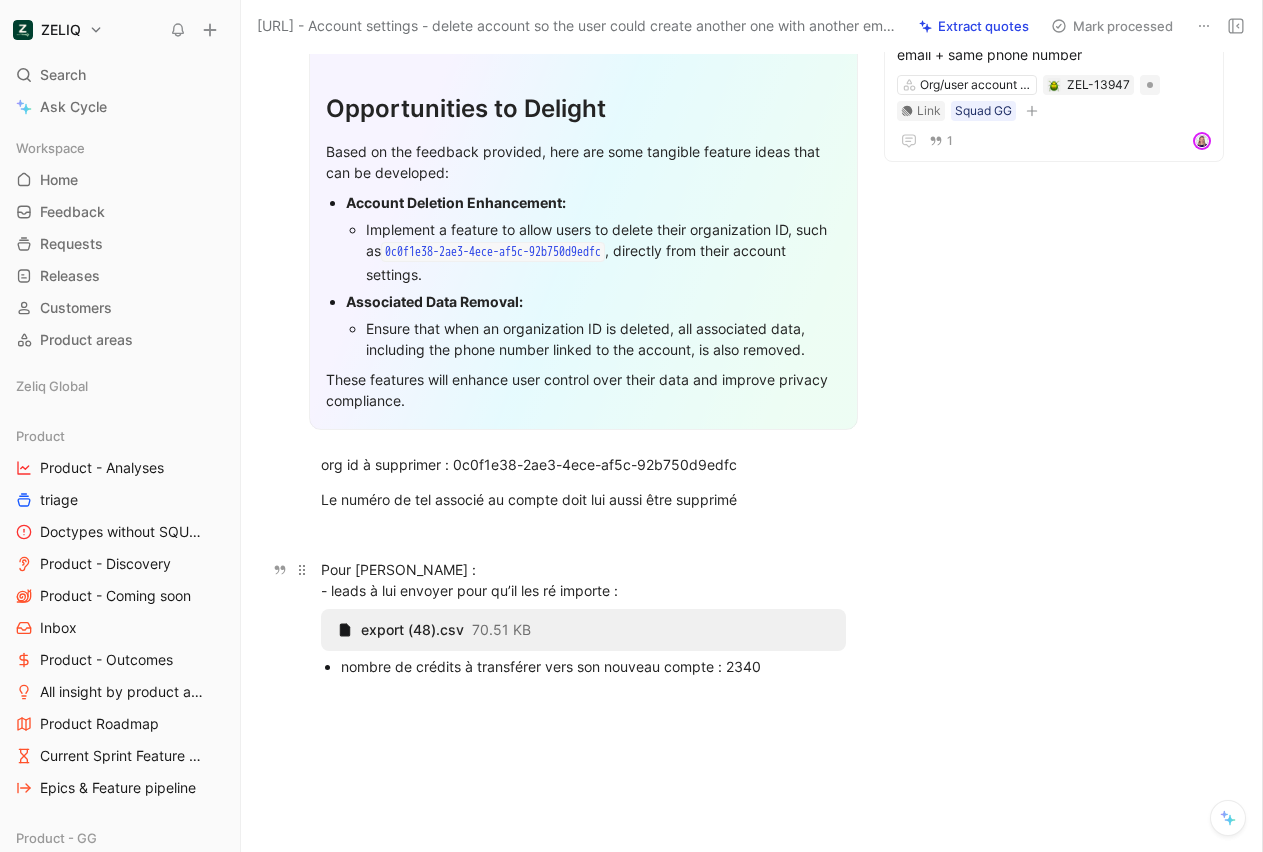 click on "Pour [PERSON_NAME] :  - leads à lui envoyer pour qu’il les ré importe :" at bounding box center (583, 580) 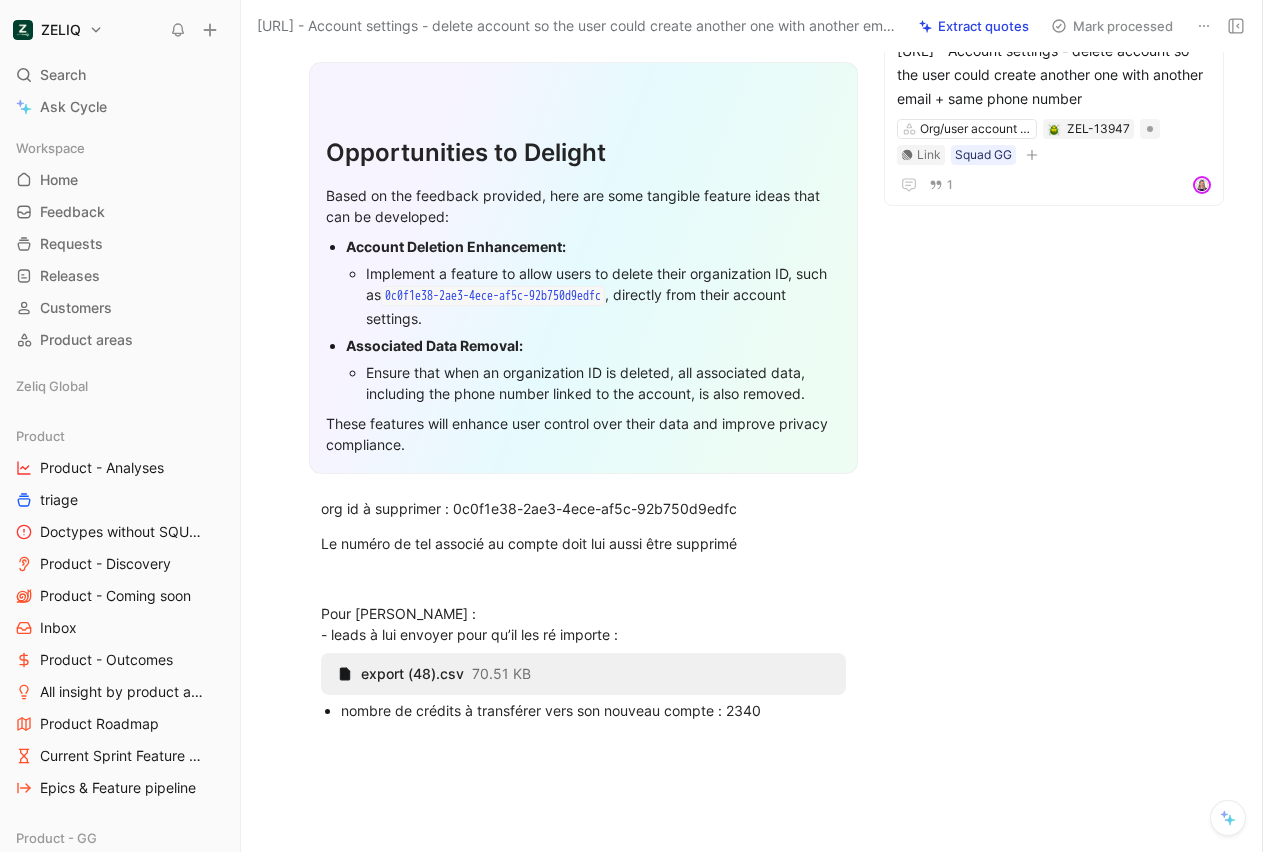 scroll, scrollTop: 236, scrollLeft: 0, axis: vertical 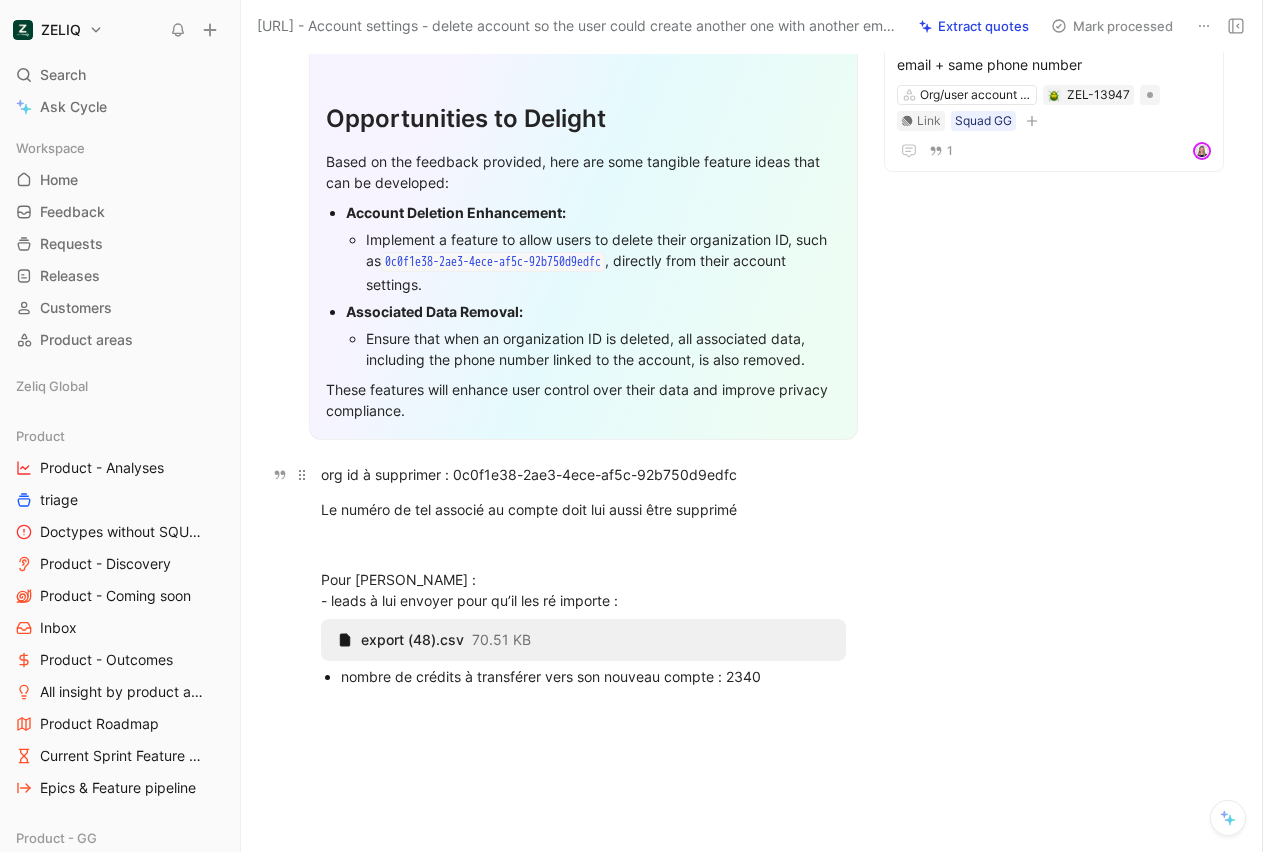 click on "org id à supprimer : 0c0f1e38-2ae3-4ece-af5c-92b750d9edfc" at bounding box center [583, 474] 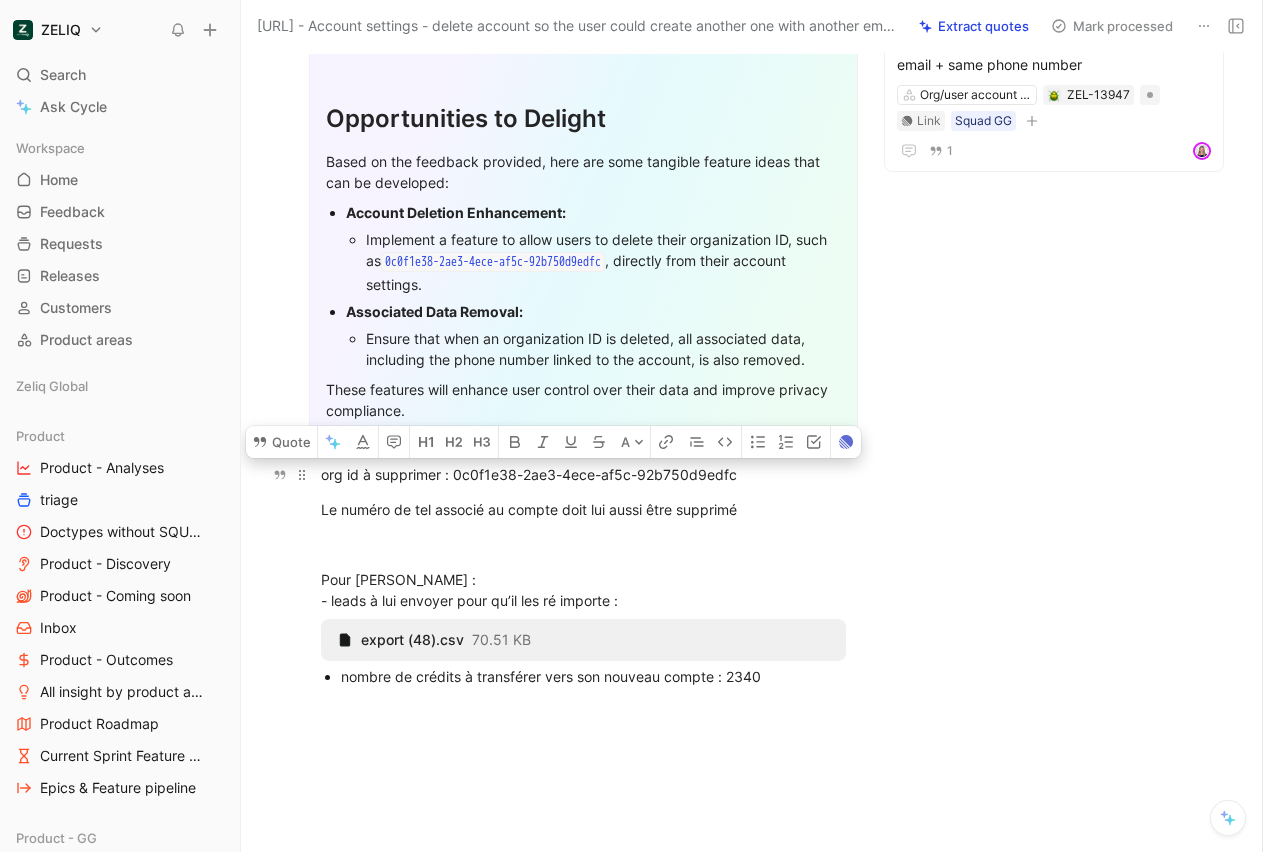 drag, startPoint x: 320, startPoint y: 475, endPoint x: 442, endPoint y: 475, distance: 122 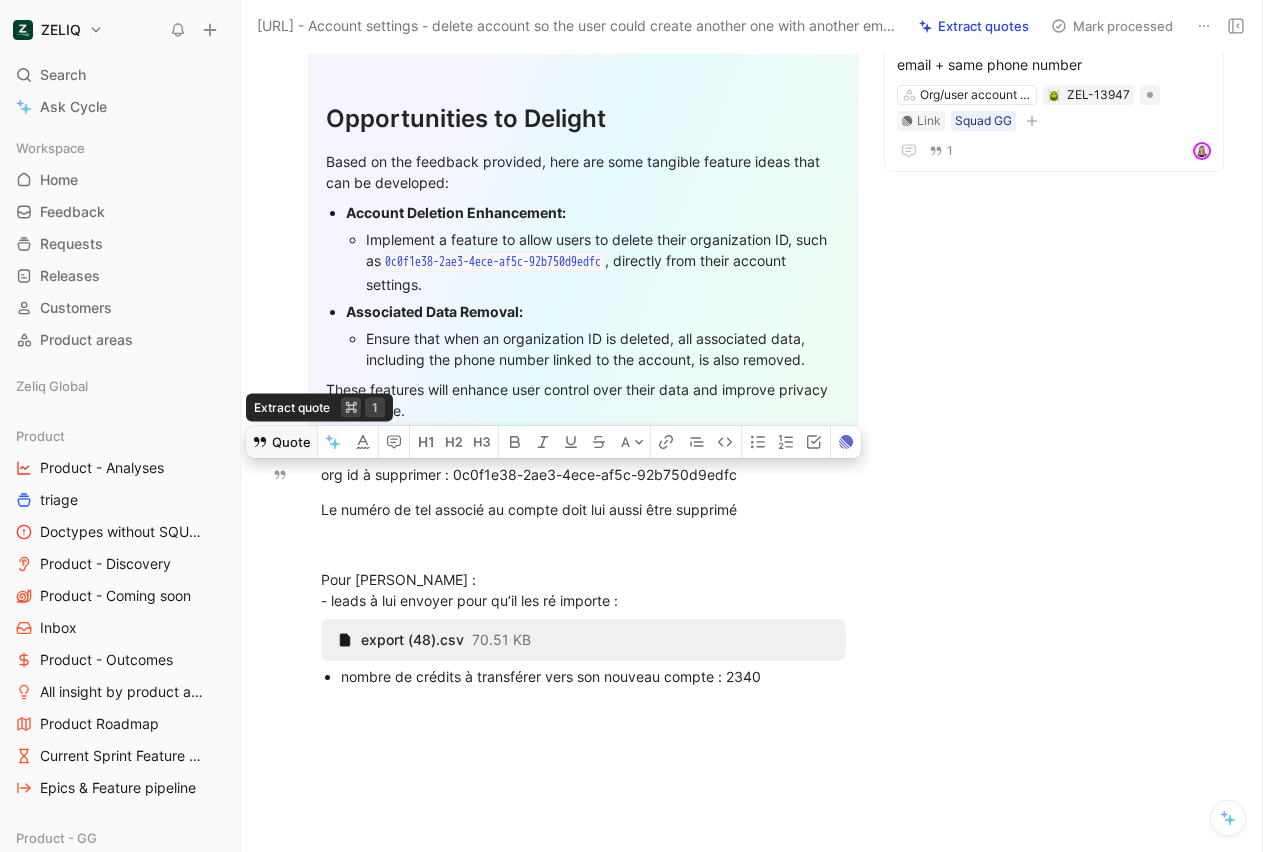 click on "Quote" at bounding box center (281, 442) 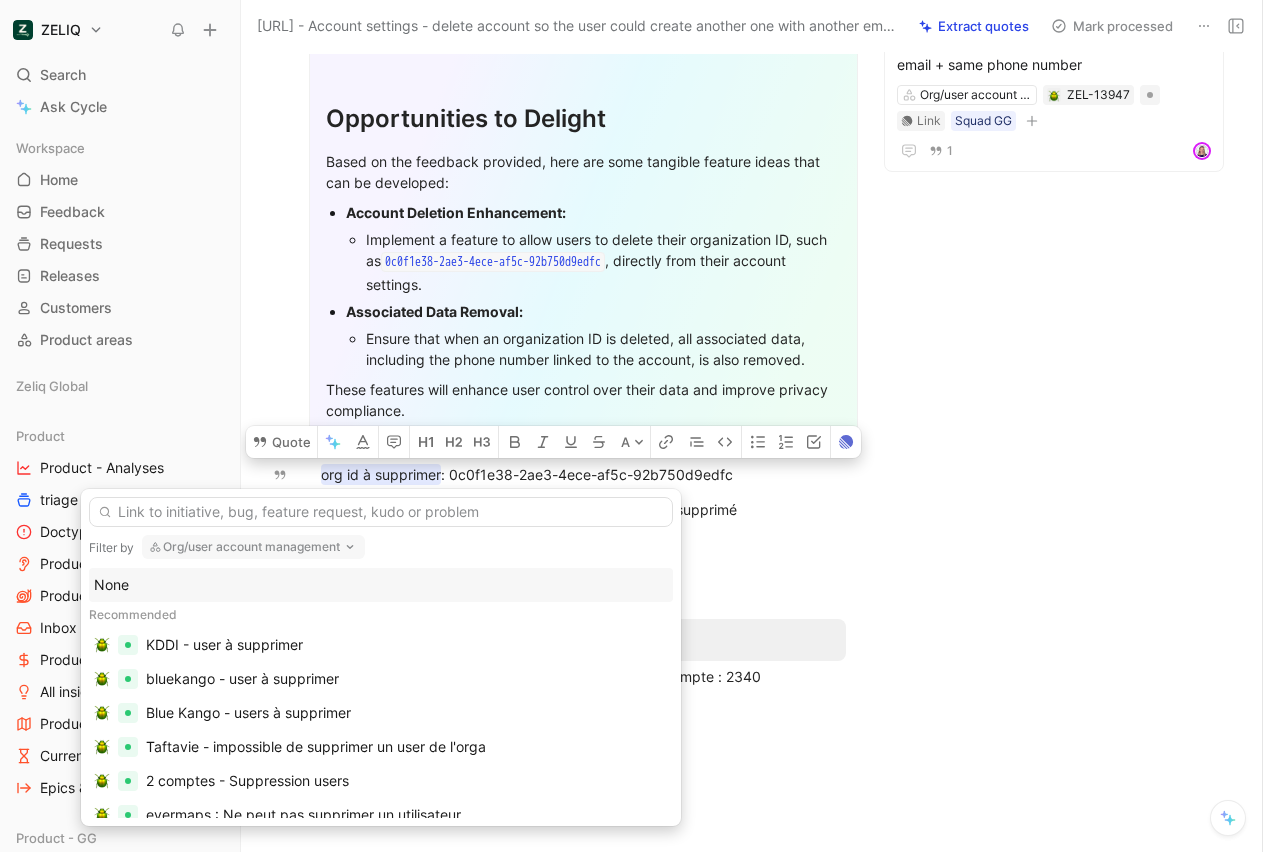 click on "Org/user account management" at bounding box center [253, 547] 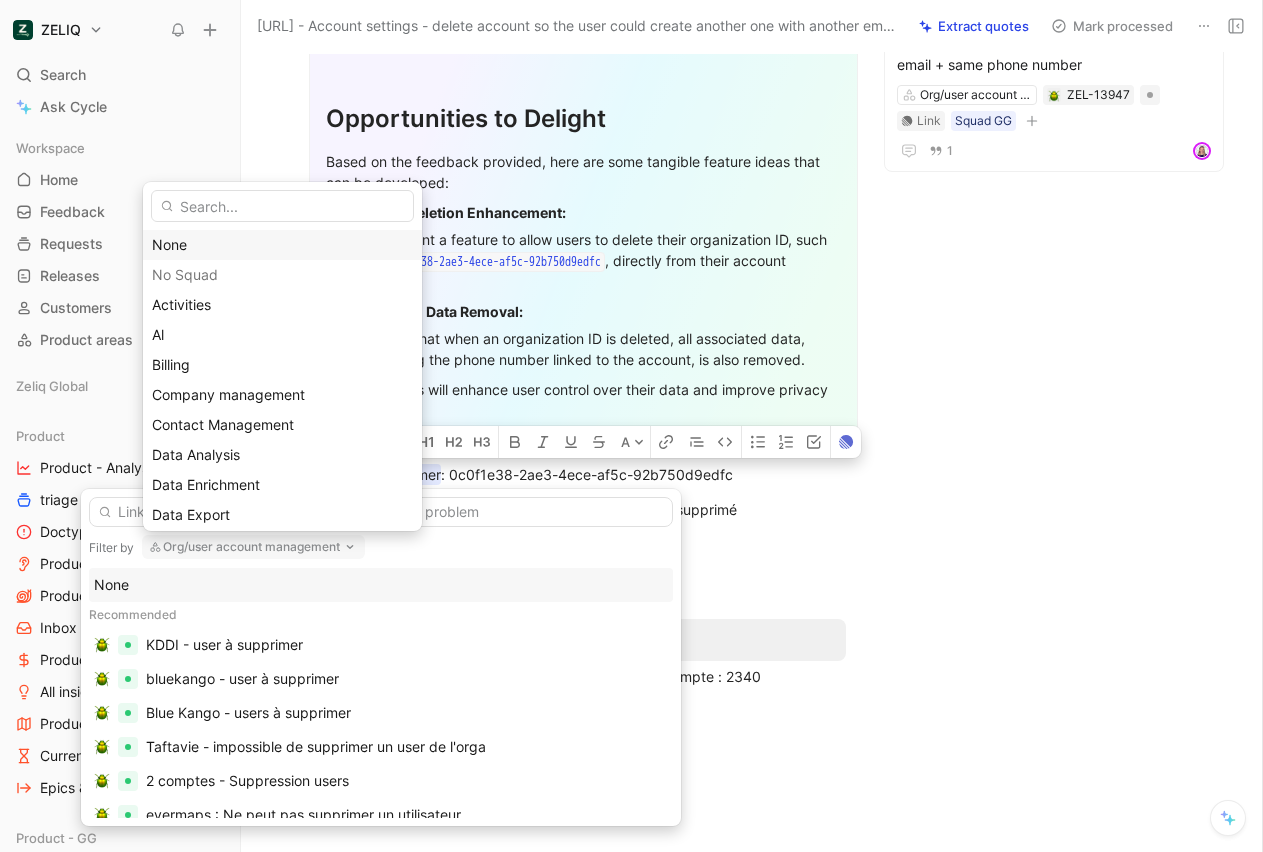click on "None" at bounding box center [282, 245] 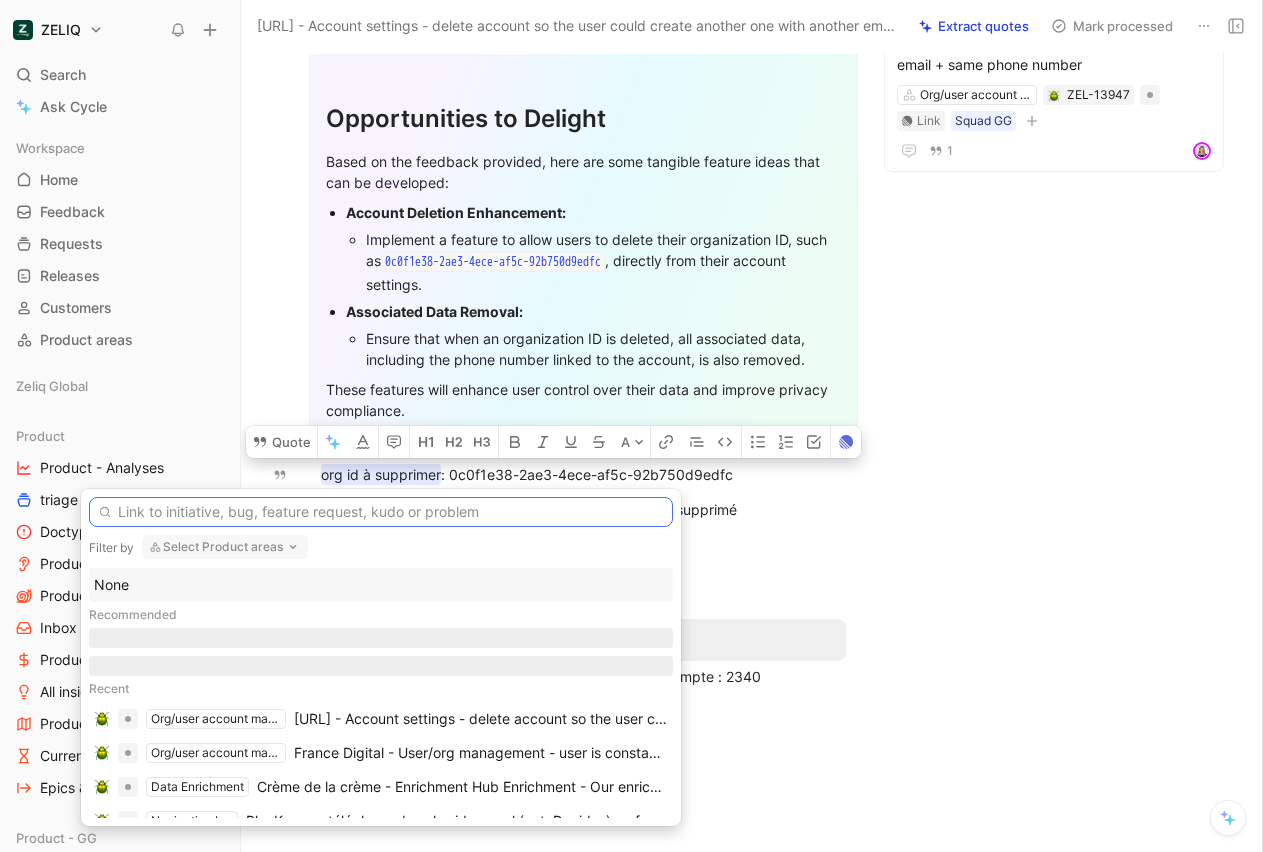 click at bounding box center [381, 512] 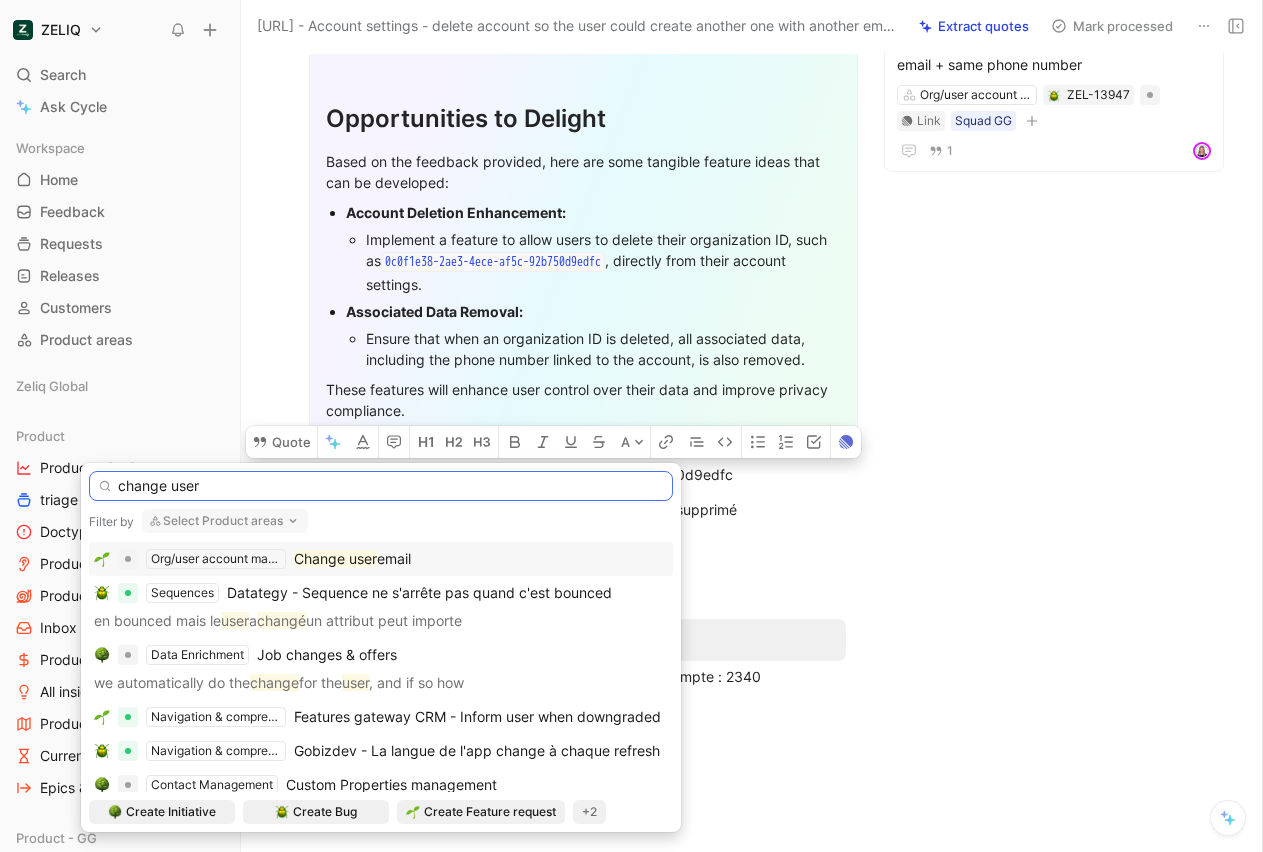 type on "change user" 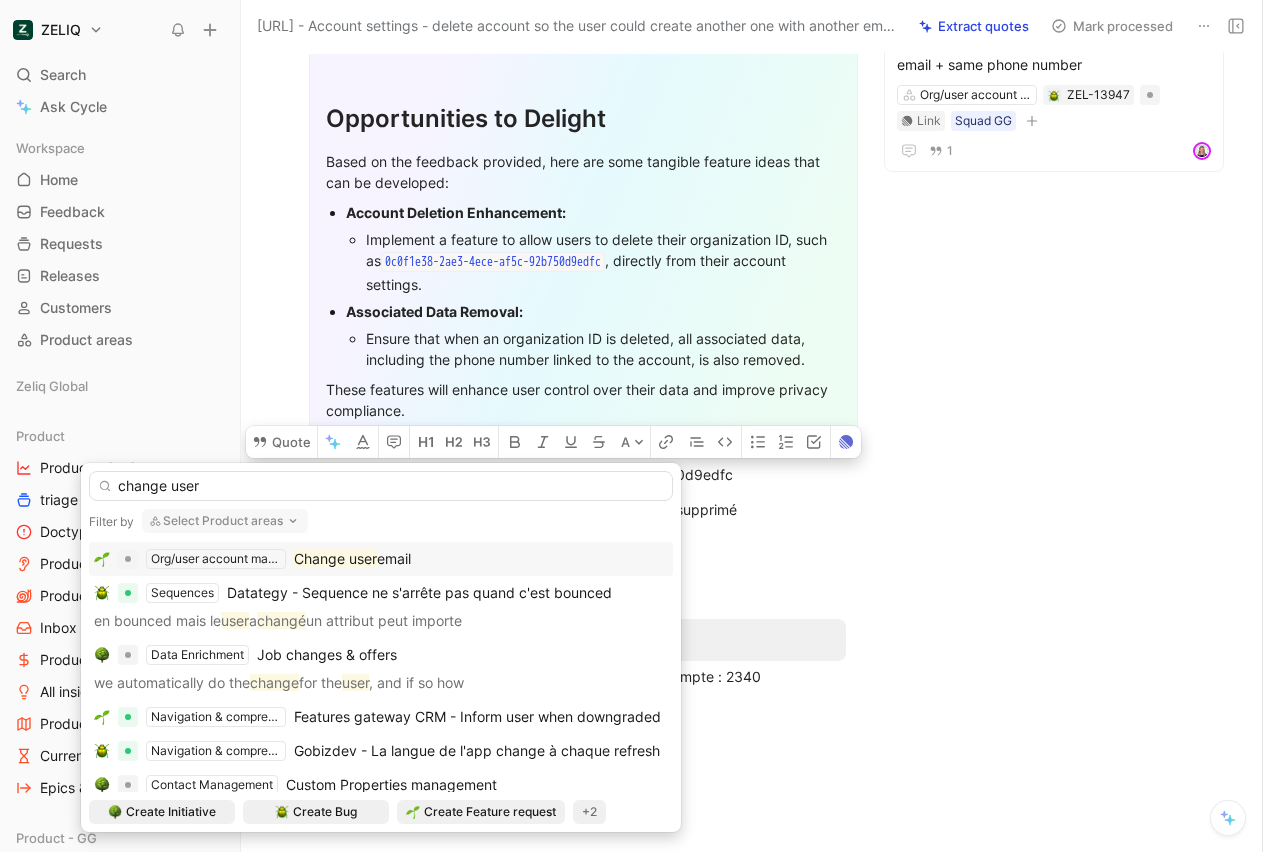 click on "Org/user account management" at bounding box center [216, 559] 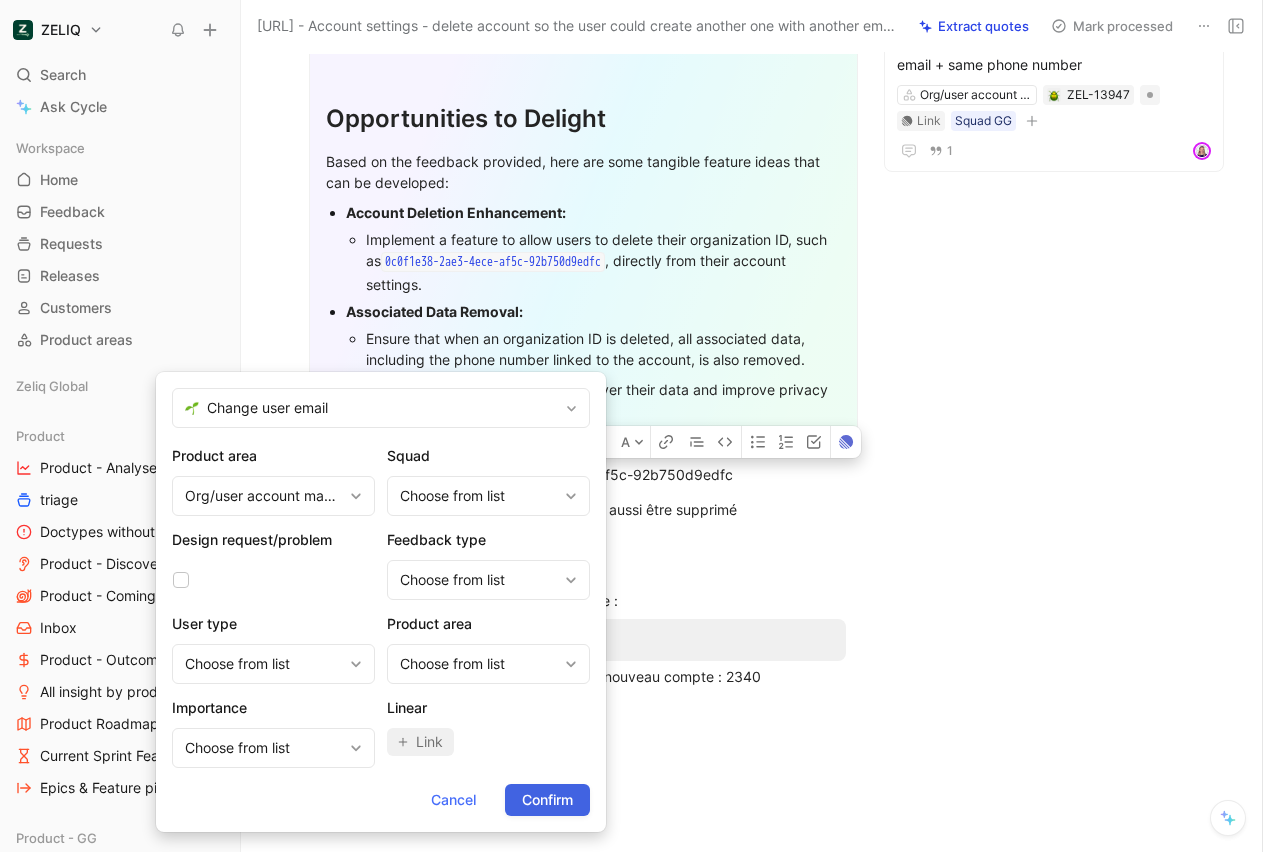 click on "Confirm" at bounding box center [547, 800] 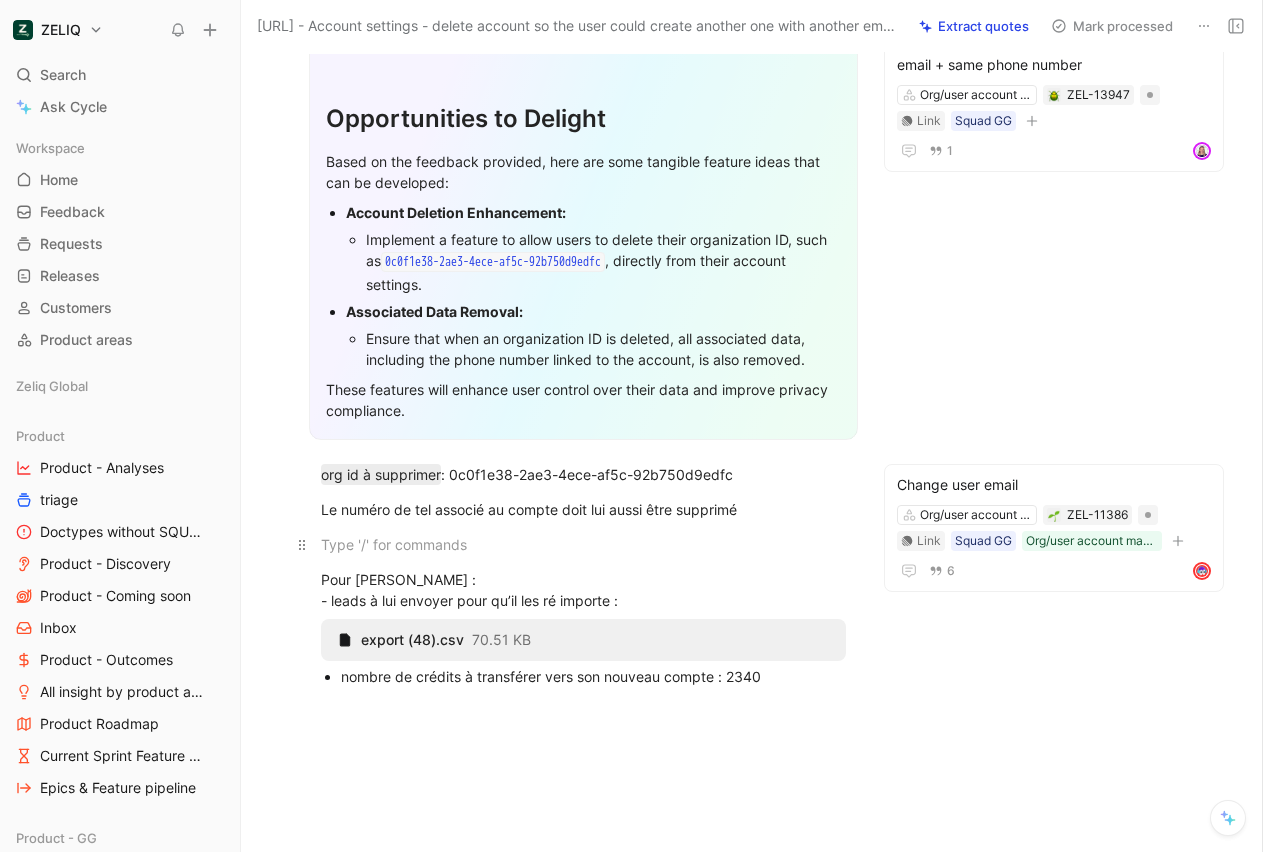 click at bounding box center (583, 544) 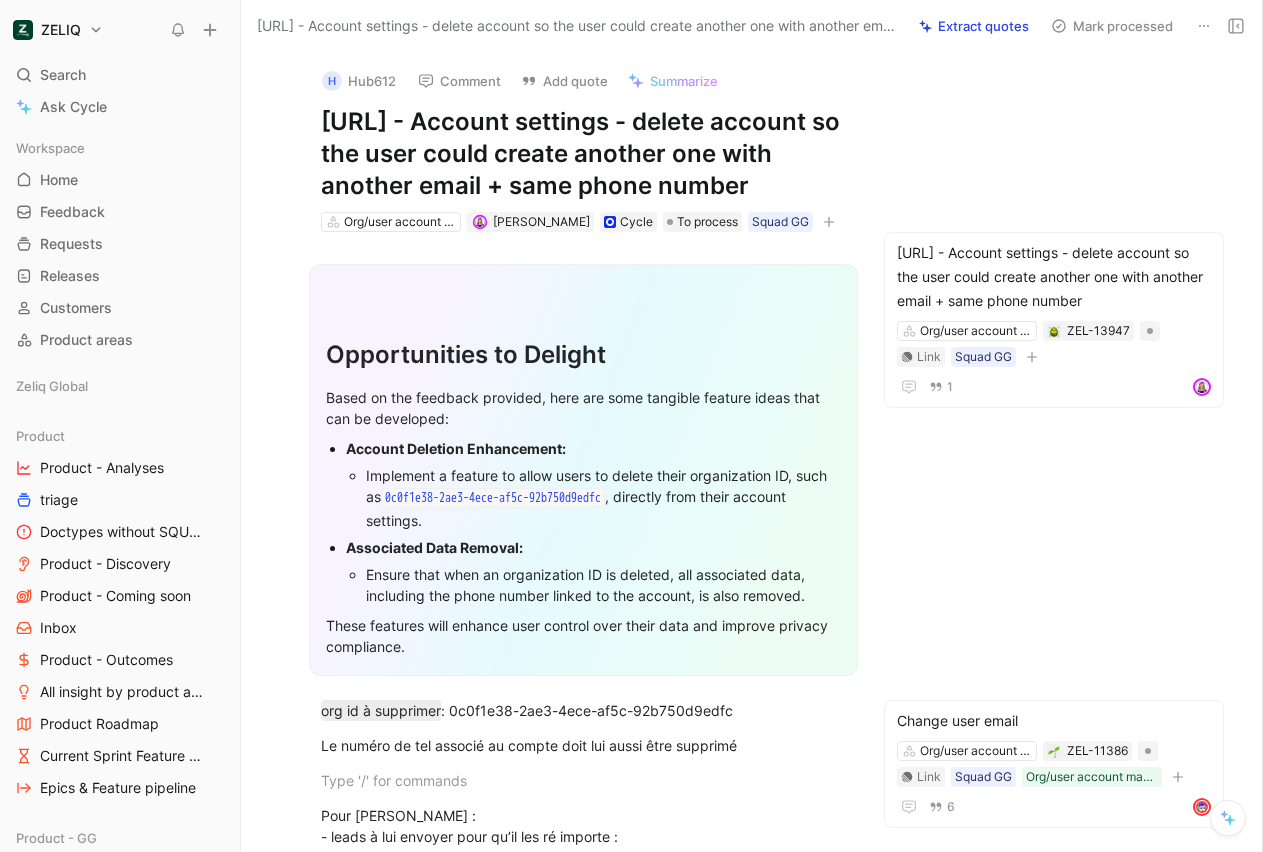 scroll, scrollTop: 345, scrollLeft: 0, axis: vertical 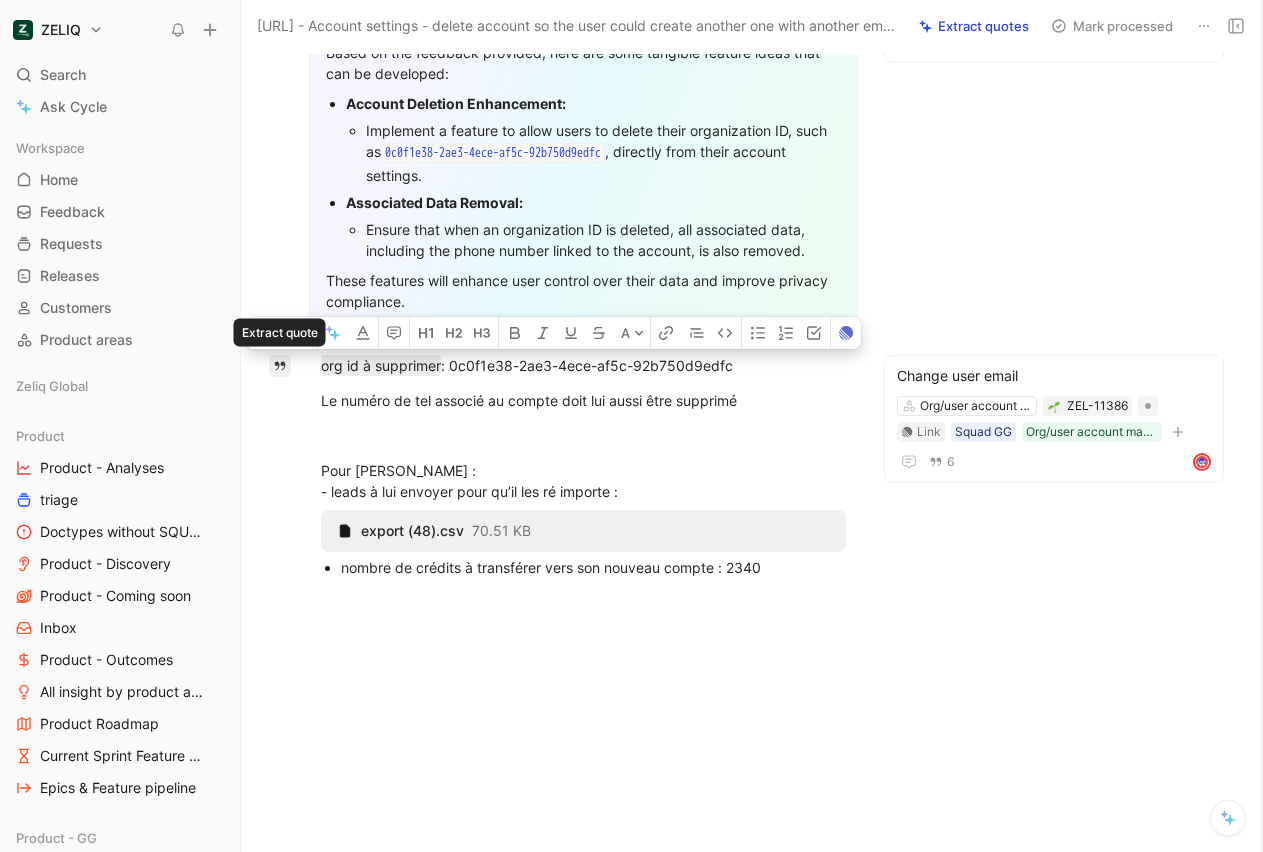 drag, startPoint x: 757, startPoint y: 401, endPoint x: 289, endPoint y: 368, distance: 469.16202 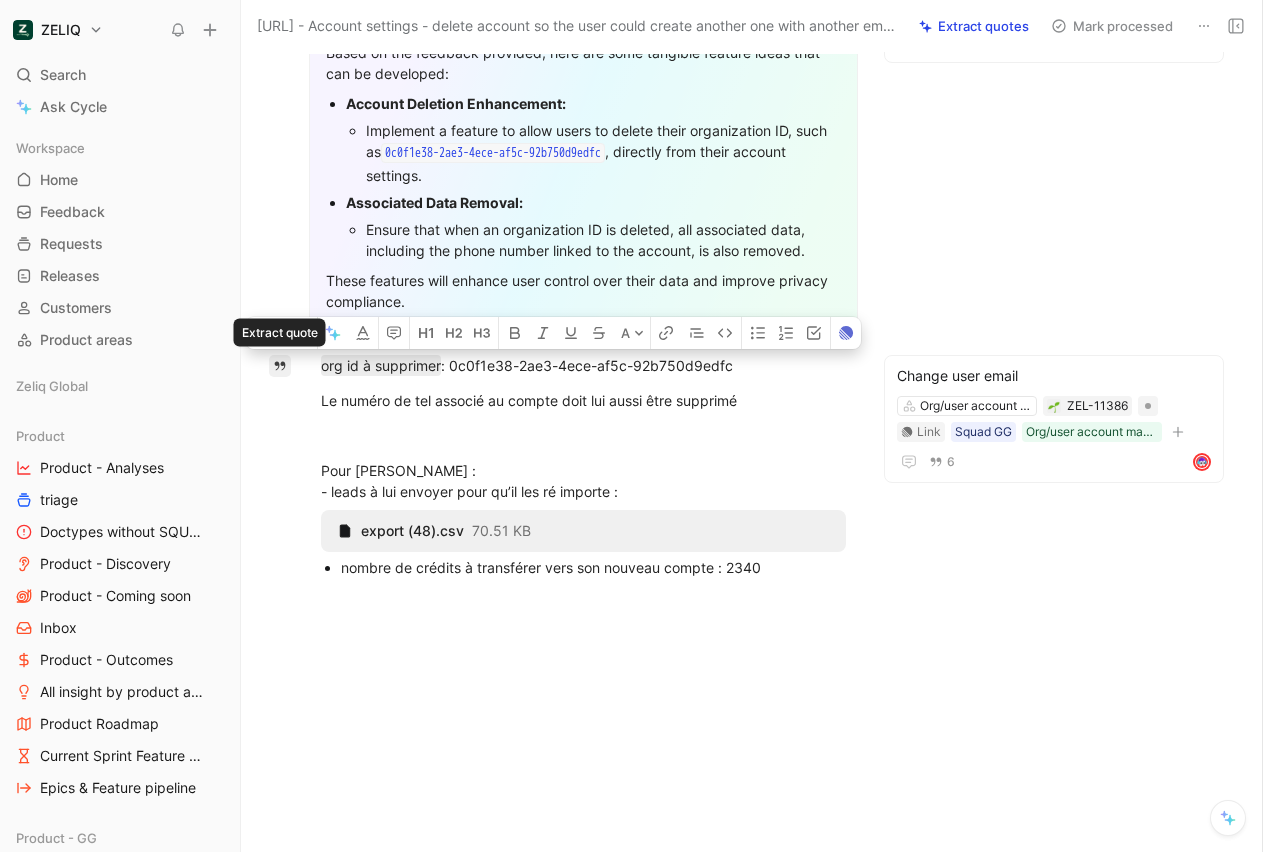 click on "Change user email Org/user account management ZEL-11386 Link Squad GG Org/user account management 6 [URL] - Account settings - delete account so the user could create another one with another email + same phone number Org/user account management ZEL-13947 Link Squad GG 1 Quote A Opportunities to Delight Based on the feedback provided, here are some tangible feature ideas that can be developed: Account Deletion Enhancement: Implement a feature to allow users to delete their organization ID, such as  0c0f1e38-2ae3-4ece-af5c-92b750d9edfc , directly from their account settings. Associated Data Removal: Ensure that when an organization ID is deleted, all associated data, including the phone number linked to the account, is also removed. These features will enhance user control over their data and improve privacy compliance. org id à supprimer  : 0c0f1e38-2ae3-4ece-af5c-92b750d9edfc Le numéro de tel associé au compte doit lui aussi être supprimé Pour [PERSON_NAME] :  export (48).csv 70.51 KB" at bounding box center [583, 370] 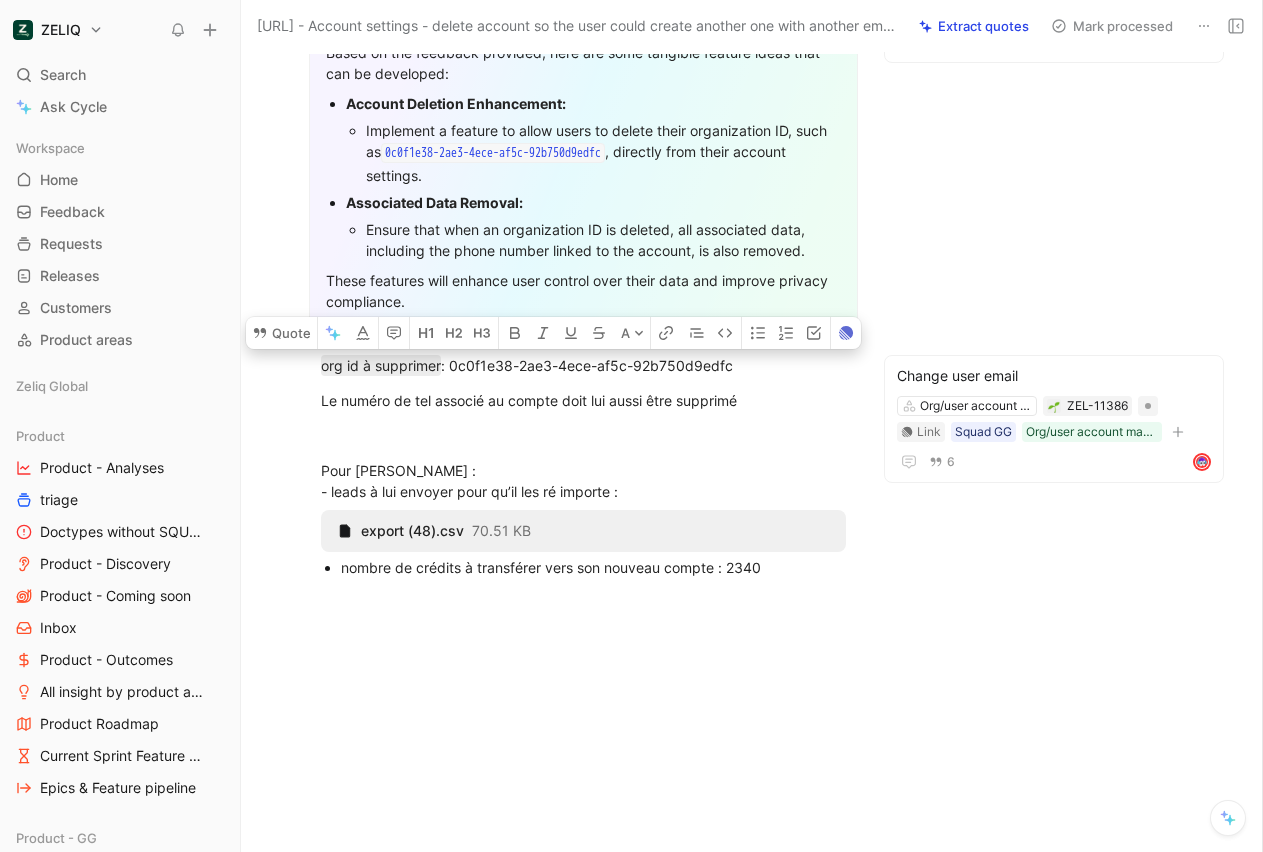 scroll, scrollTop: 0, scrollLeft: 0, axis: both 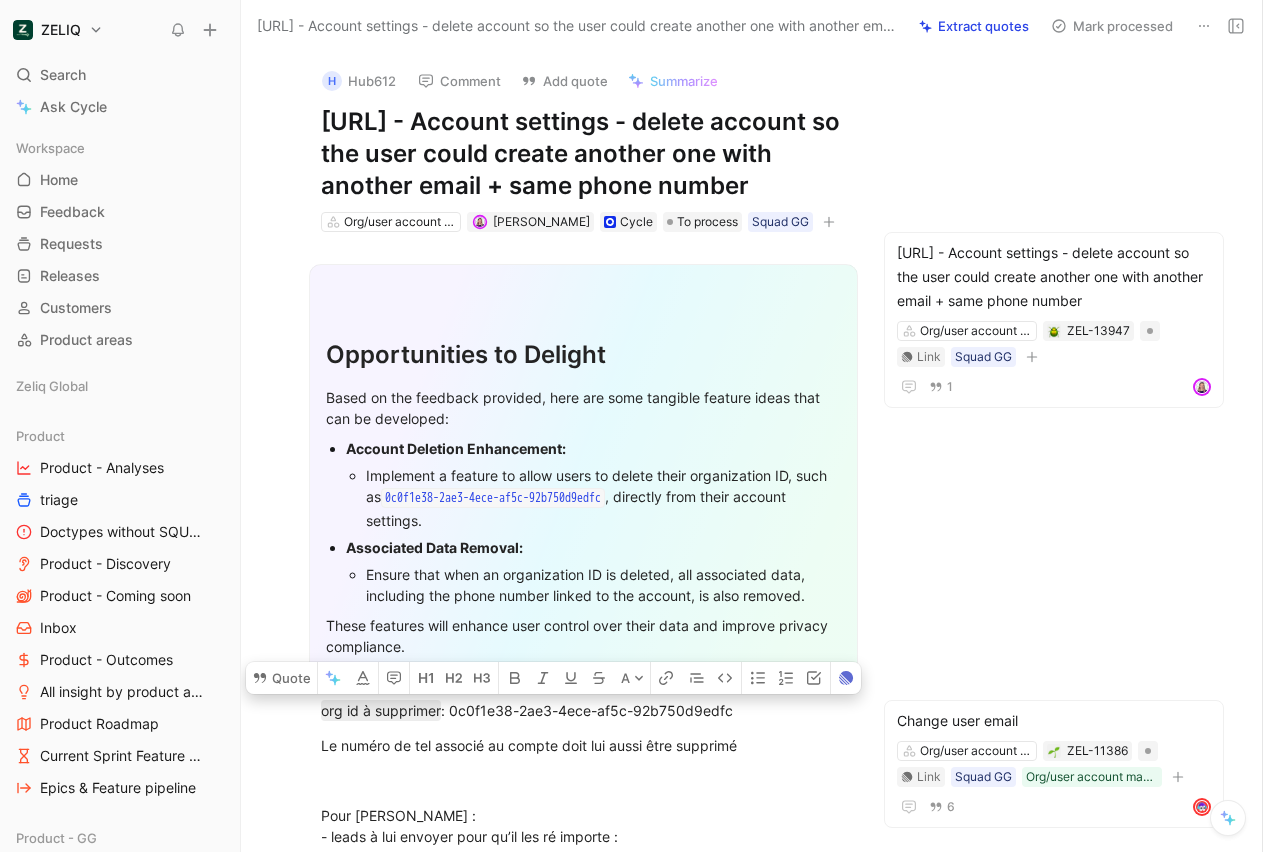 click on "H Hub612" at bounding box center [359, 81] 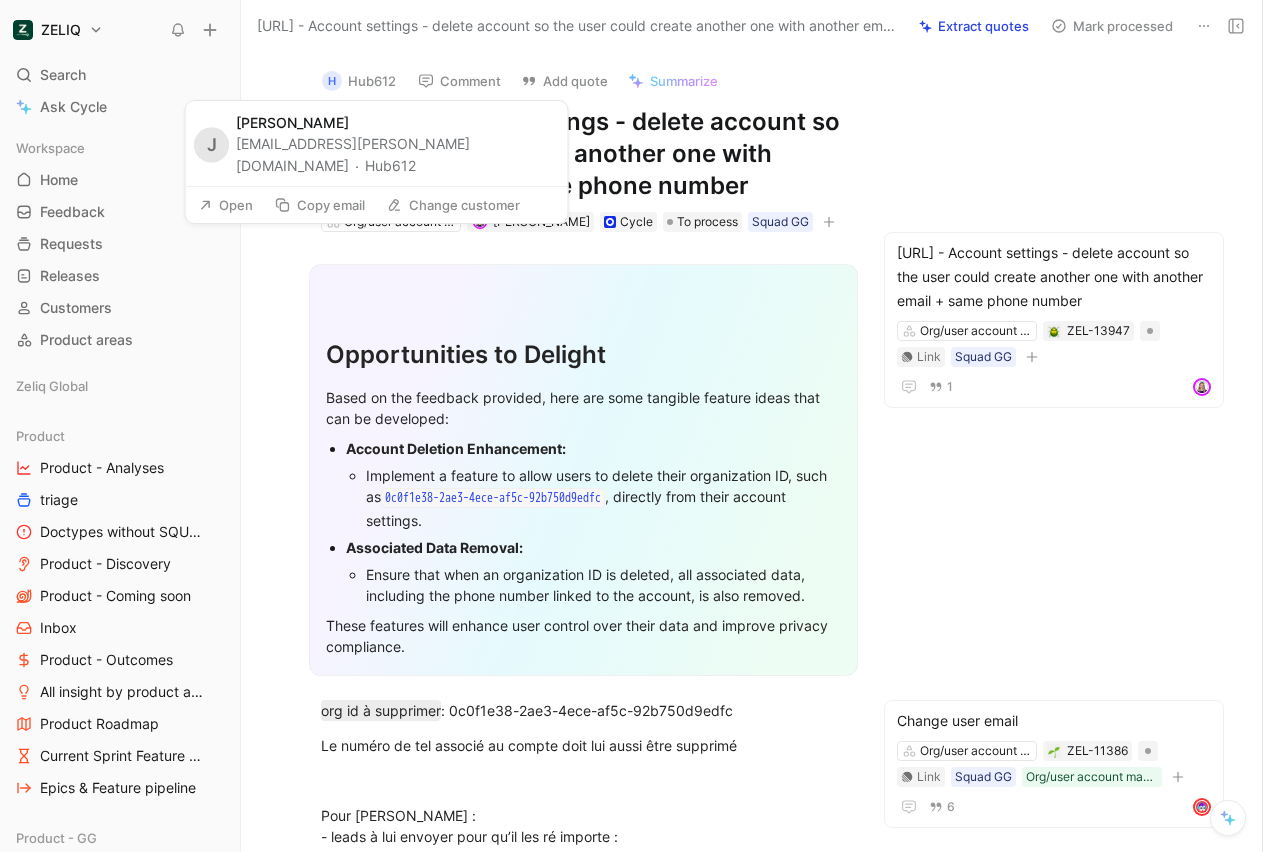 click on "Copy email" at bounding box center [320, 205] 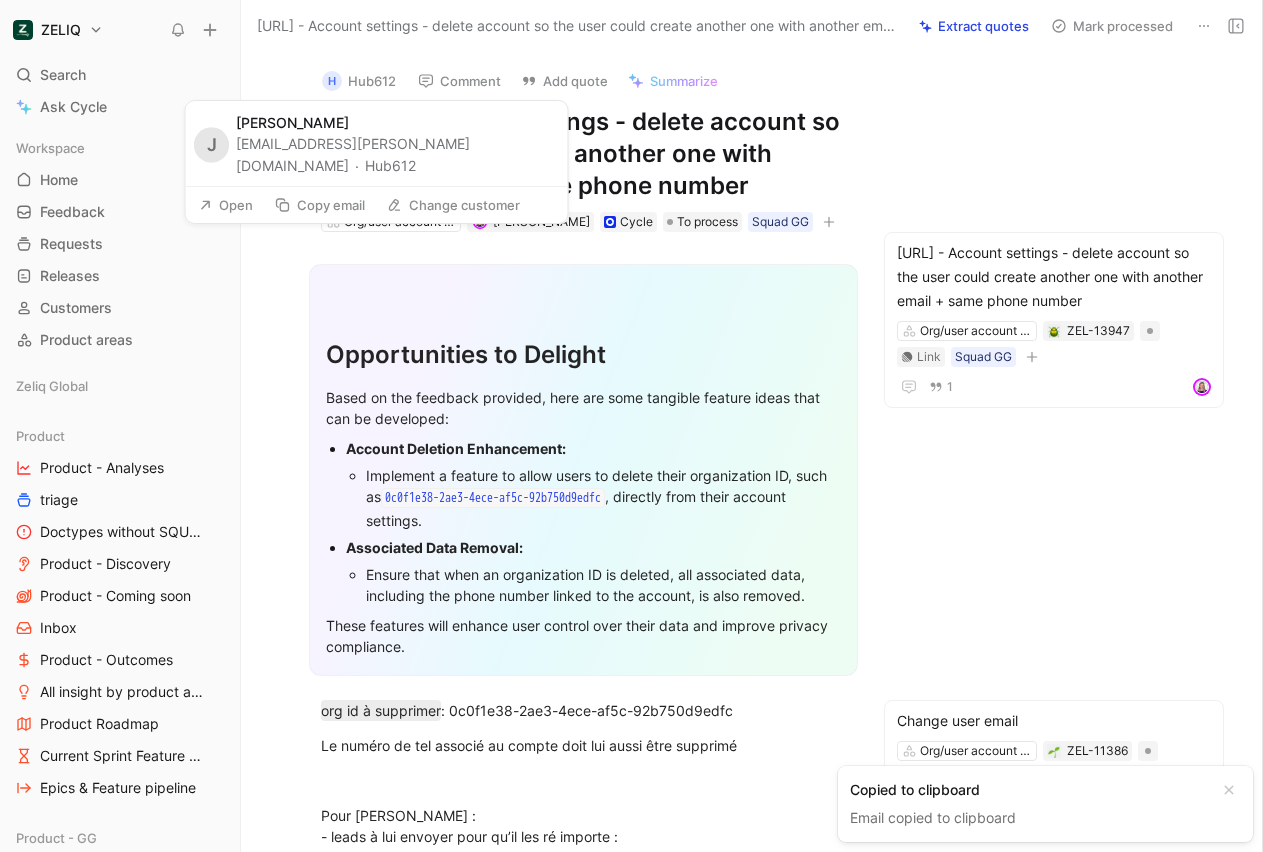type 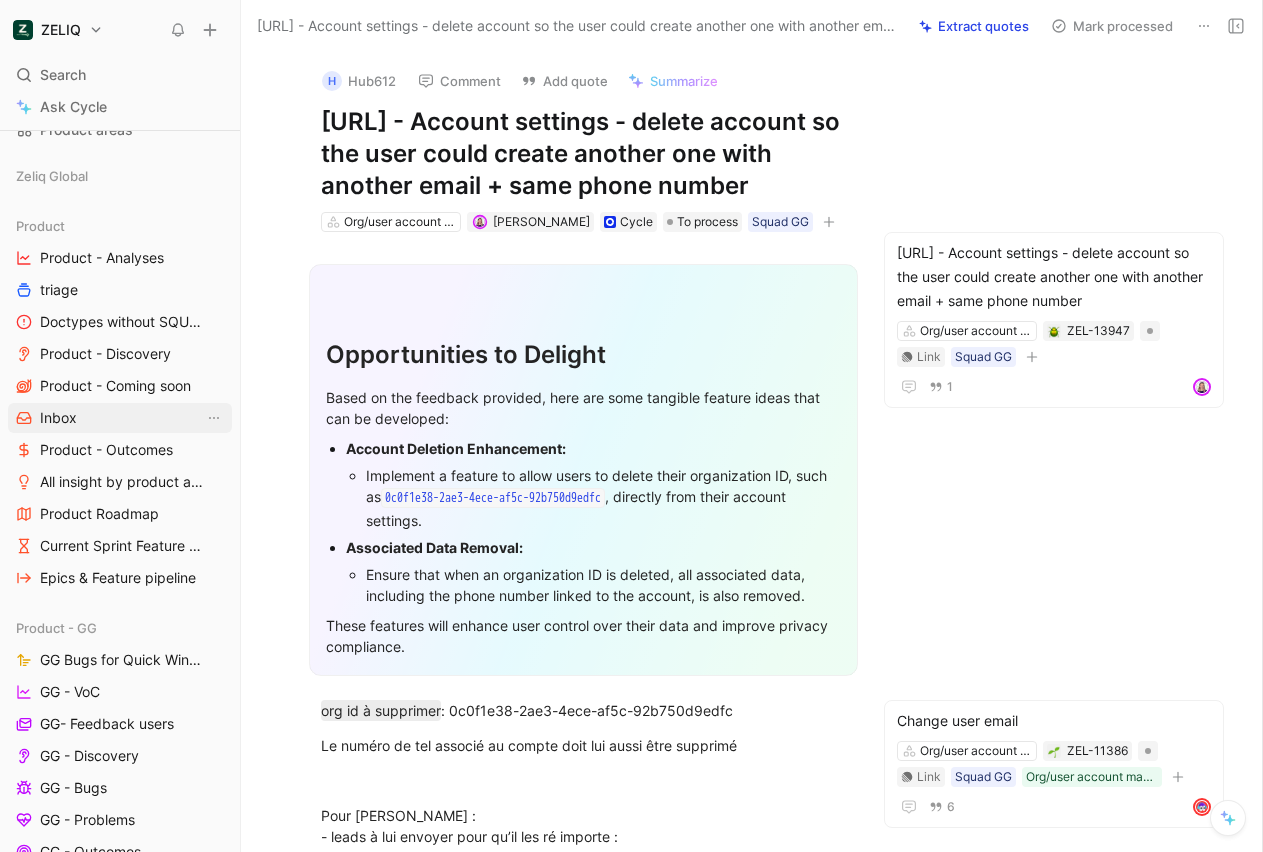 scroll, scrollTop: 213, scrollLeft: 0, axis: vertical 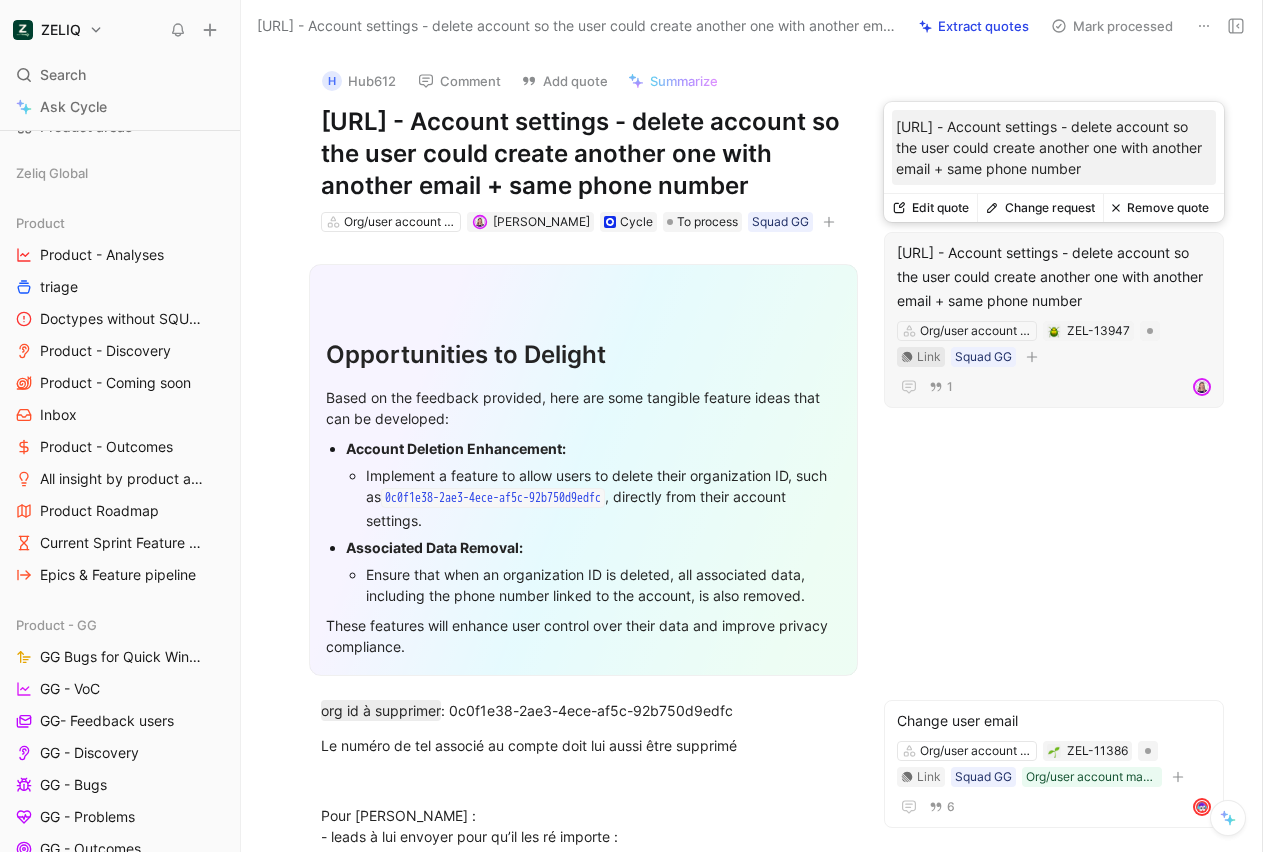 click on "Link" at bounding box center (929, 357) 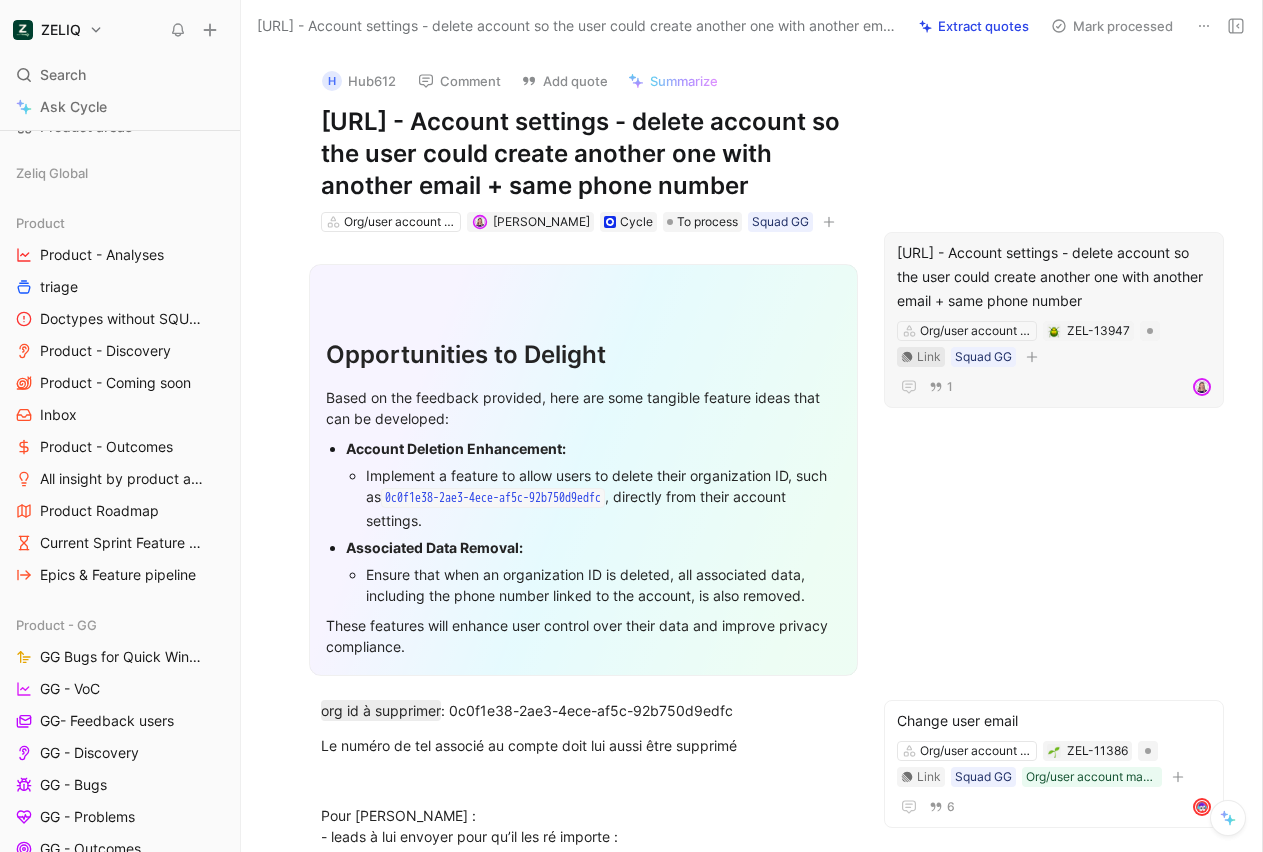 click on "Link" at bounding box center (929, 357) 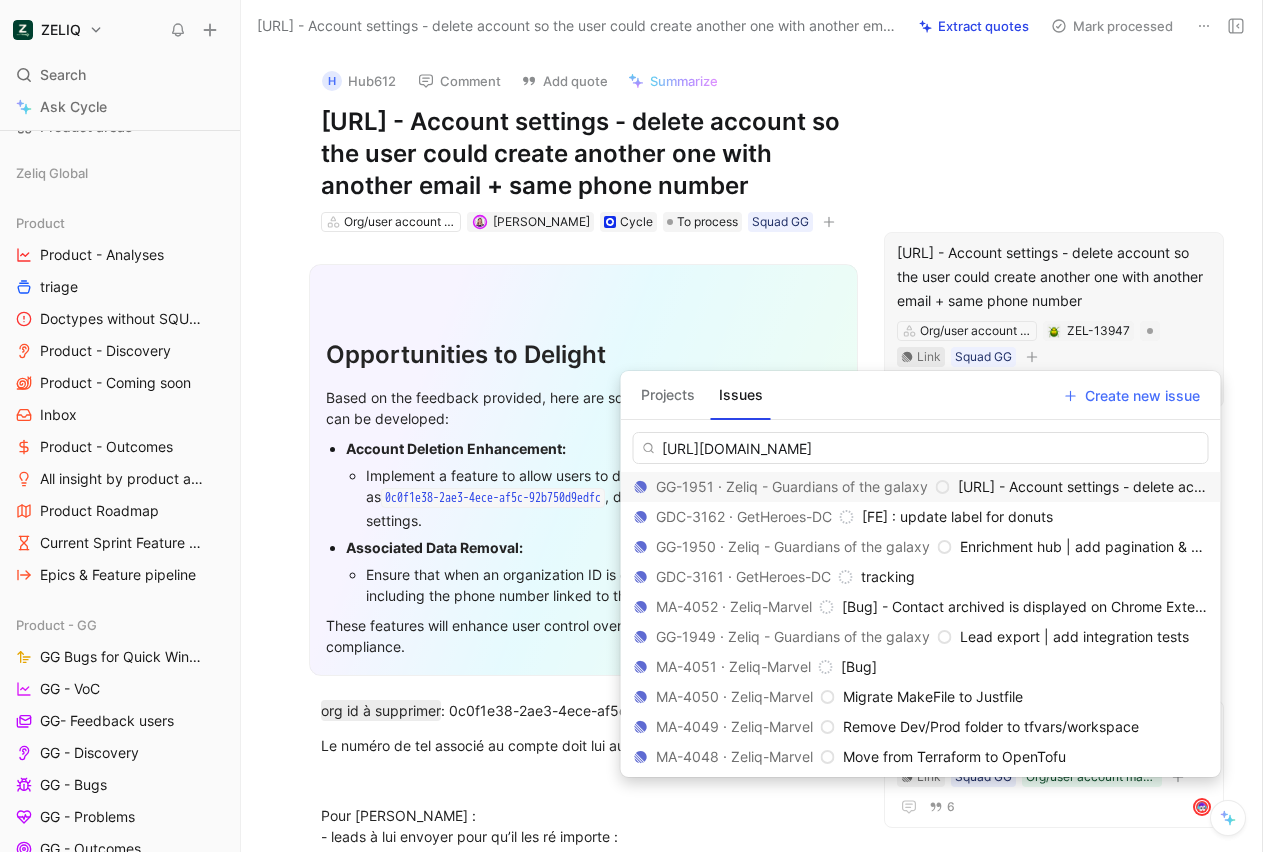 scroll, scrollTop: 0, scrollLeft: 199, axis: horizontal 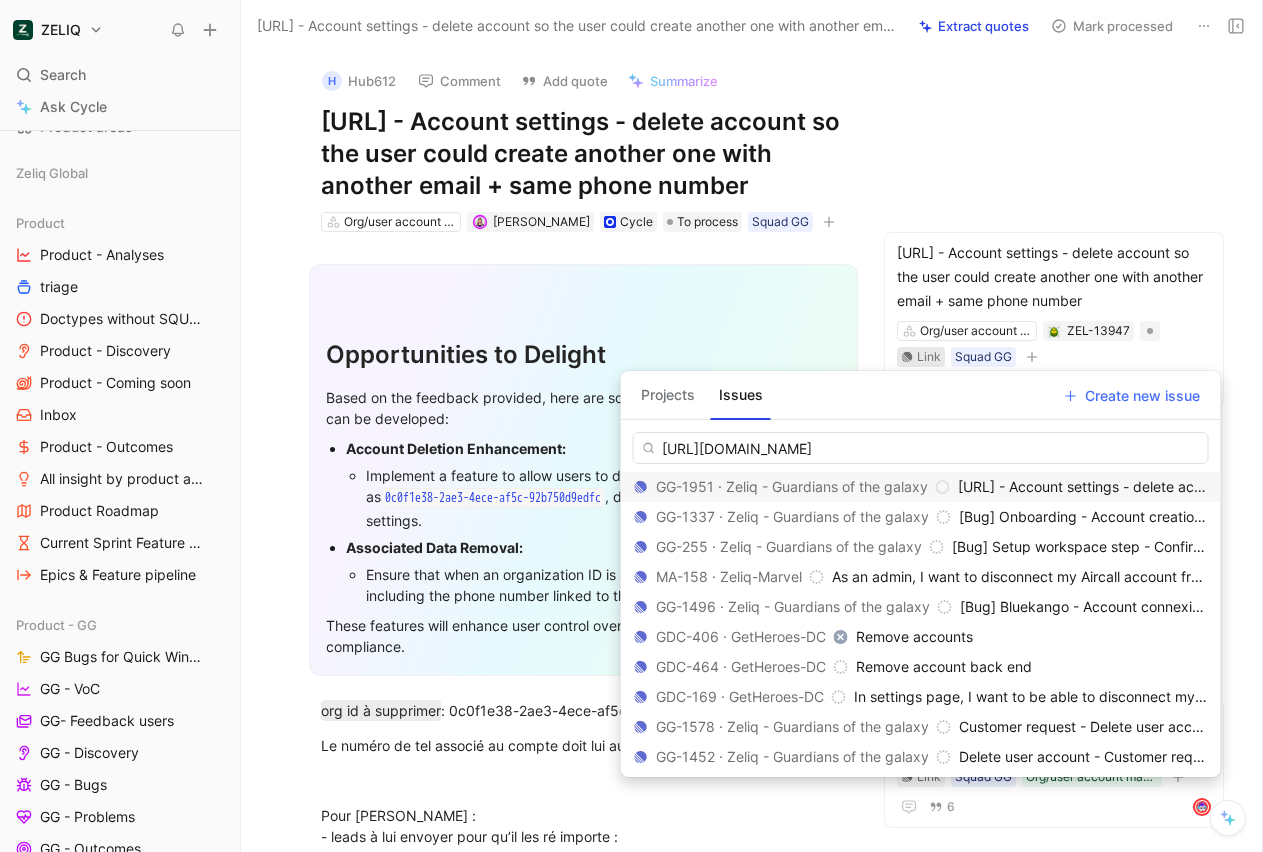 type on "[URL][DOMAIN_NAME]" 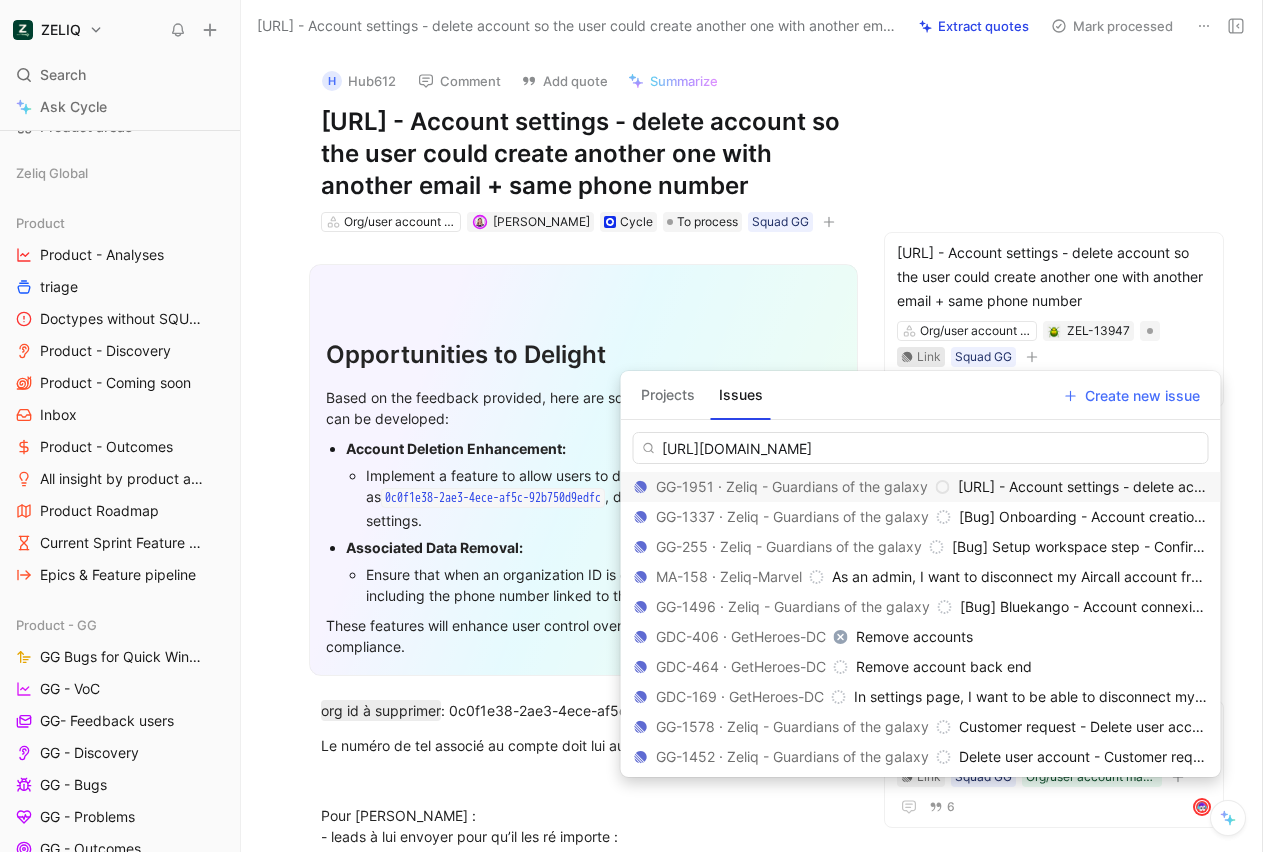 scroll, scrollTop: 0, scrollLeft: 0, axis: both 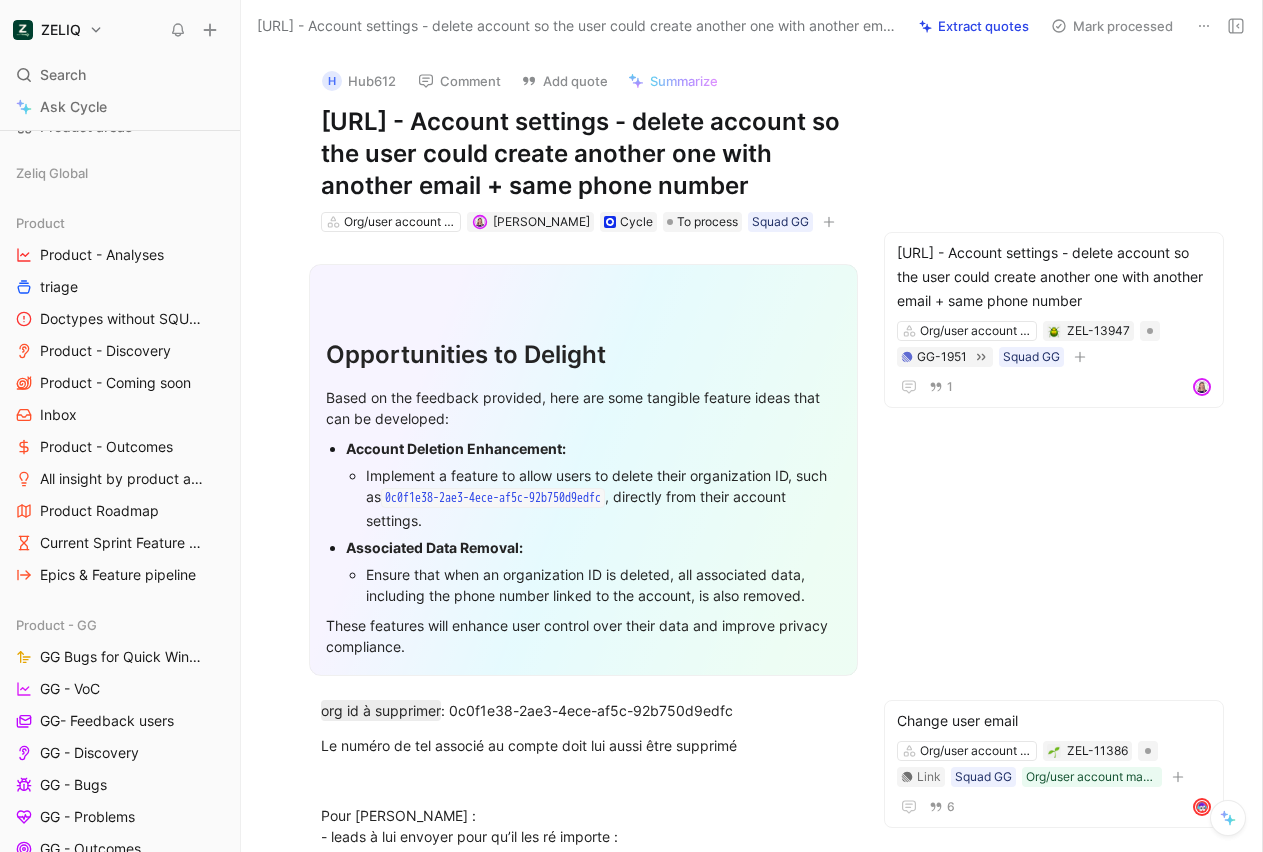click on "H Hub612 Comment Add quote Summarize [URL] - Account settings - delete account so the user could create another one with another email + same phone number  Org/user account management [PERSON_NAME] Cycle To process Squad GG Change user email Org/user account management ZEL-11386 Link Squad GG Org/user account management 6 [URL] - Account settings - delete account so the user could create another one with another email + same phone number Org/user account management ZEL-13947 GG-1951 Squad GG 1 Opportunities to Delight Based on the feedback provided, here are some tangible feature ideas that can be developed: Account Deletion Enhancement: Implement a feature to allow users to delete their organization ID, such as  0c0f1e38-2ae3-4ece-af5c-92b750d9edfc , directly from their account settings. Associated Data Removal: Ensure that when an organization ID is deleted, all associated data, including the phone number linked to the account, is also removed. org id à supprimer Pour [PERSON_NAME] :  export (48).csv" at bounding box center [751, 452] 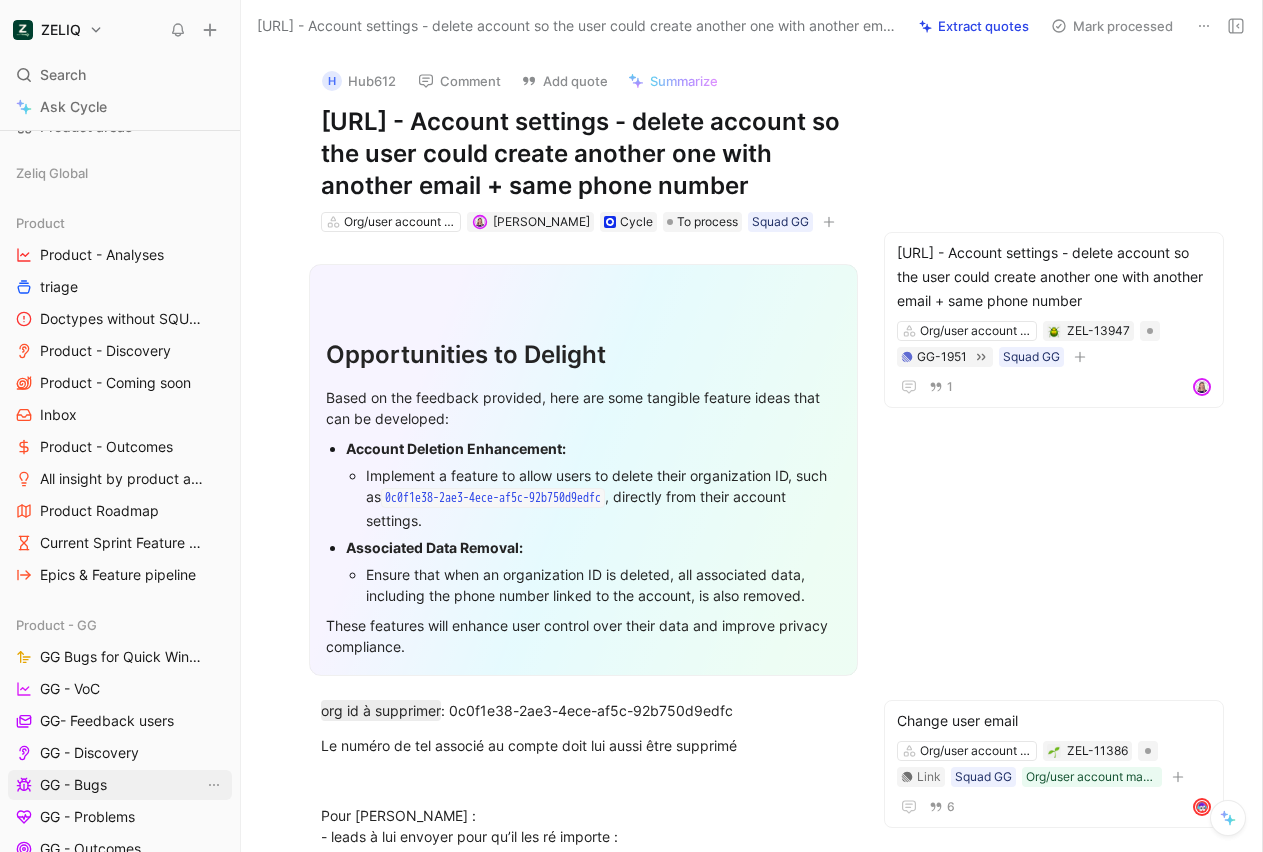 click on "GG - Bugs" at bounding box center [73, 785] 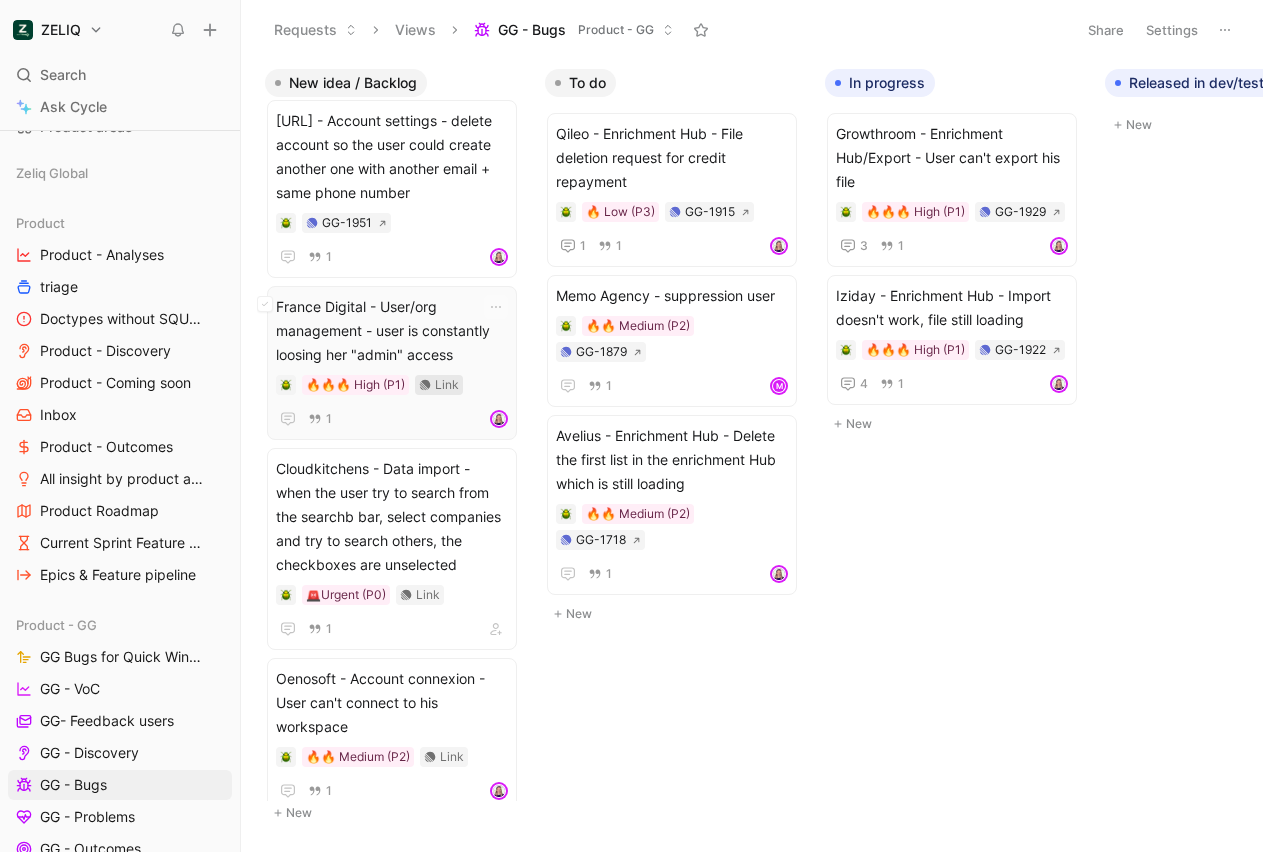 scroll, scrollTop: 29, scrollLeft: 0, axis: vertical 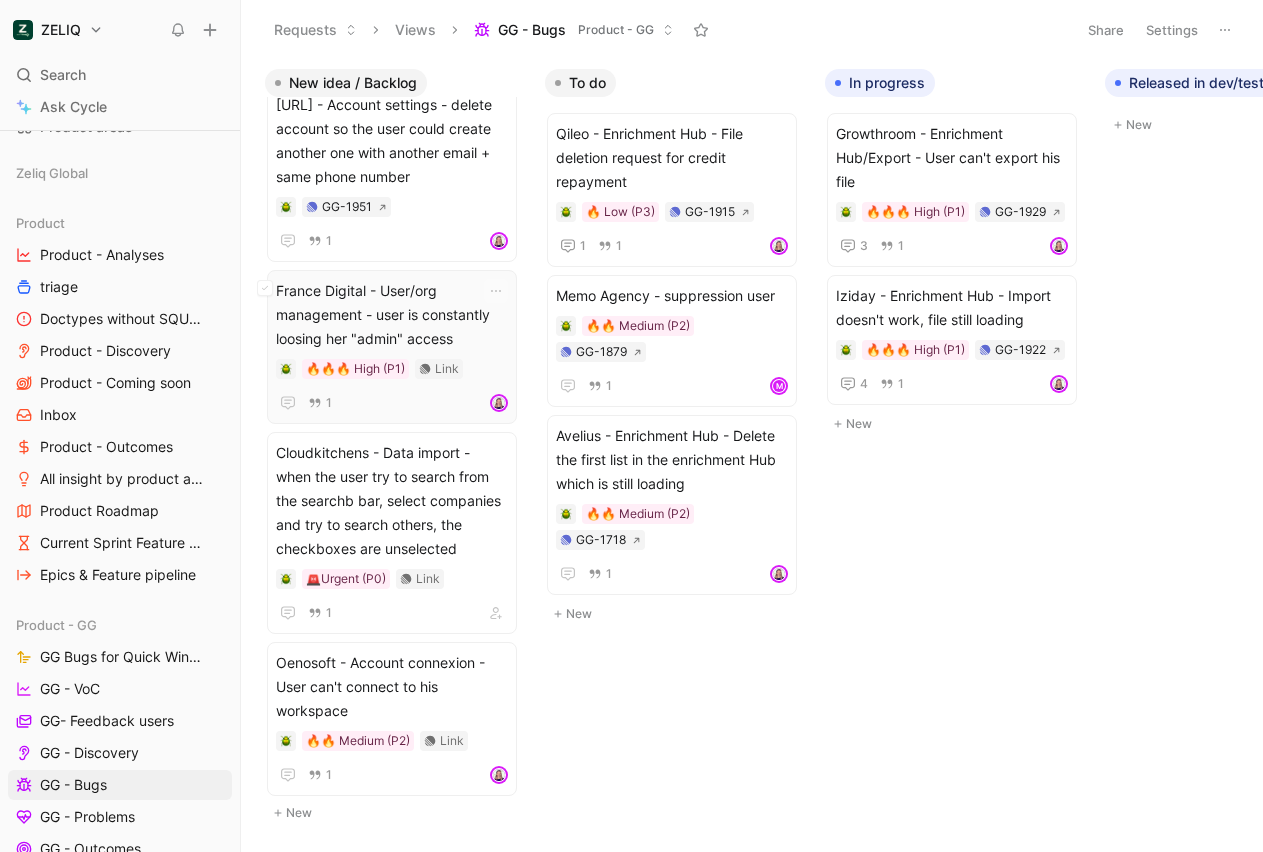 click on "France Digital - User/org management - user is constantly loosing her "admin" access" at bounding box center (392, 315) 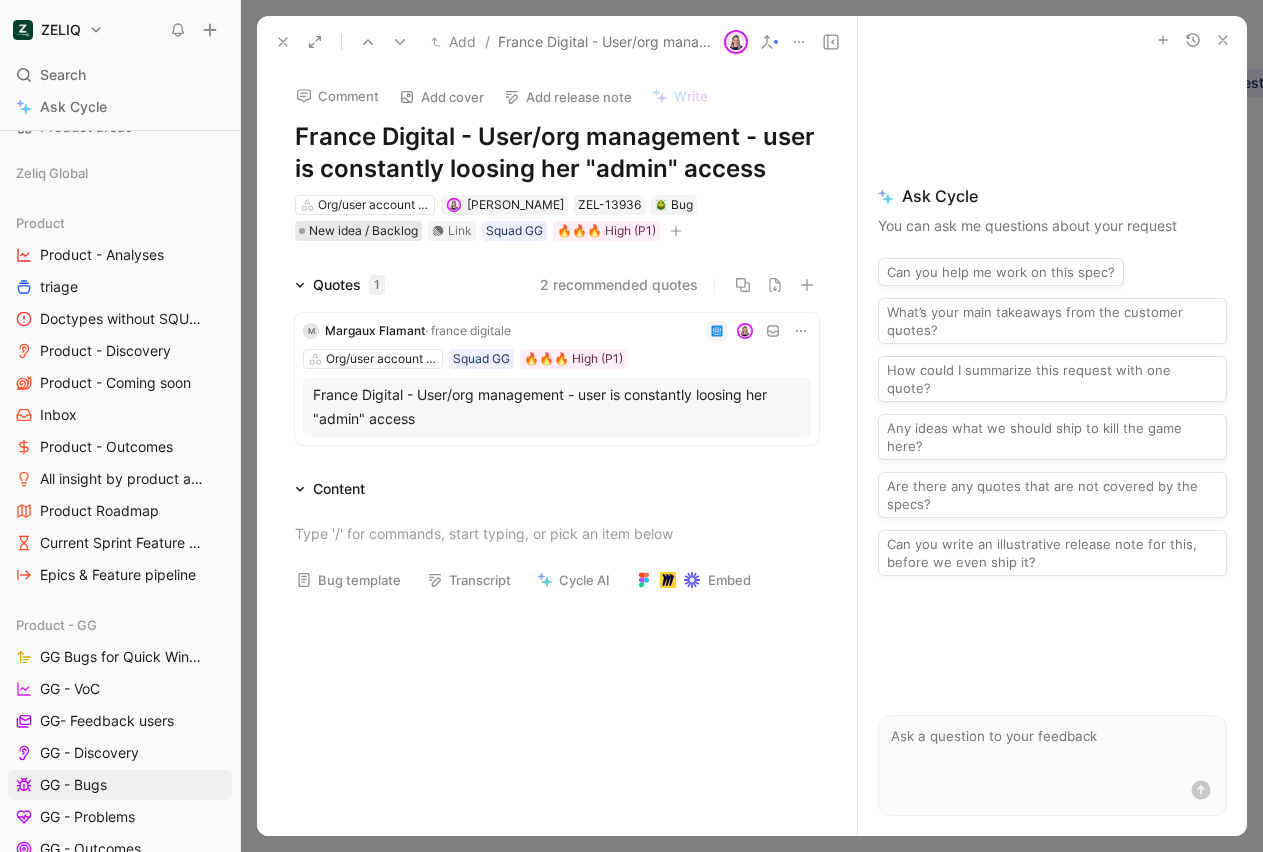 click on "New idea / Backlog" at bounding box center [363, 231] 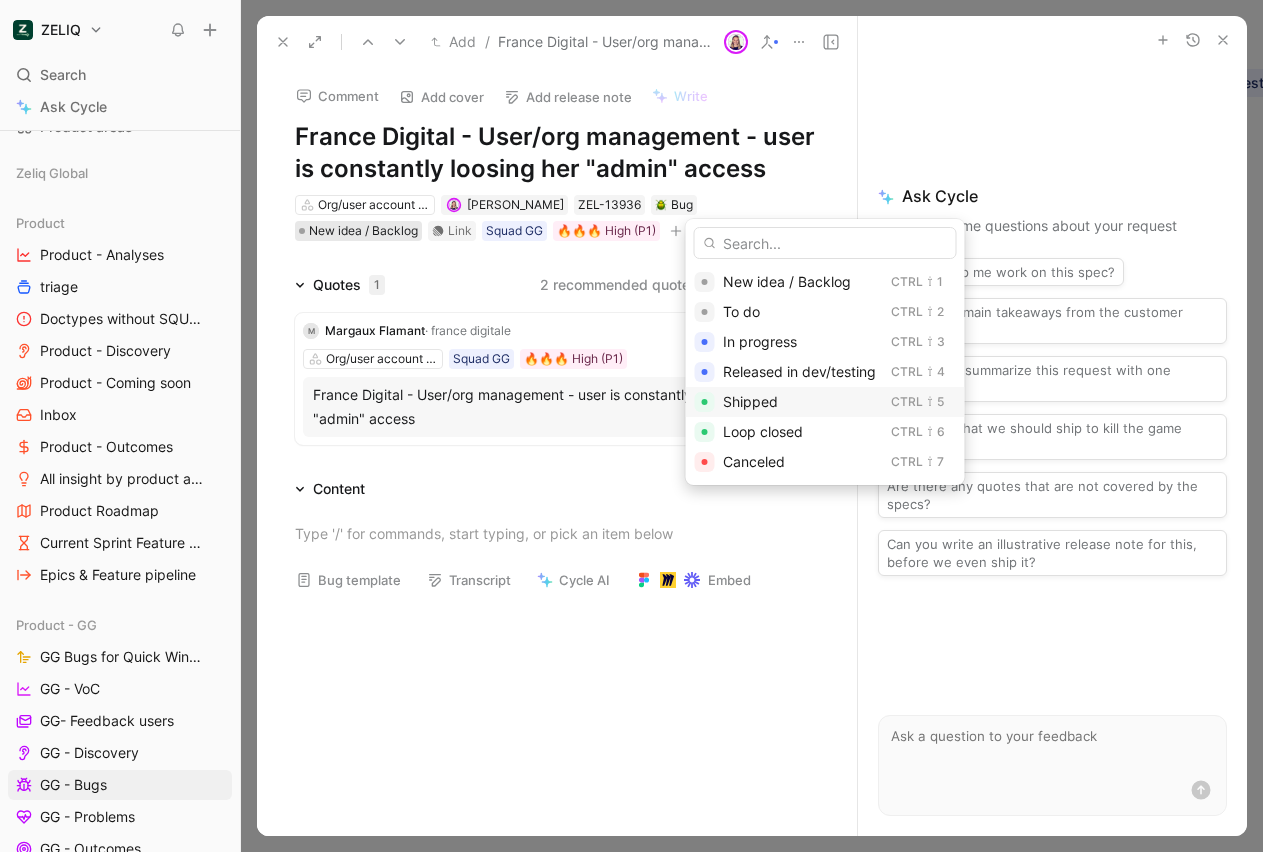 click on "Shipped" at bounding box center (750, 401) 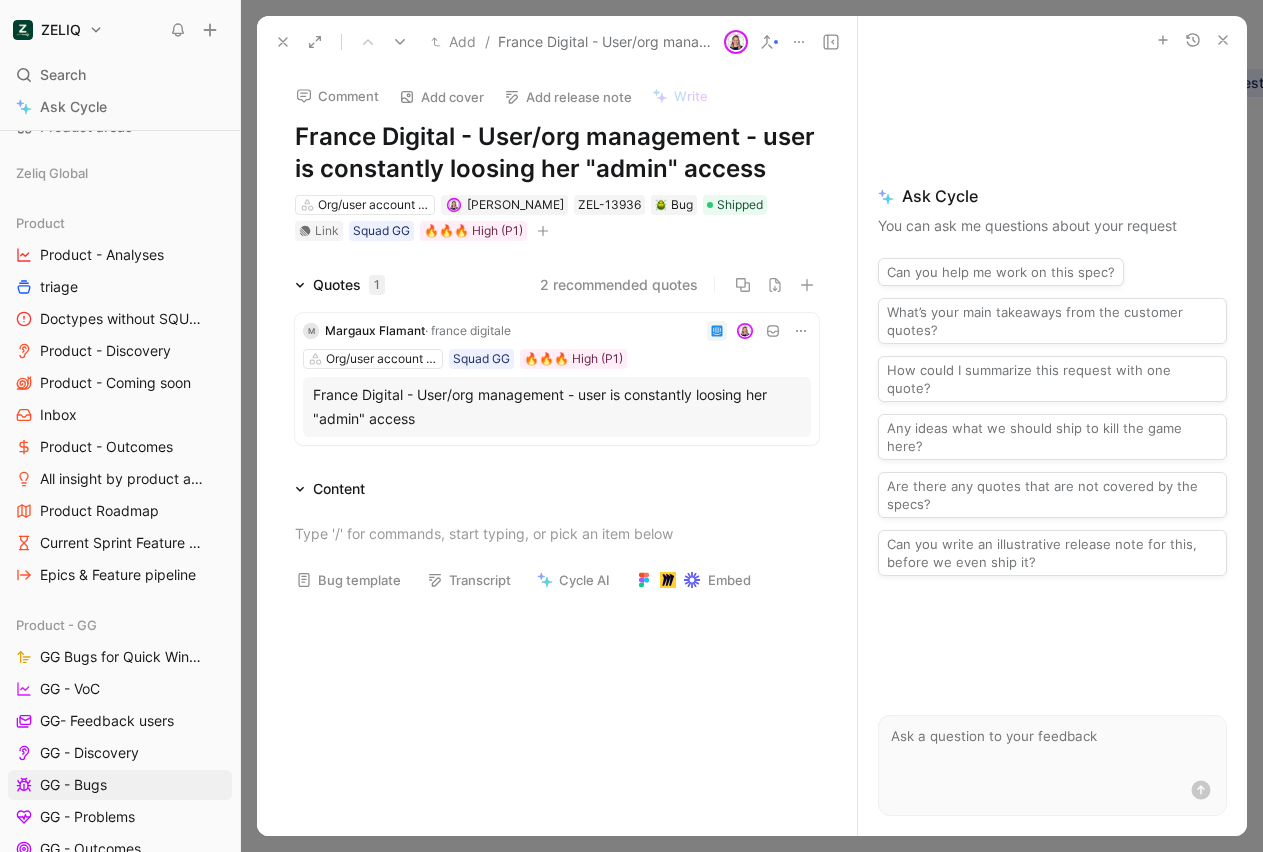 click 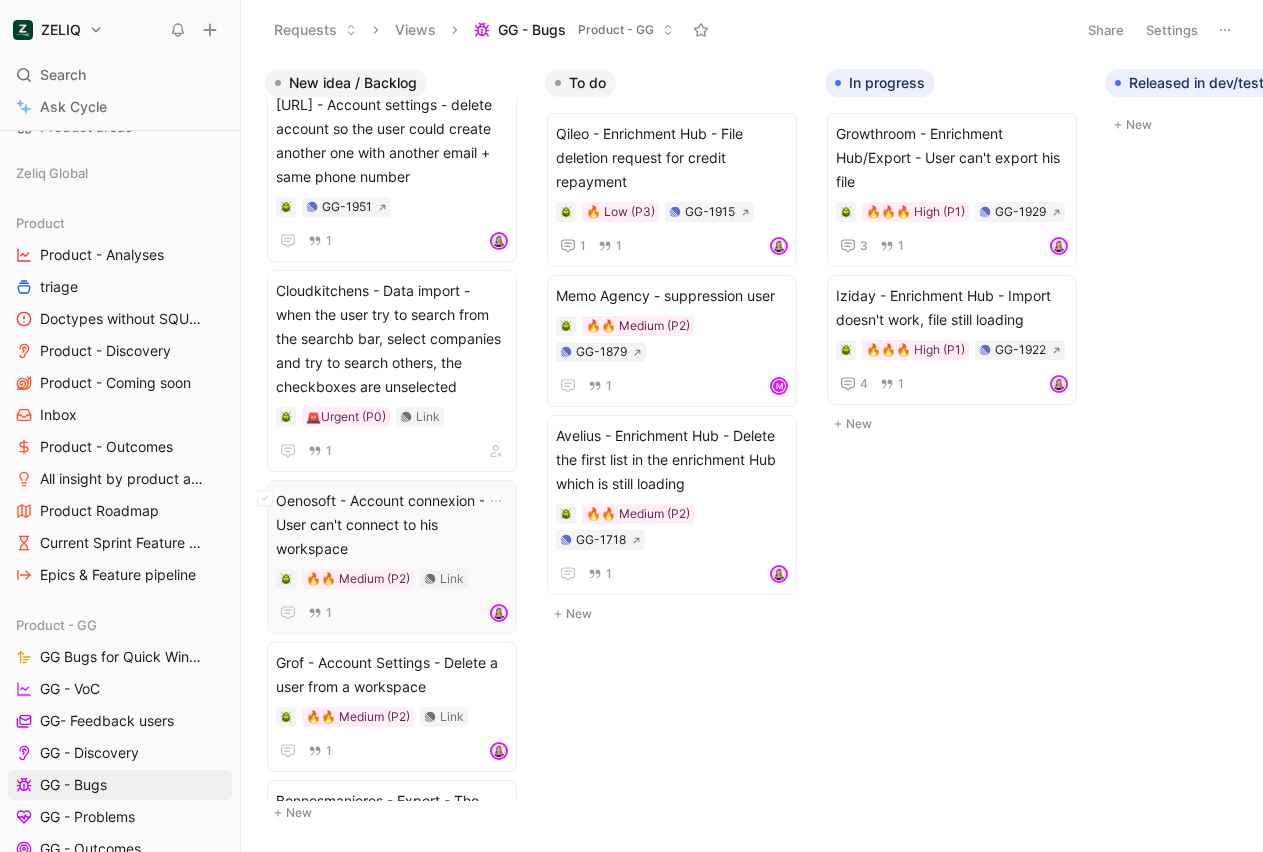 scroll, scrollTop: 357, scrollLeft: 0, axis: vertical 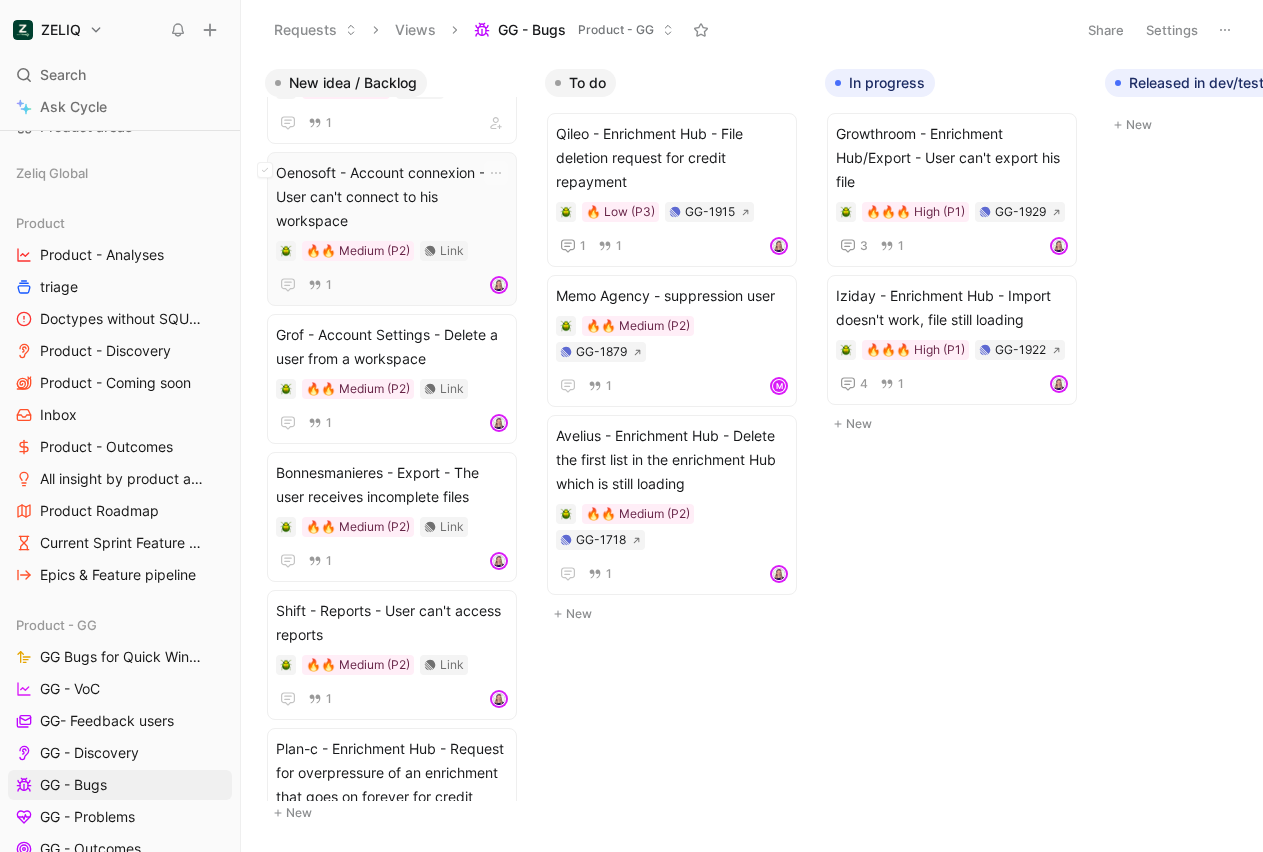 click on "Oenosoft - Account connexion - User can't connect to his workspace" at bounding box center [392, 197] 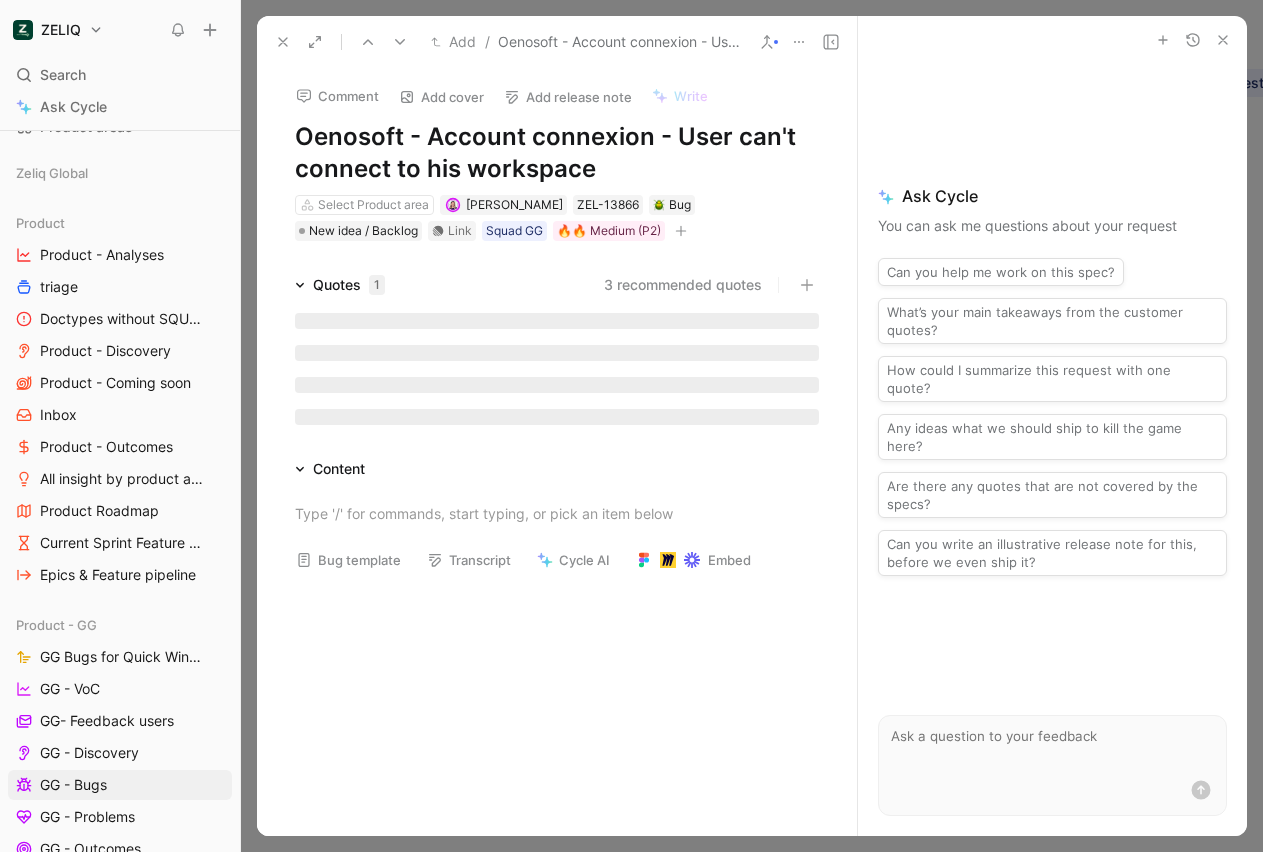 click 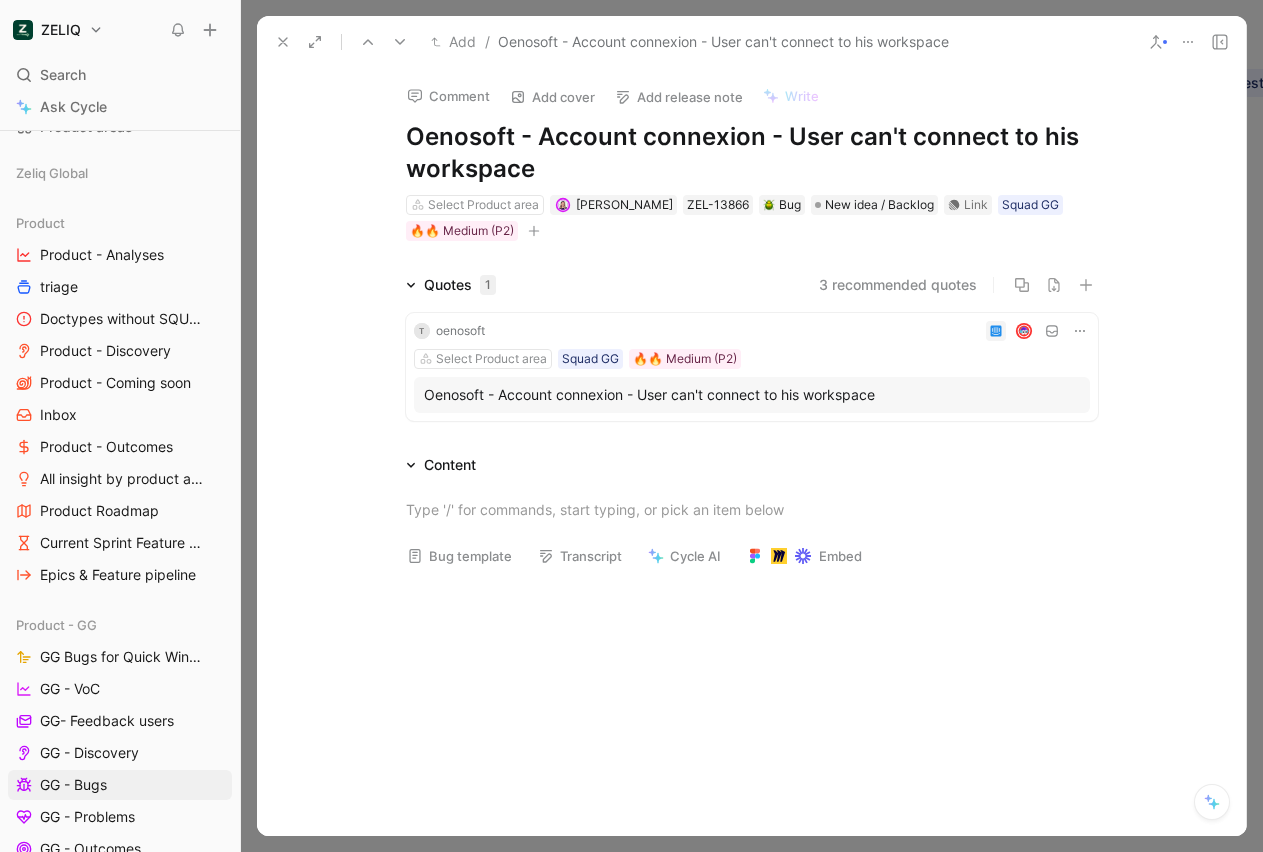 scroll, scrollTop: 495, scrollLeft: 0, axis: vertical 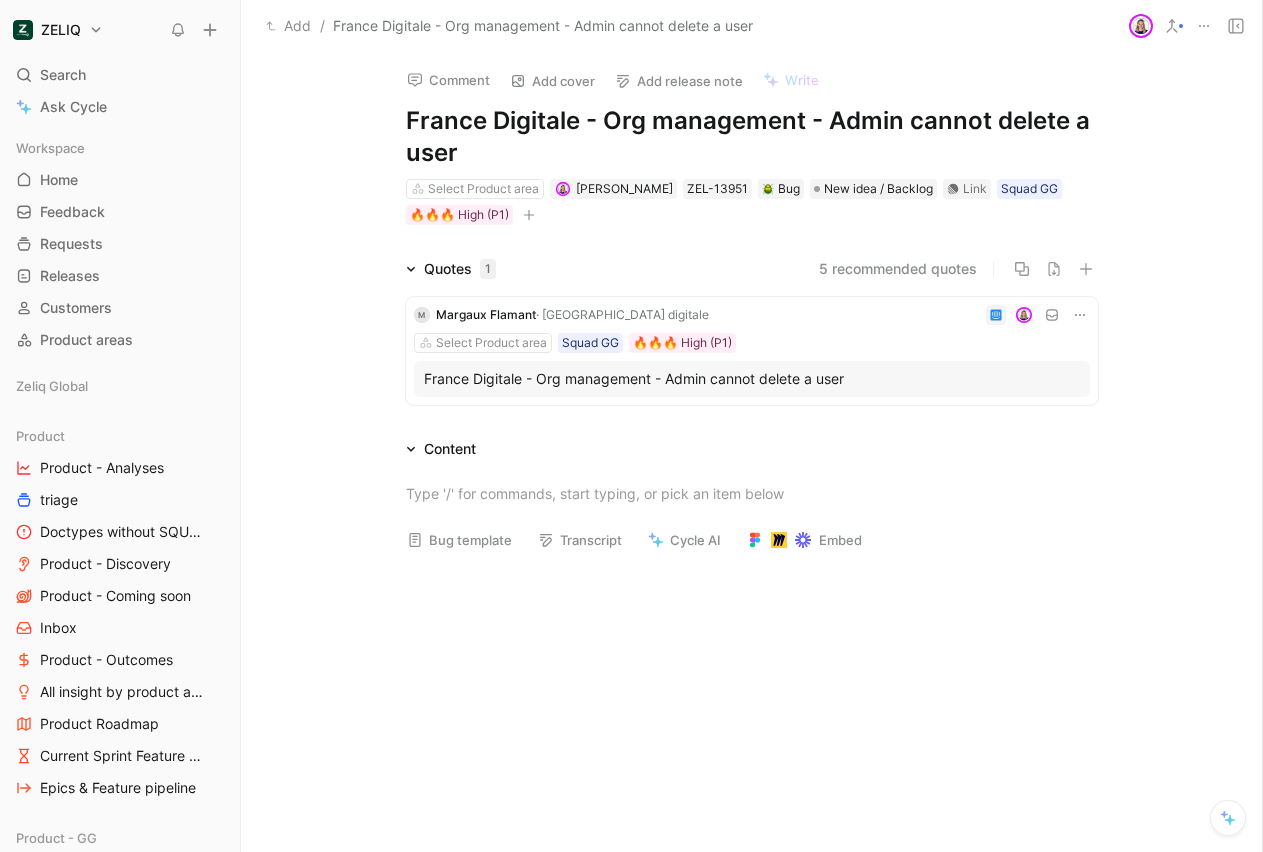 click on "France Digitale - Org management - Admin cannot delete a user" at bounding box center [752, 379] 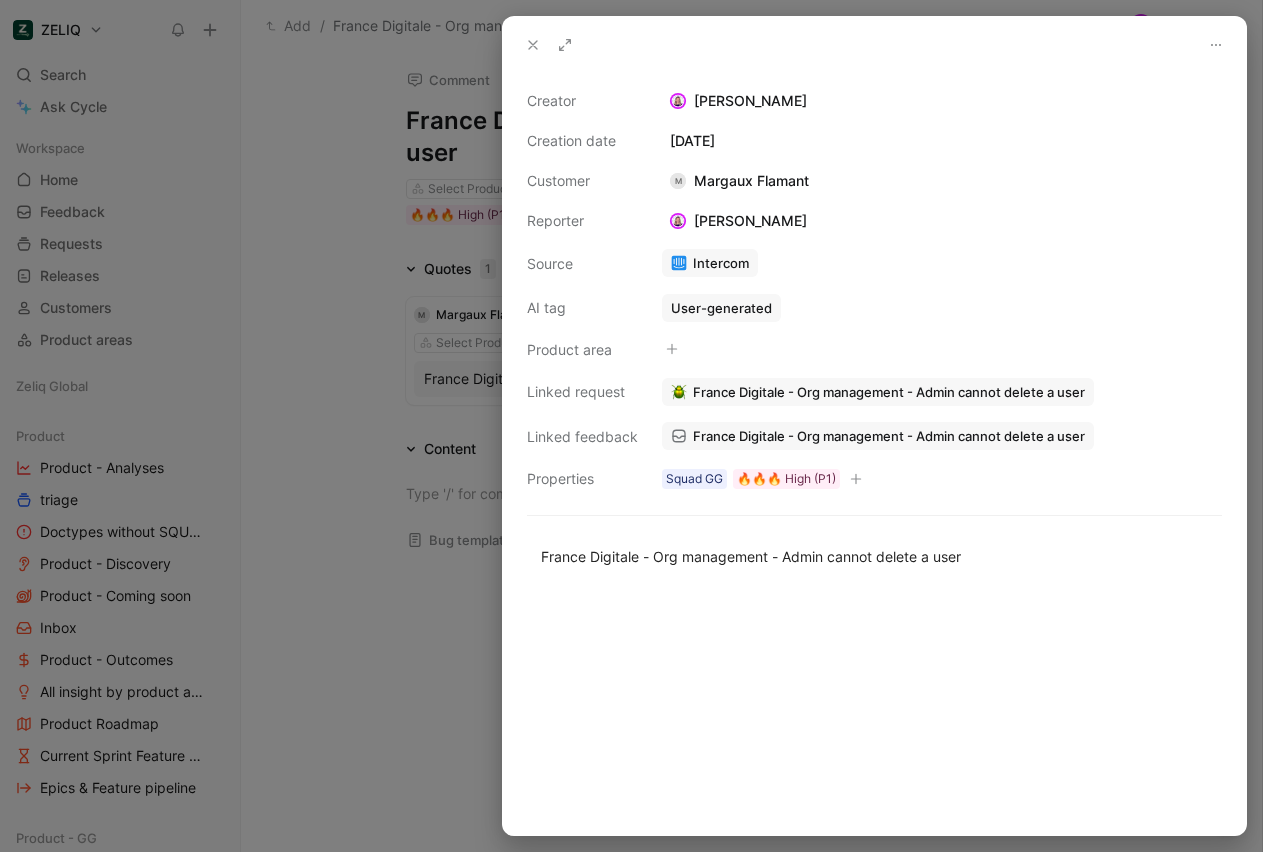 click on "France Digitale - Org management - Admin cannot delete a user" at bounding box center (878, 436) 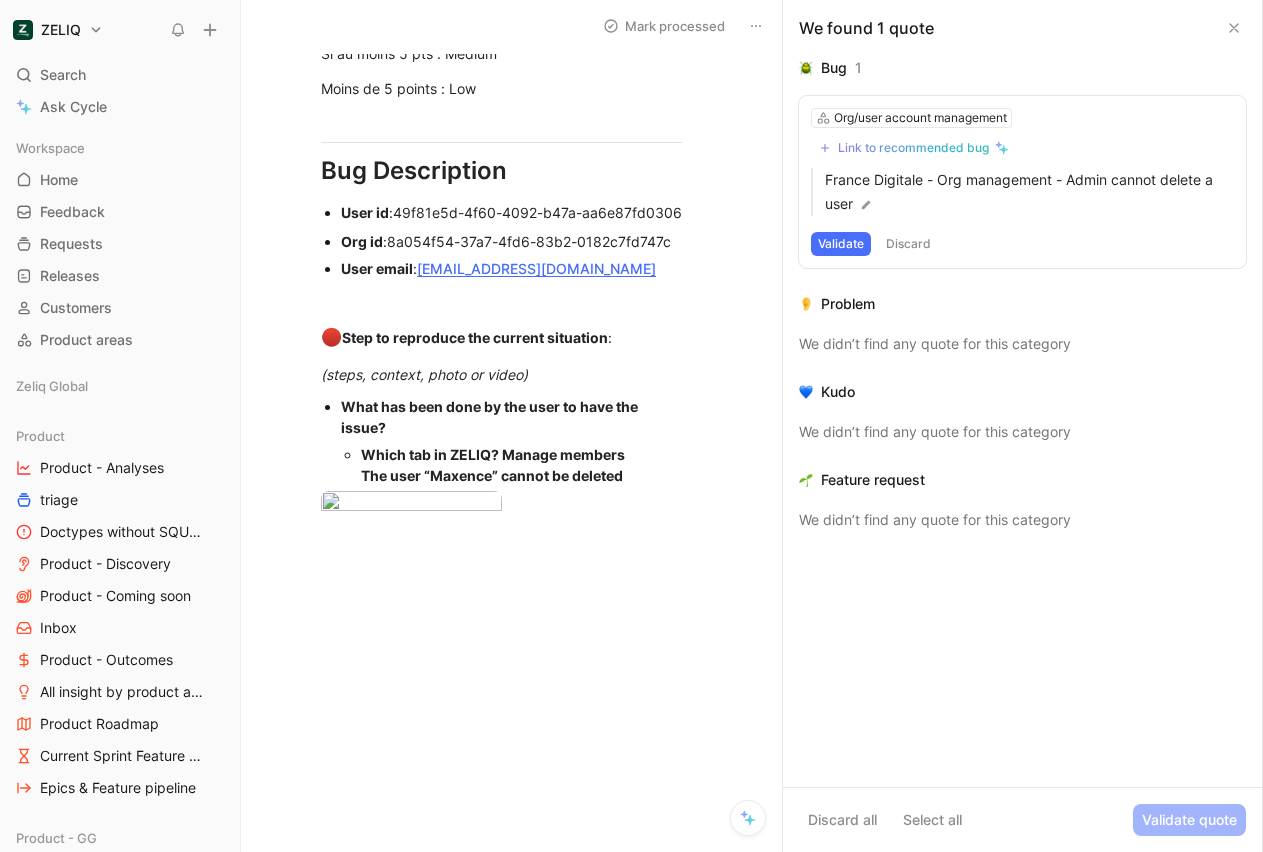 scroll, scrollTop: 1256, scrollLeft: 0, axis: vertical 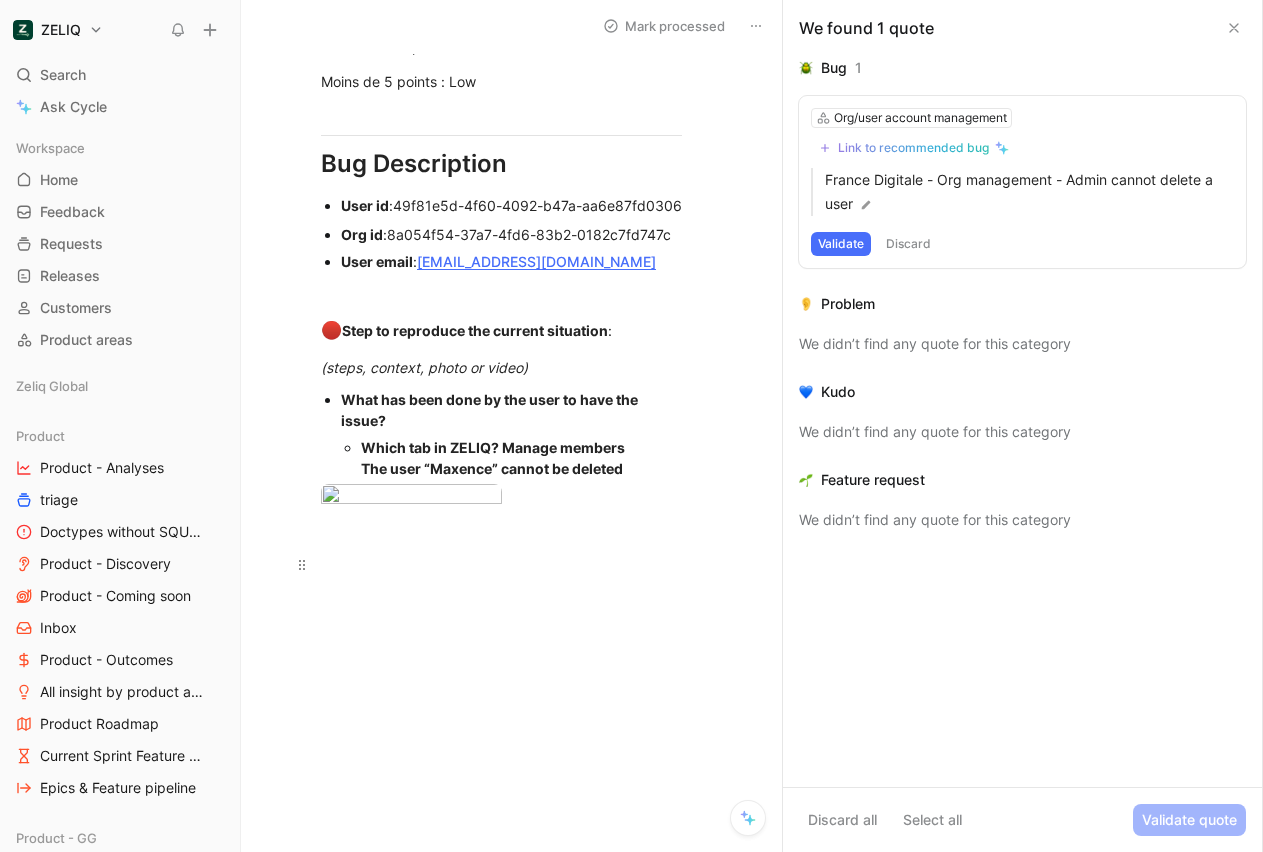 click at bounding box center [501, 564] 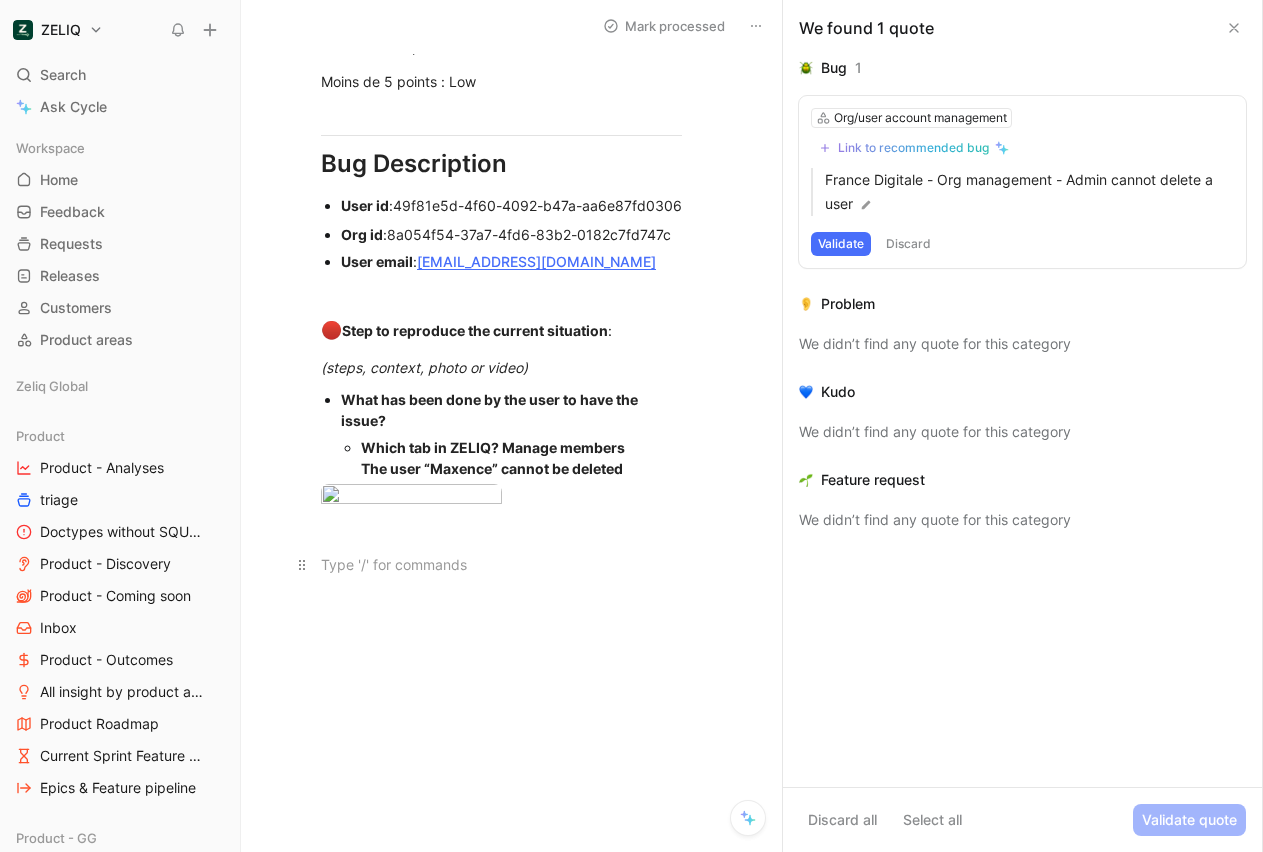 type 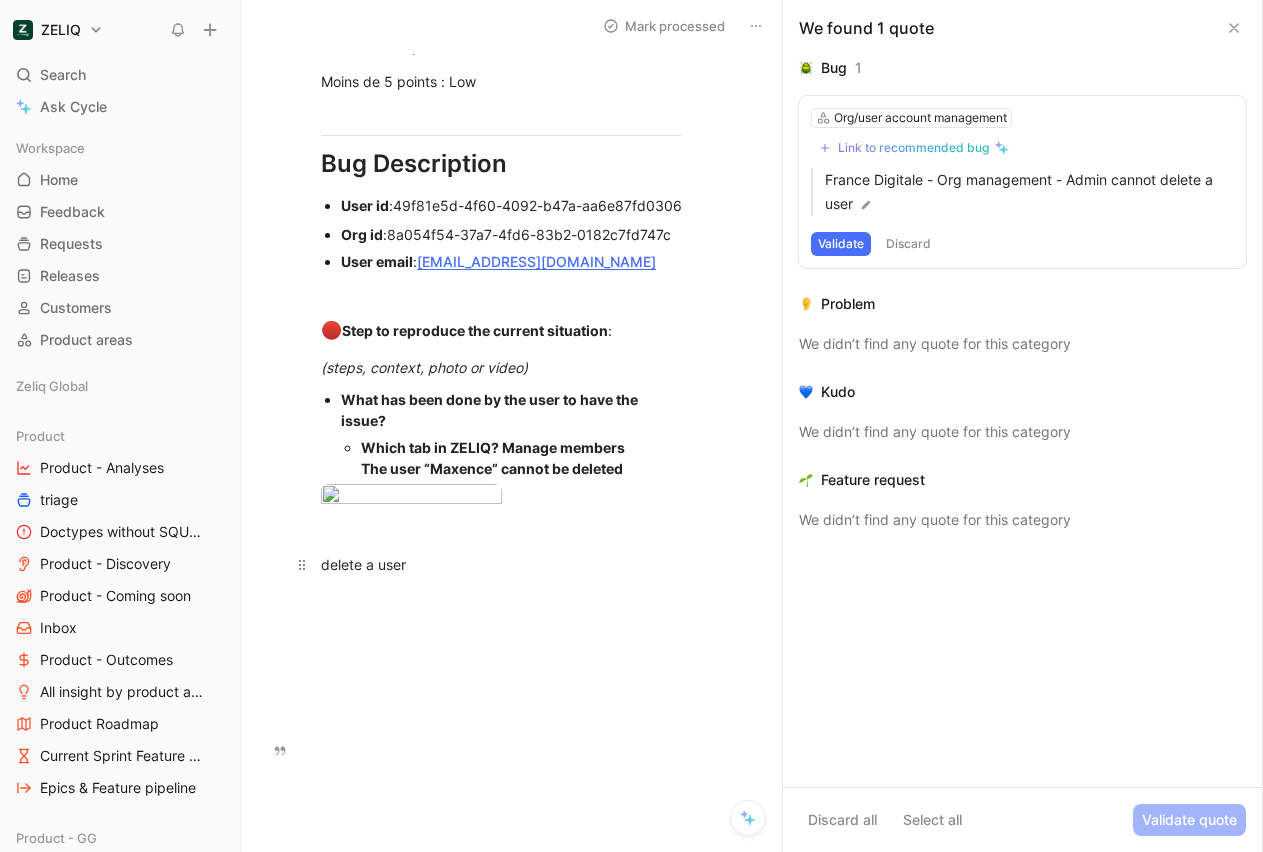 click on "delete a user" at bounding box center [501, 564] 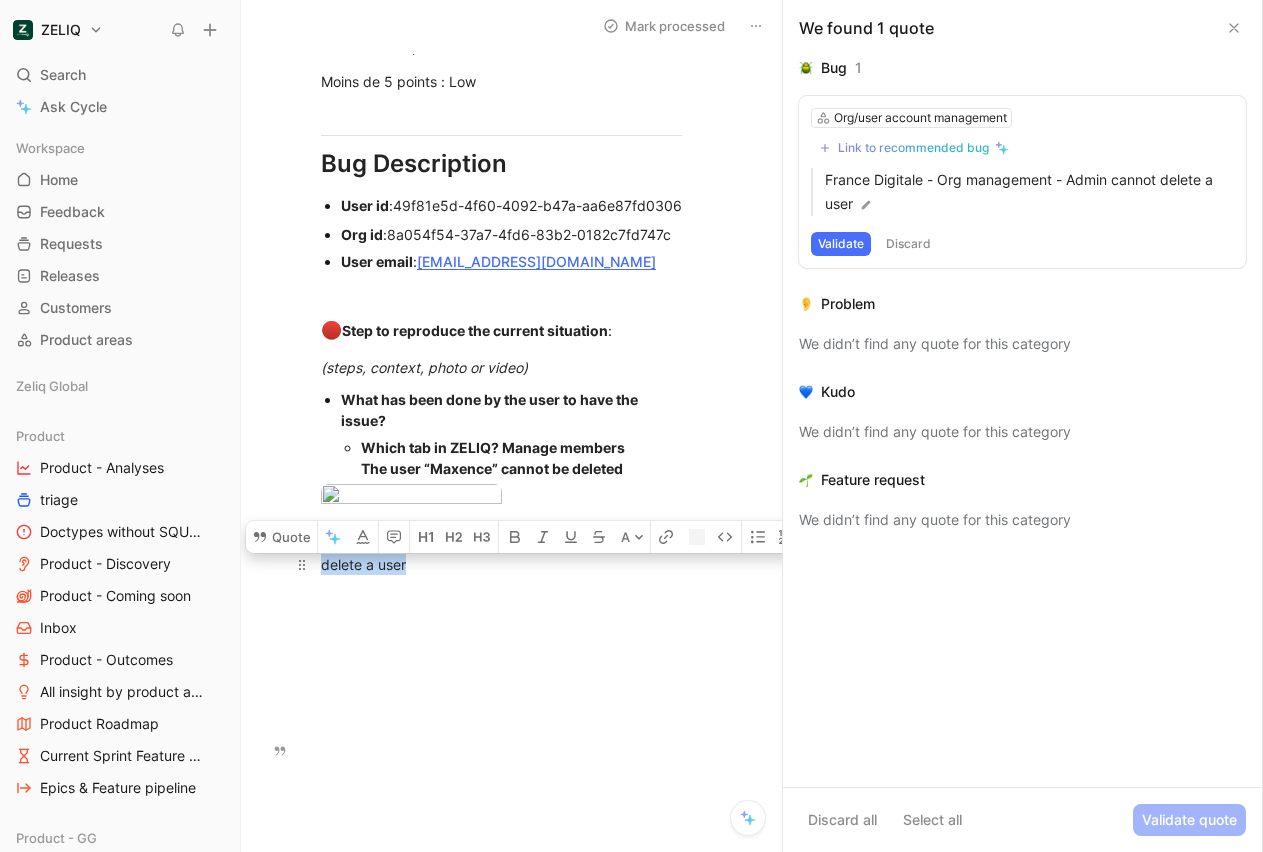 click on "delete a user" at bounding box center (501, 564) 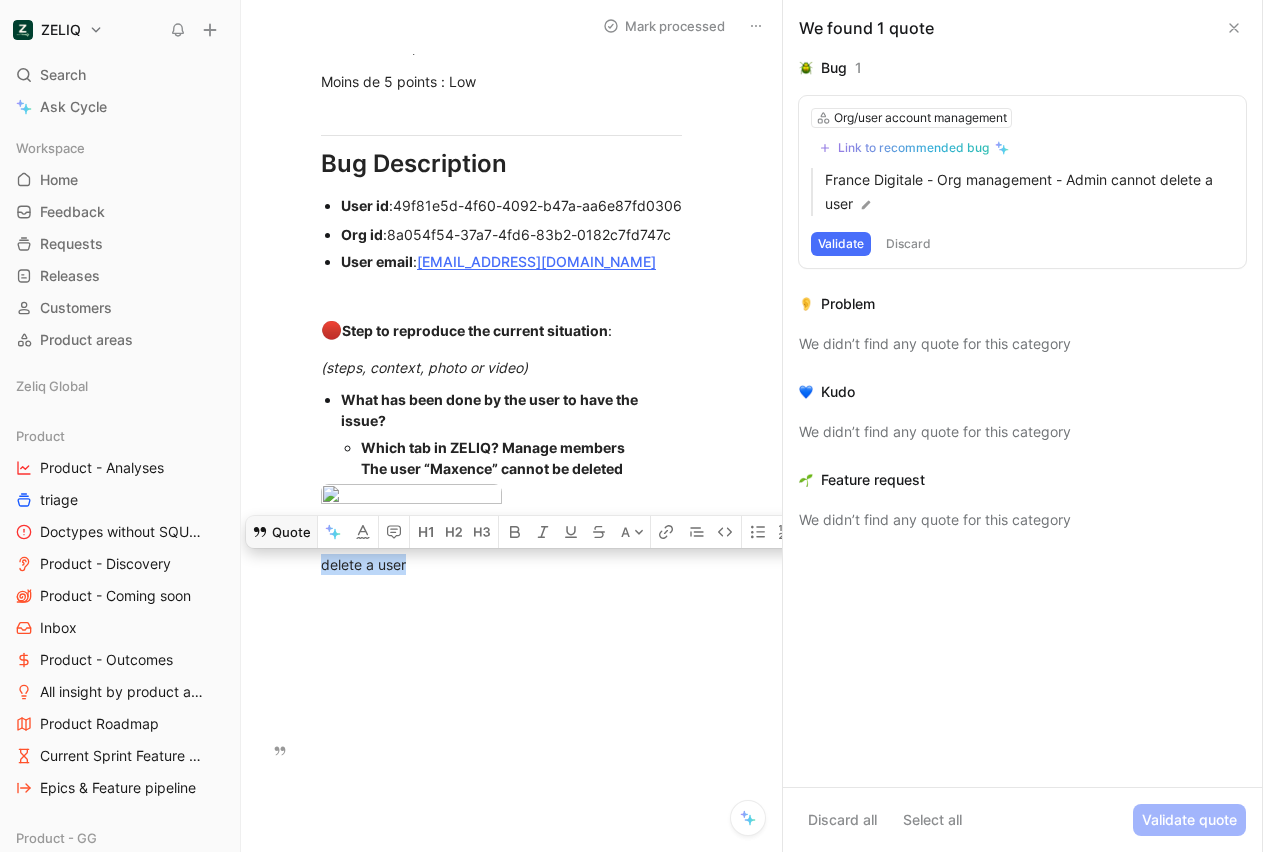 click on "Quote" at bounding box center (281, 532) 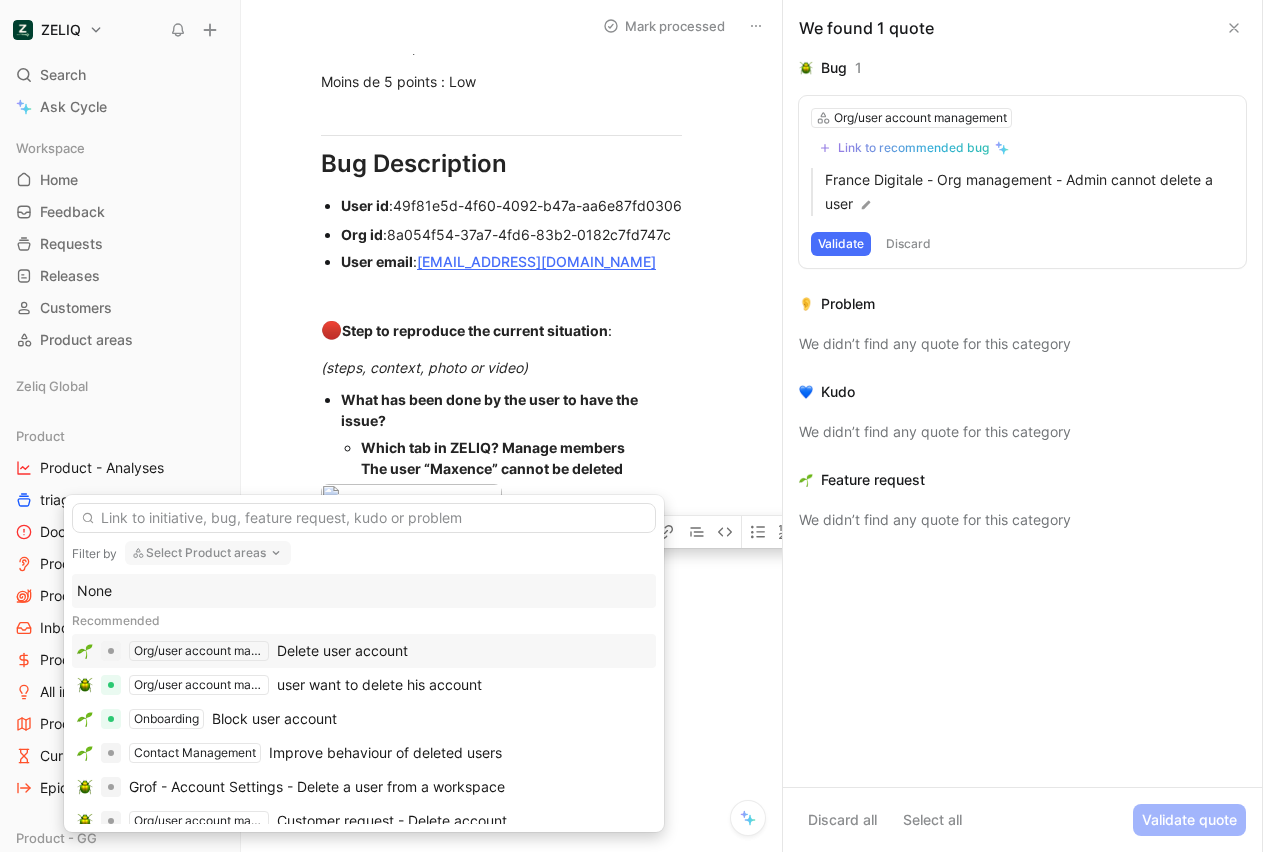 click on "Delete user account" at bounding box center (342, 651) 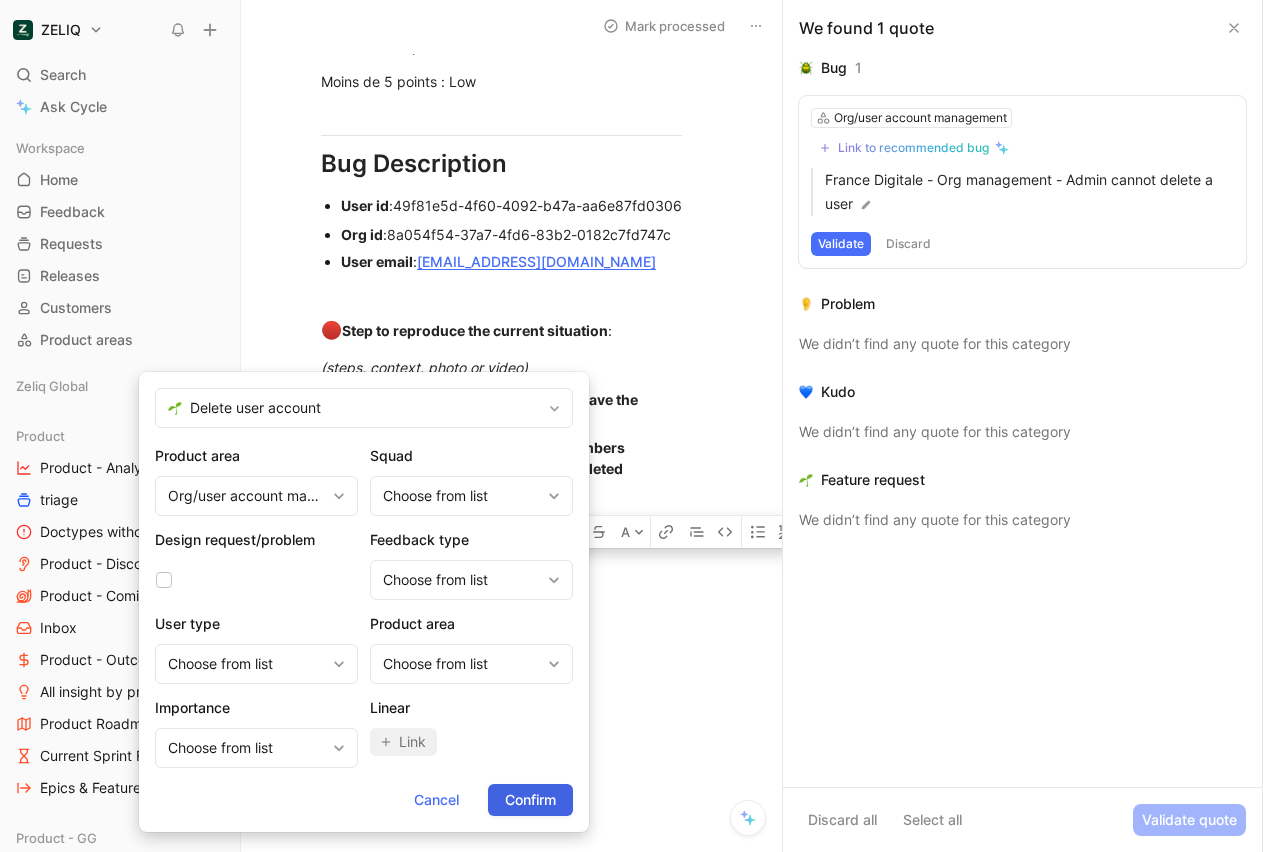 click on "Confirm" at bounding box center (530, 800) 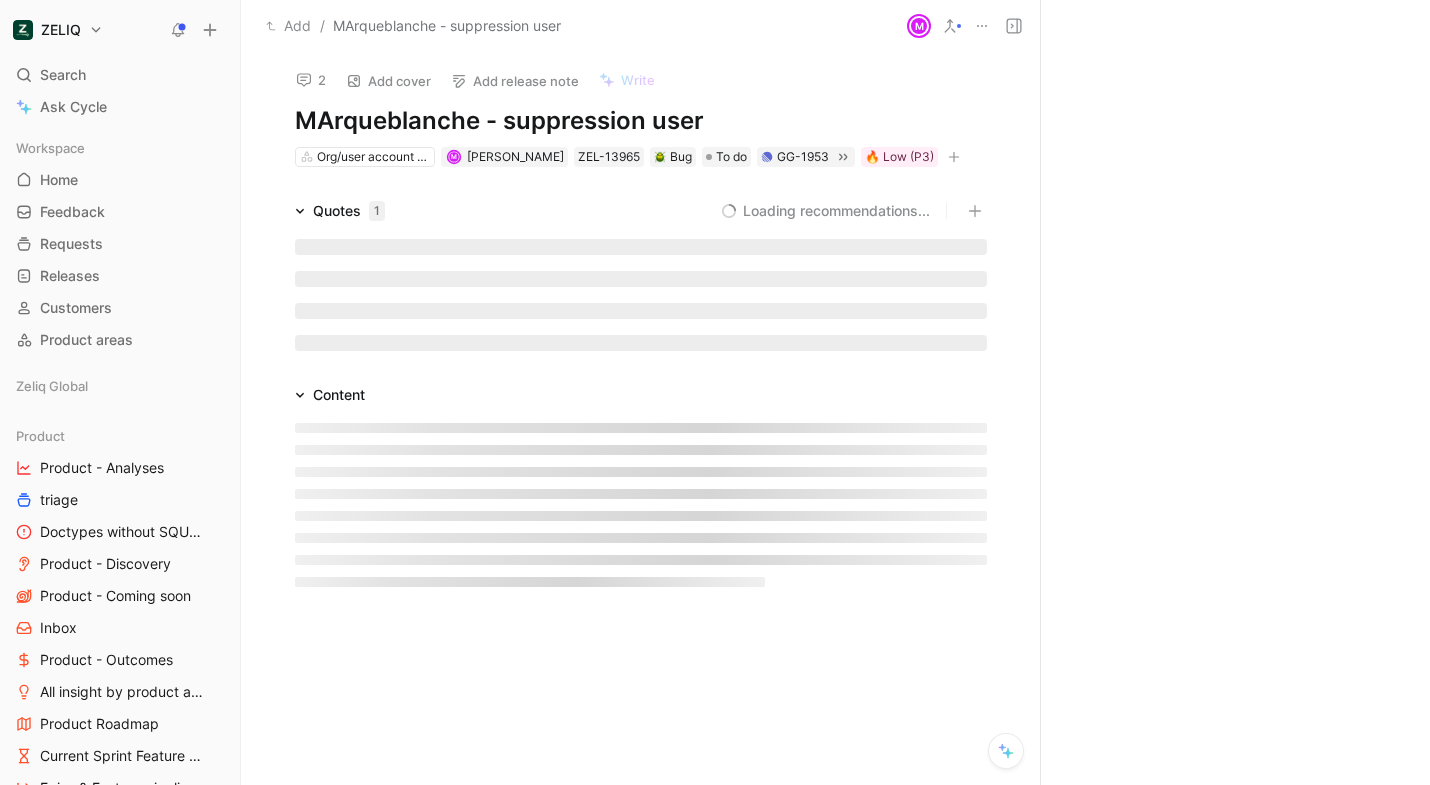 scroll, scrollTop: 0, scrollLeft: 0, axis: both 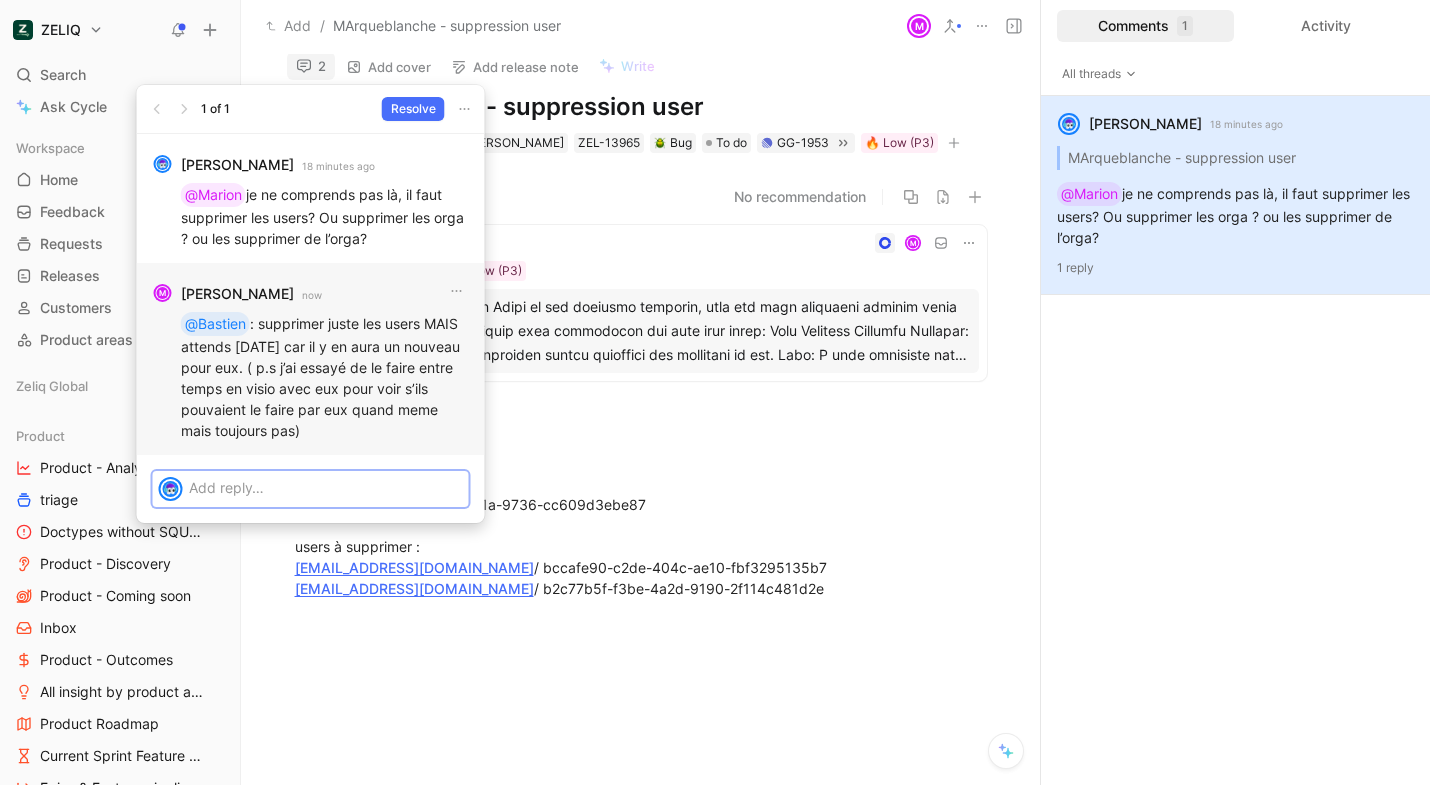 type 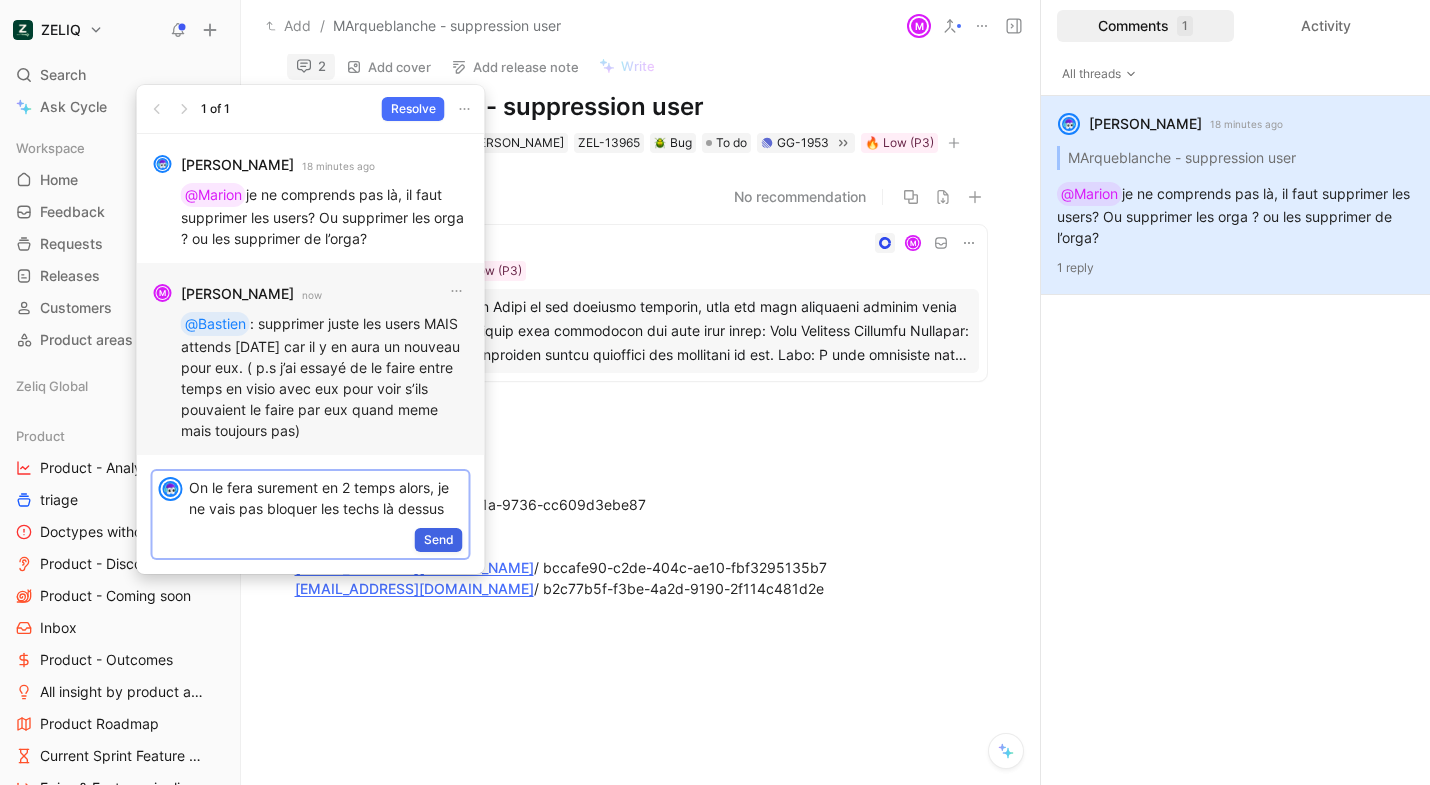 click on "Send" at bounding box center (439, 540) 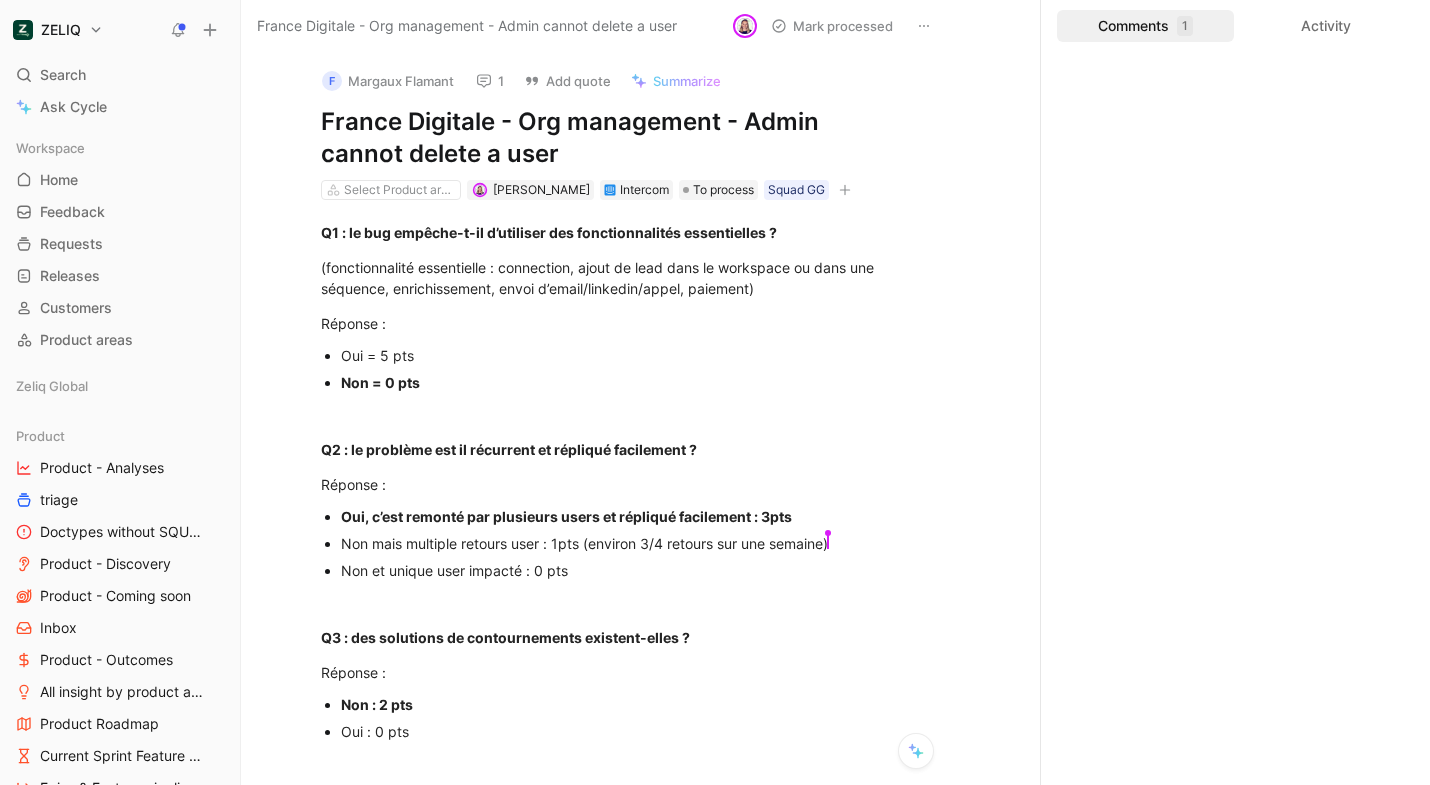 scroll, scrollTop: 0, scrollLeft: 0, axis: both 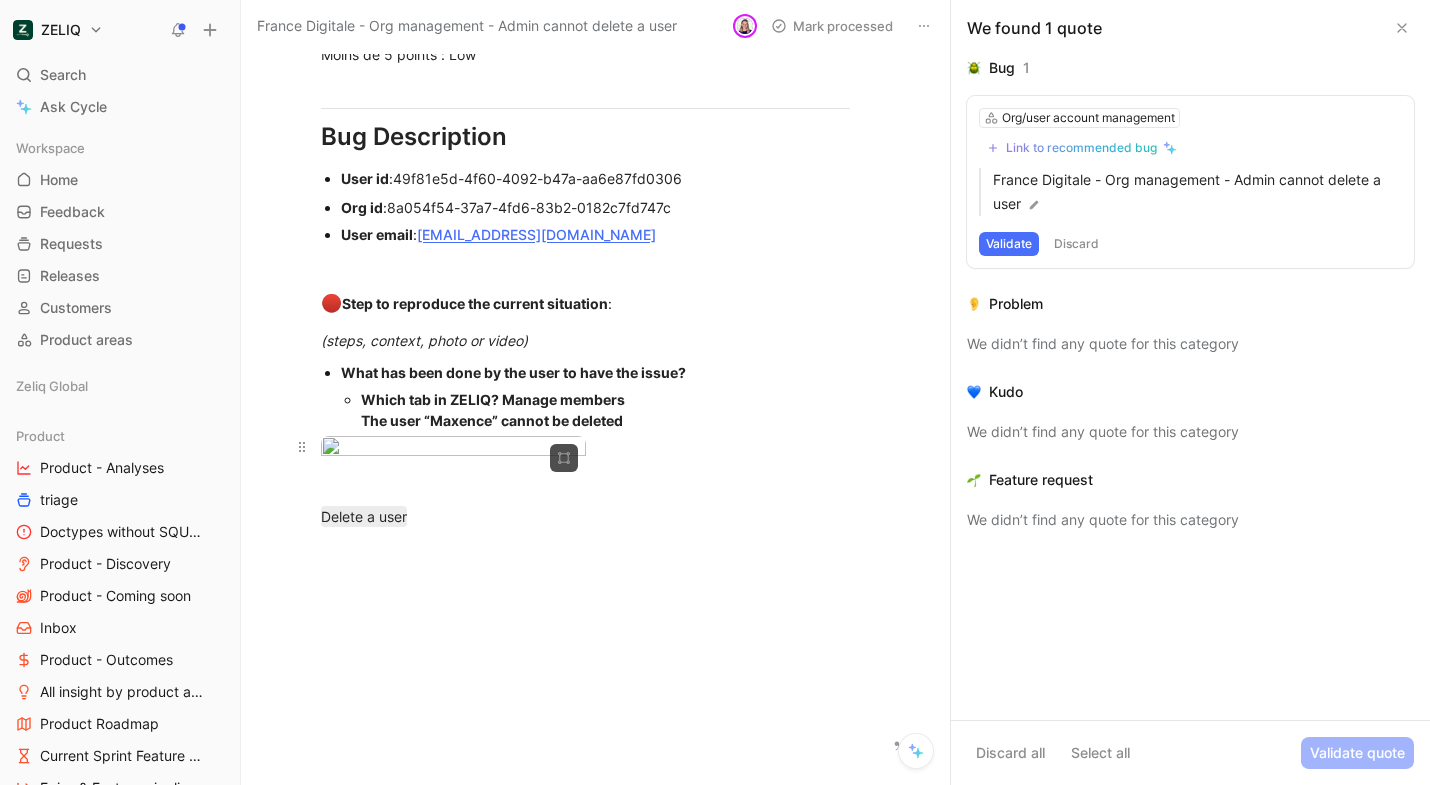 click on "ZELIQ Search ⌘ K Ask Cycle Workspace Home G then H Feedback G then F Requests G then R Releases G then L Customers Product areas Zeliq Global Product Product - Analyses triage Doctypes without SQUAD Product - Discovery Product - Coming soon Inbox Product - Outcomes All insight by product areas Product Roadmap Current Sprint Feature pipeline Epics & Feature pipeline Product - GG GG Bugs for Quick Wins days  GG - VoC GG- Feedback users GG - Discovery GG - Bugs GG - Problems GG - Outcomes GG - Macro roadmap GG - Feature request GG - Priorization GG - Feature factory GG - Epic & features listing Product - Marvel MA Bugs for Quick Wins days  VoC - Marvel All Epics MA - All features/epics/bugs MA - Insights/product area/date MA - Feedbacks MA - Bugs MA - Features Listing MA - Features pipeline MA - Roadmap  MA - Roadmap - Kanban Product - DC Design Feedback inbox design Design - Feature factory Design - UI Other Success Bugs for Quick Wins days  Bug Marvel Marion Bug DC Marion CSM Dashboard Squad - GG" at bounding box center [715, 392] 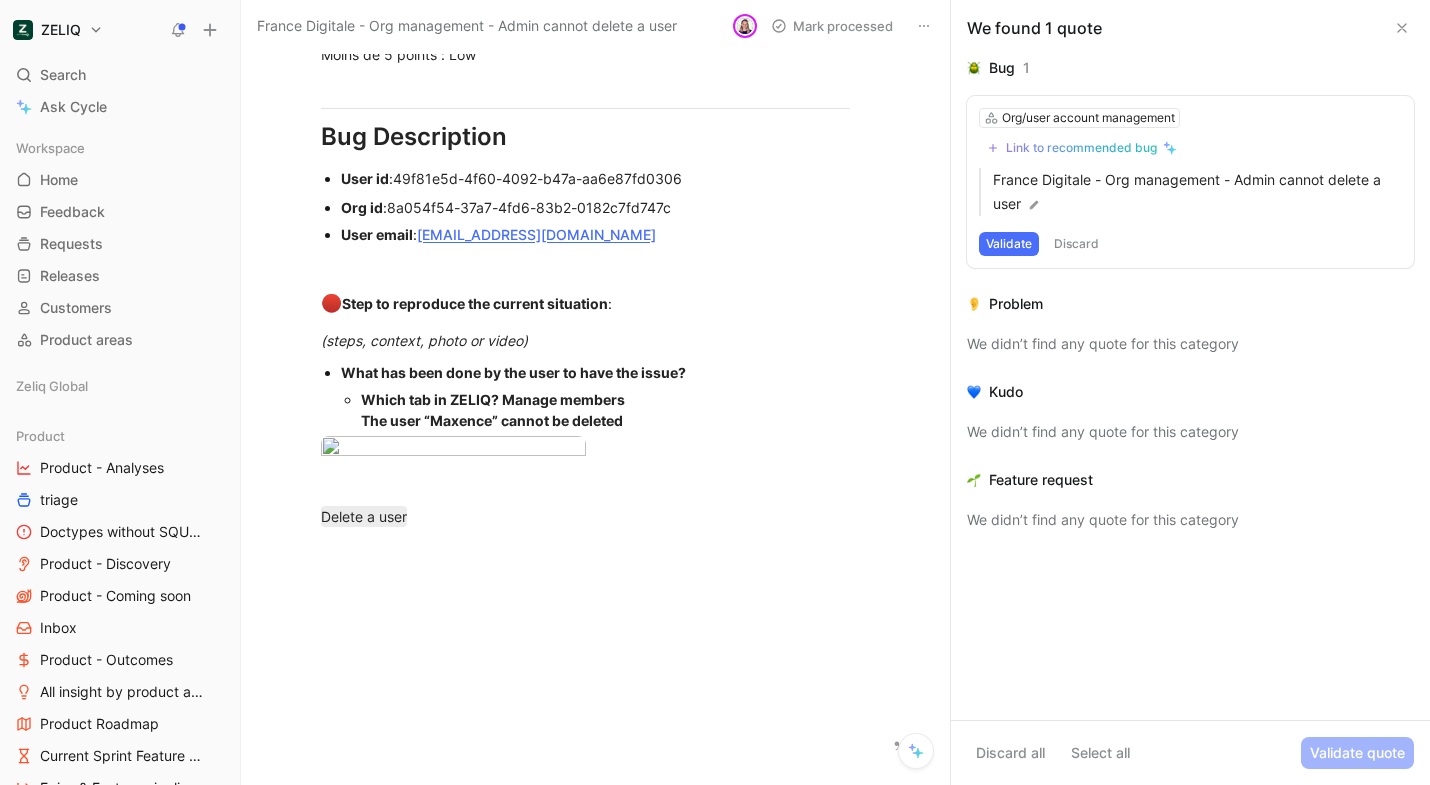 click at bounding box center [715, 785] 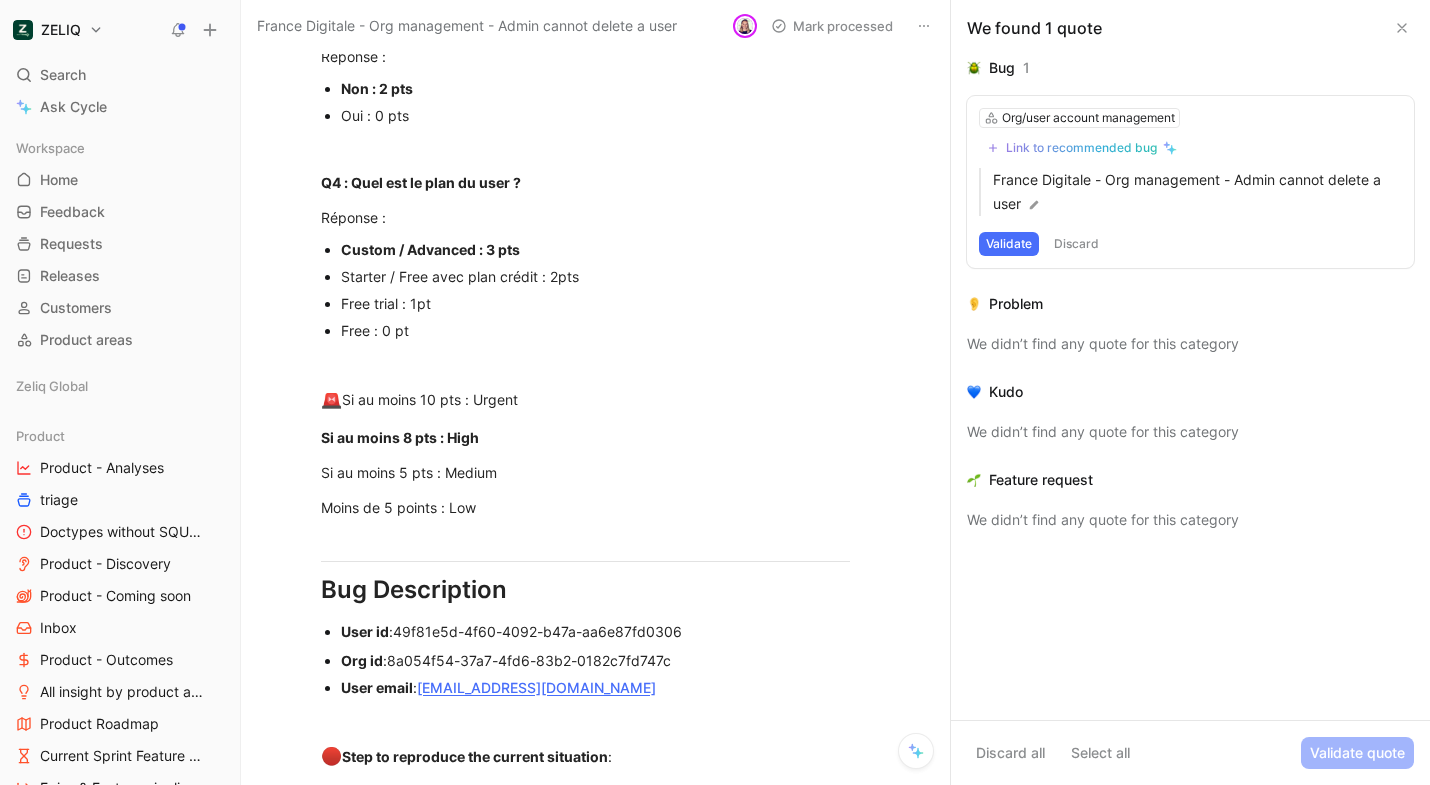 scroll, scrollTop: 0, scrollLeft: 0, axis: both 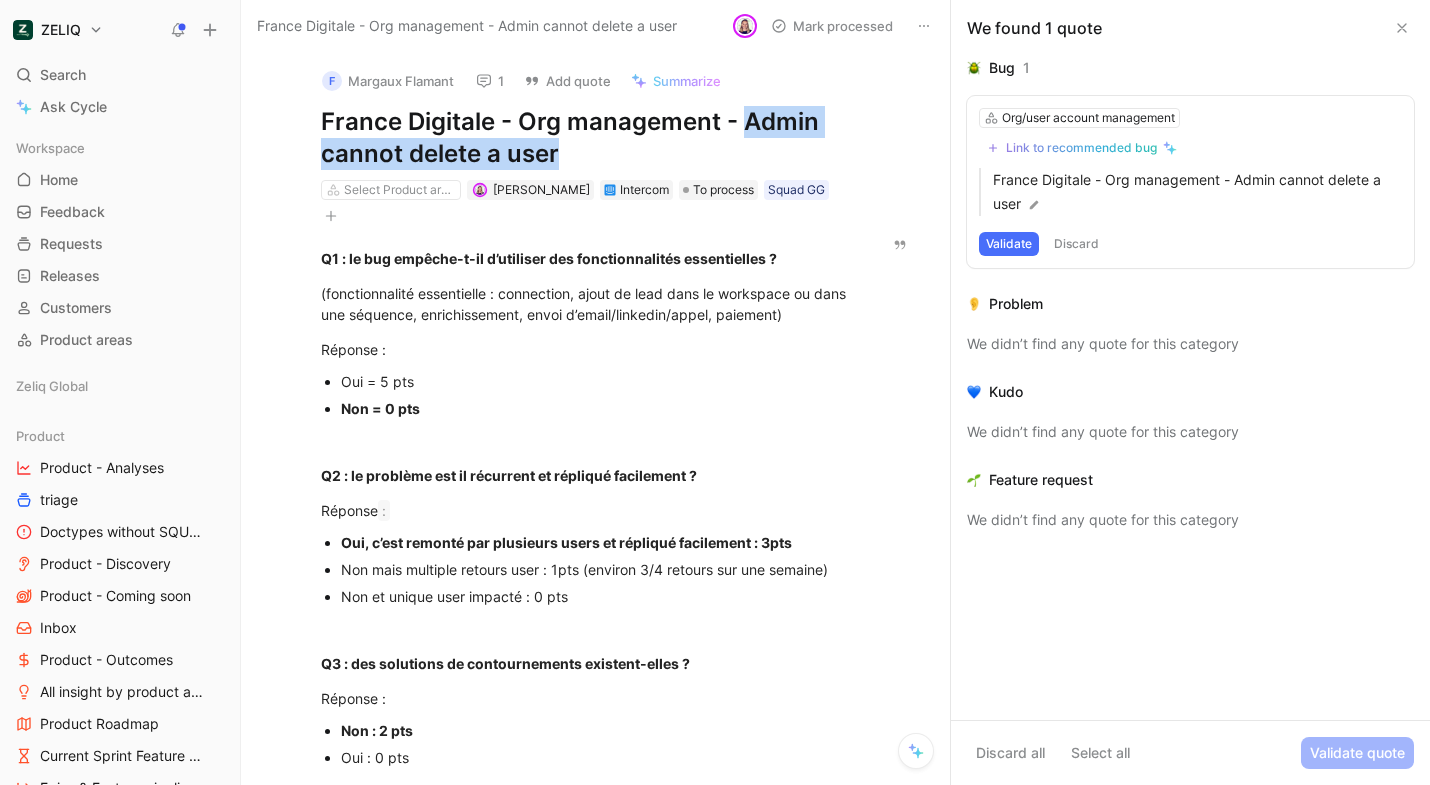drag, startPoint x: 598, startPoint y: 159, endPoint x: 745, endPoint y: 118, distance: 152.61061 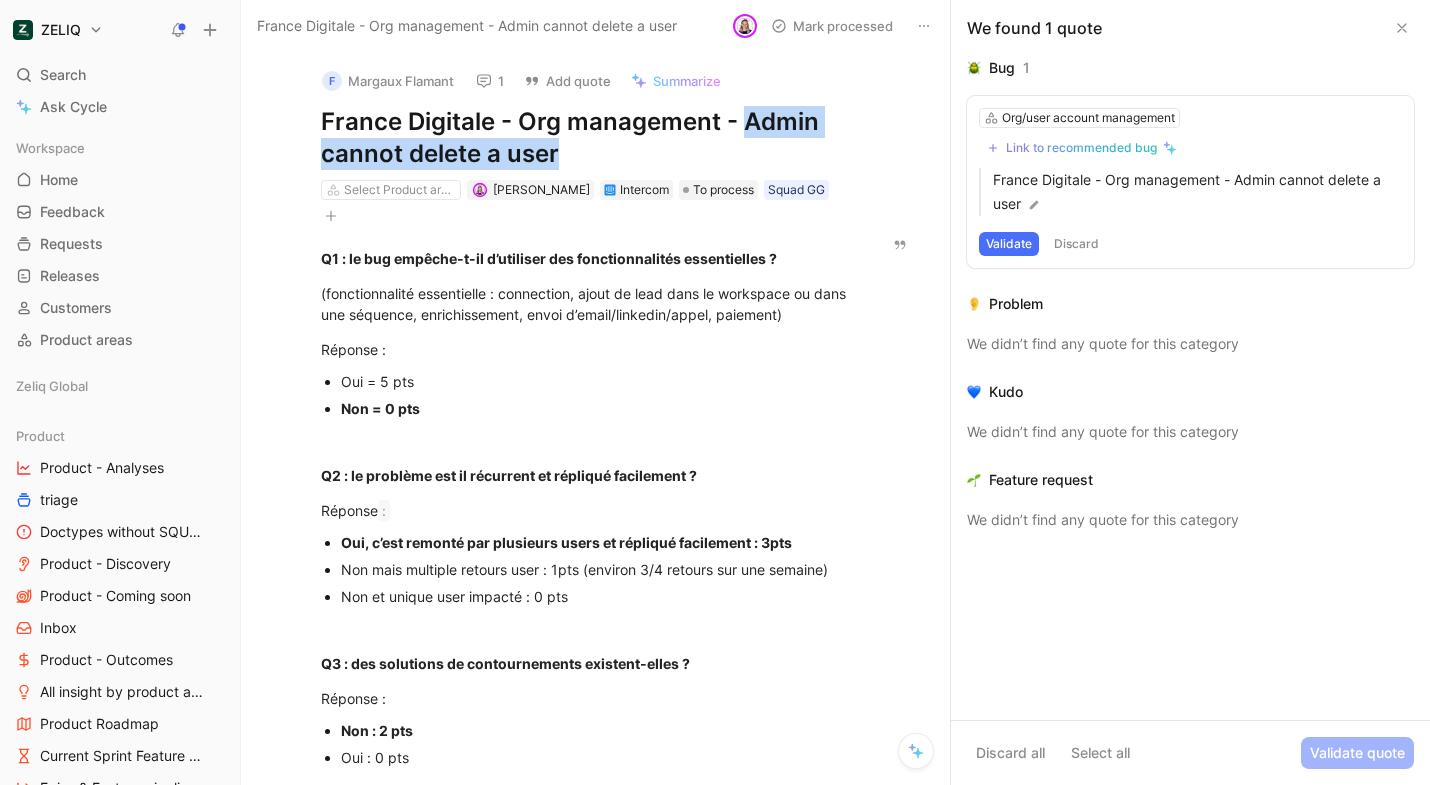 click at bounding box center (1402, 28) 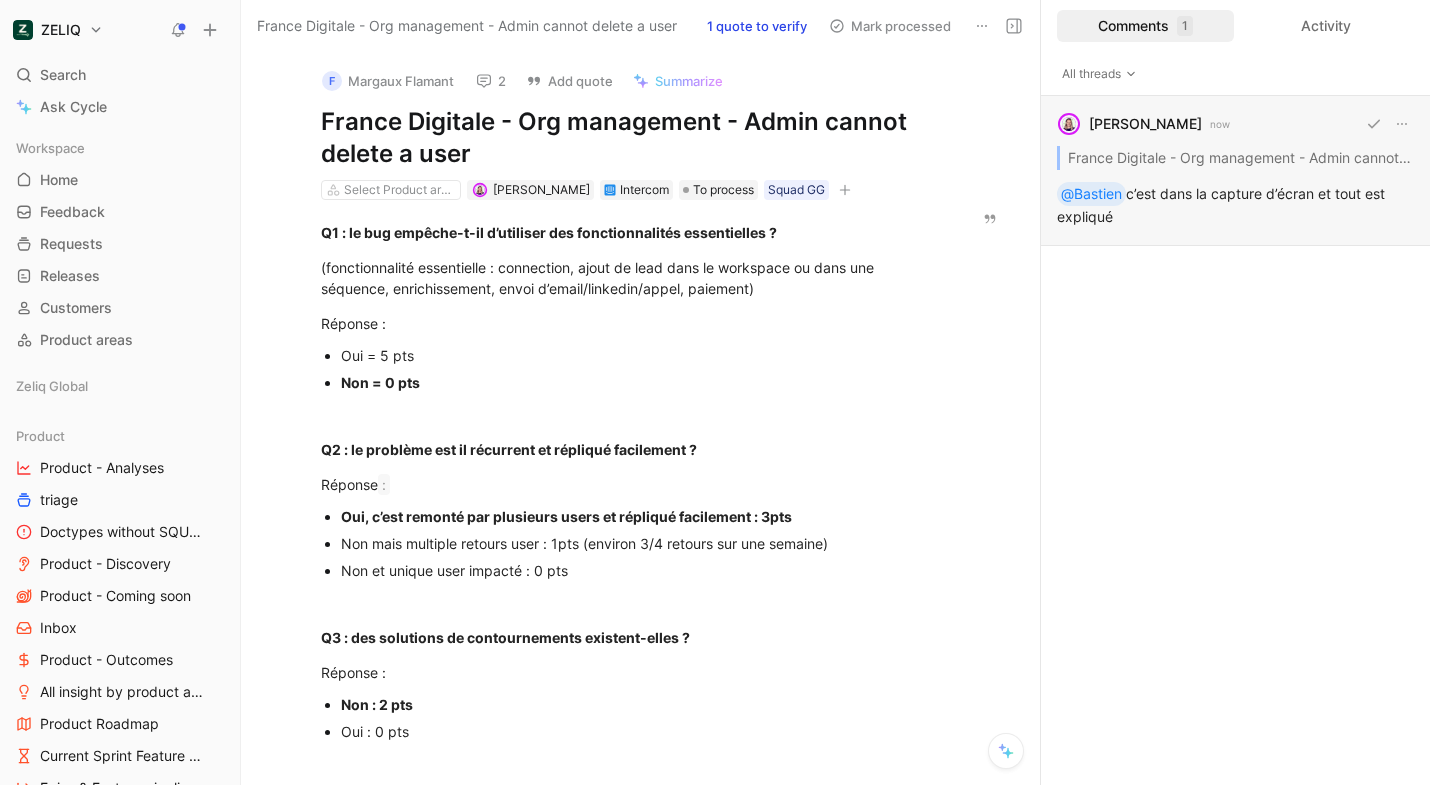 click on "Camille Wattel now France Digitale - Org management - Admin cannot delete a user @Bastien  c’est dans la capture d’écran et tout est expliqué" at bounding box center (1235, 171) 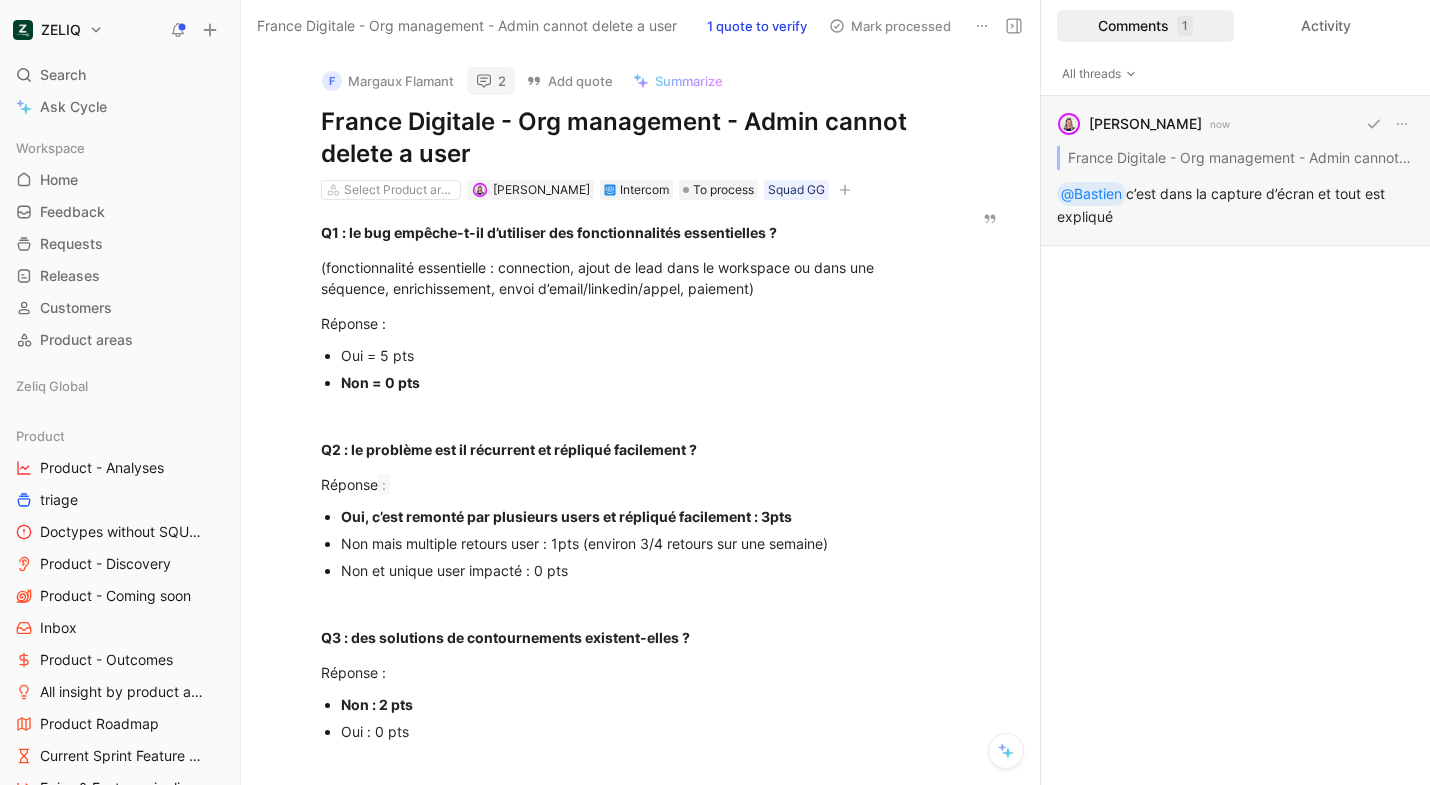 scroll, scrollTop: 14, scrollLeft: 0, axis: vertical 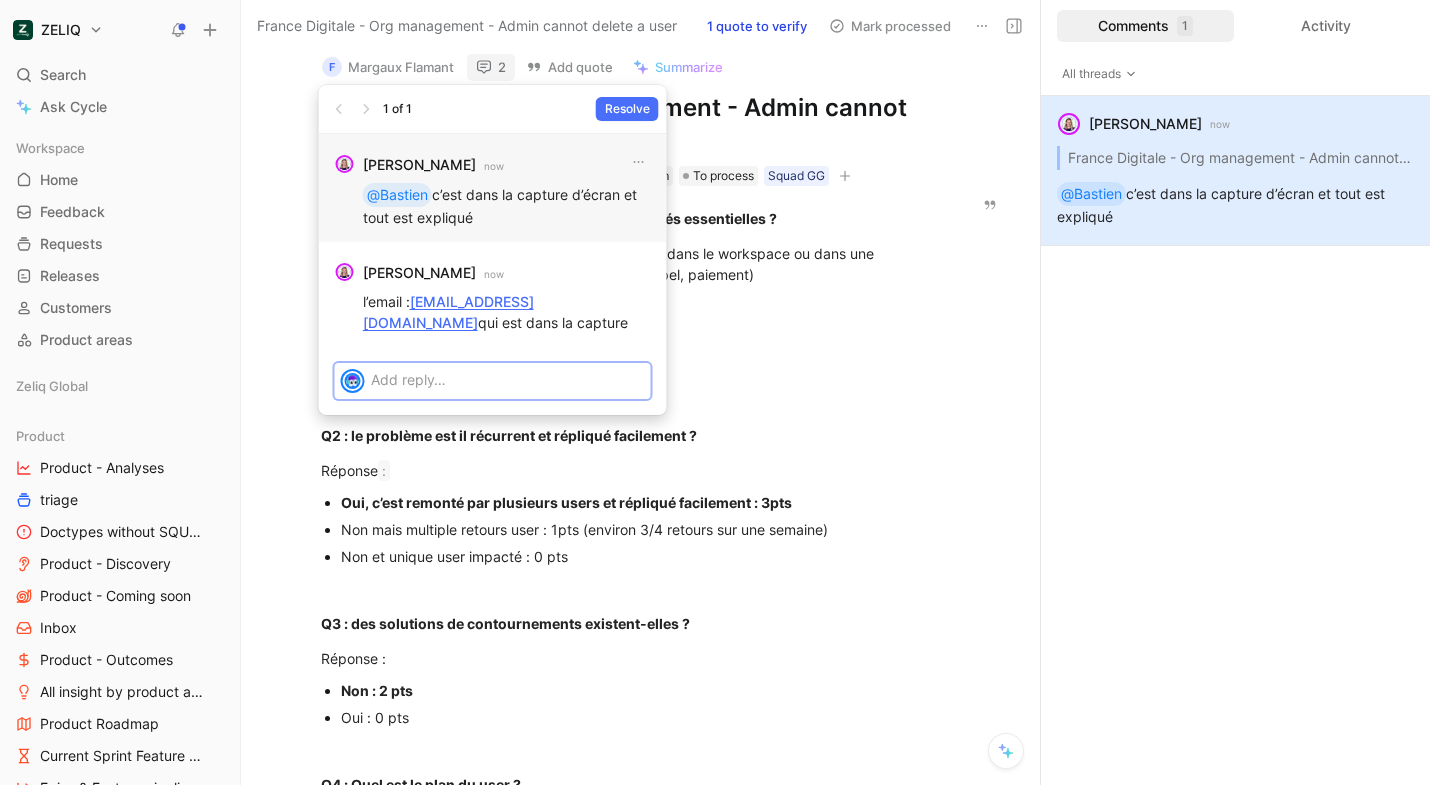 click at bounding box center (508, 379) 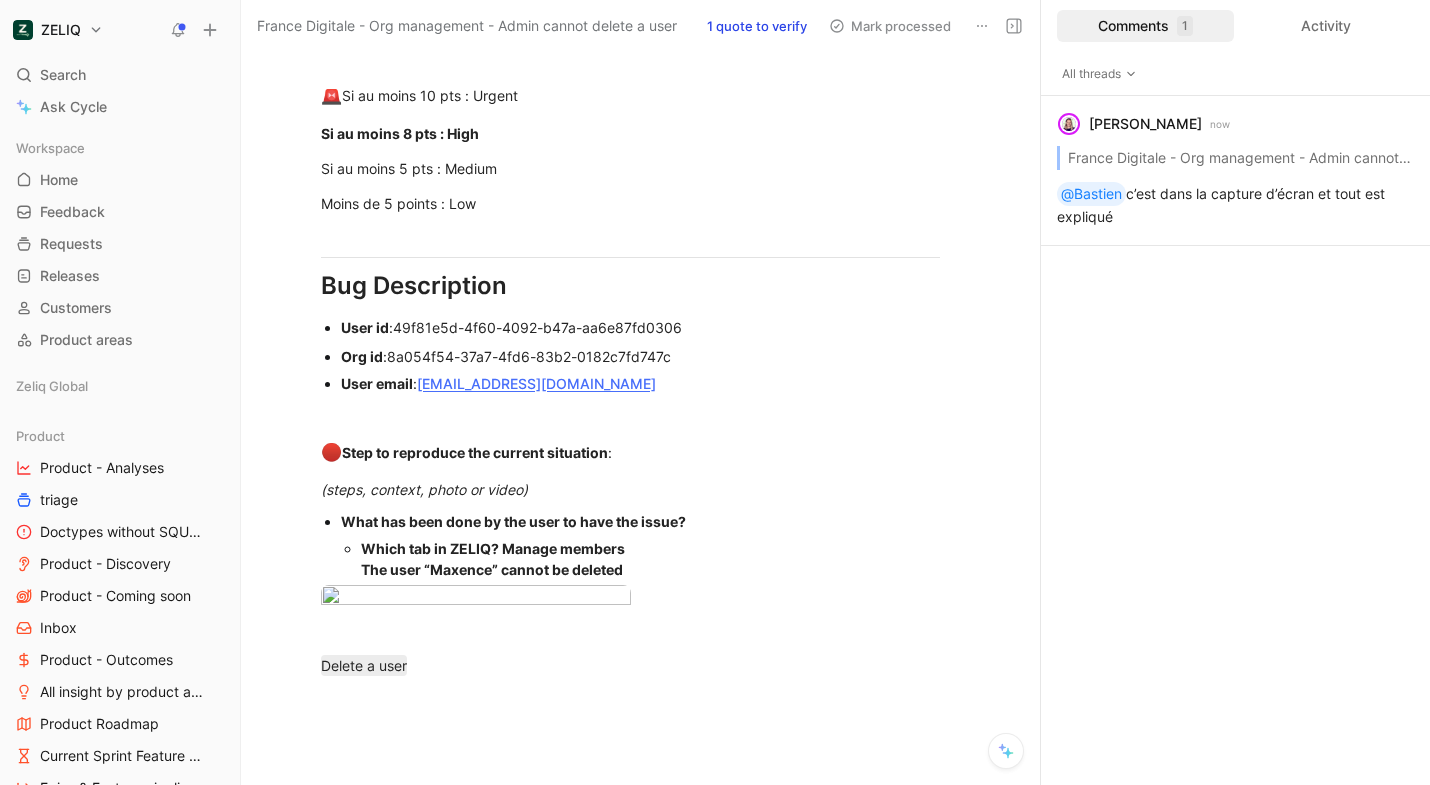 scroll, scrollTop: 1330, scrollLeft: 0, axis: vertical 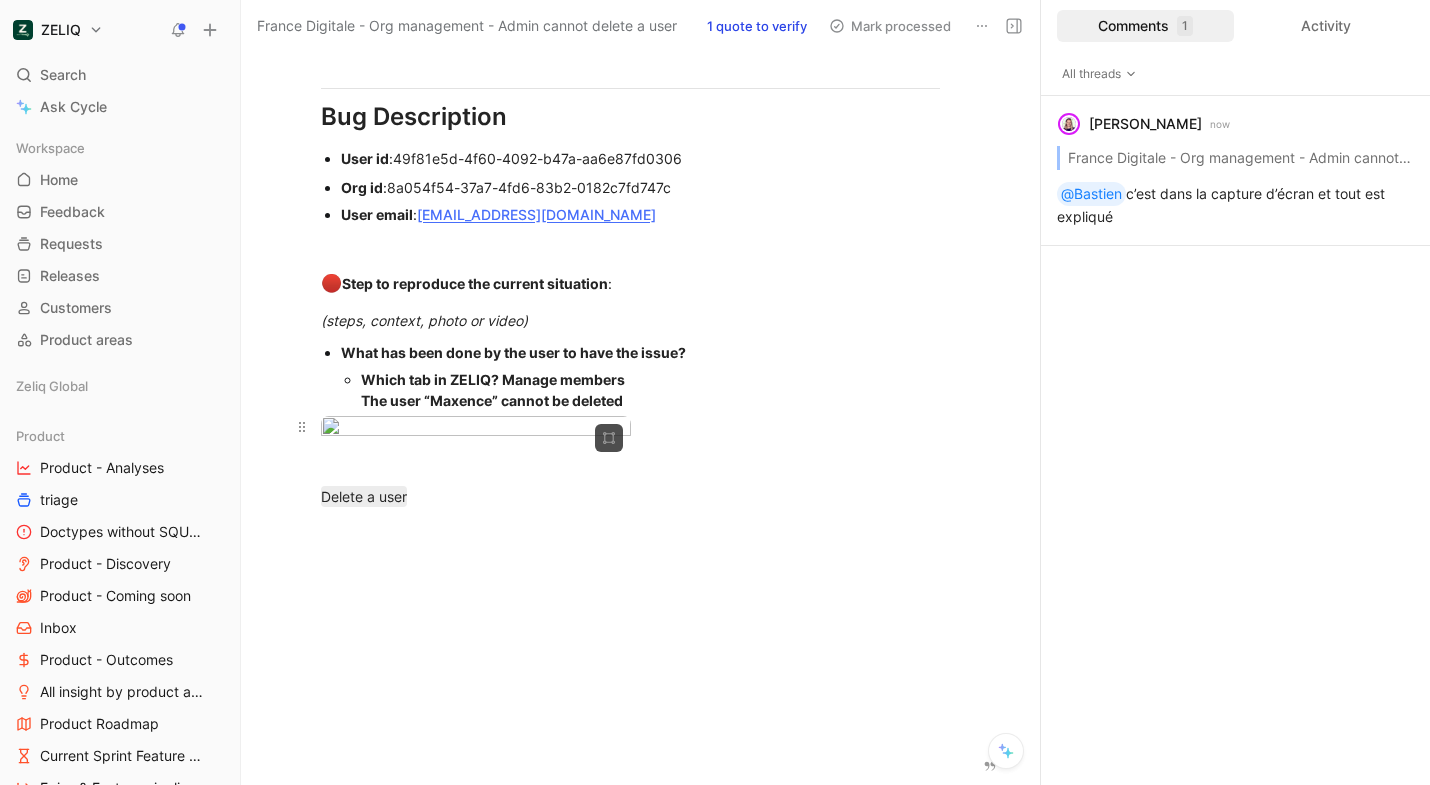 click on "ZELIQ Search ⌘ K Ask Cycle Workspace Home G then H Feedback G then F Requests G then R Releases G then L Customers Product areas Zeliq Global Product Product - Analyses triage Doctypes without SQUAD Product - Discovery Product - Coming soon Inbox Product - Outcomes All insight by product areas Product Roadmap Current Sprint Feature pipeline Epics & Feature pipeline Product - GG GG Bugs for Quick Wins days  GG - VoC GG- Feedback users GG - Discovery GG - Bugs GG - Problems GG - Outcomes GG - Macro roadmap GG - Feature request GG - Priorization GG - Feature factory GG - Epic & features listing Product - Marvel MA Bugs for Quick Wins days  VoC - Marvel All Epics MA - All features/epics/bugs MA - Insights/product area/date MA - Feedbacks MA - Bugs MA - Features Listing MA - Features pipeline MA - Roadmap  MA - Roadmap - Kanban Product - DC Design Feedback inbox design Design - Feature factory Design - UI Other Success Bugs for Quick Wins days  Bug Marvel Marion Bug DC Marion CSM Dashboard Squad - GG" at bounding box center [715, 392] 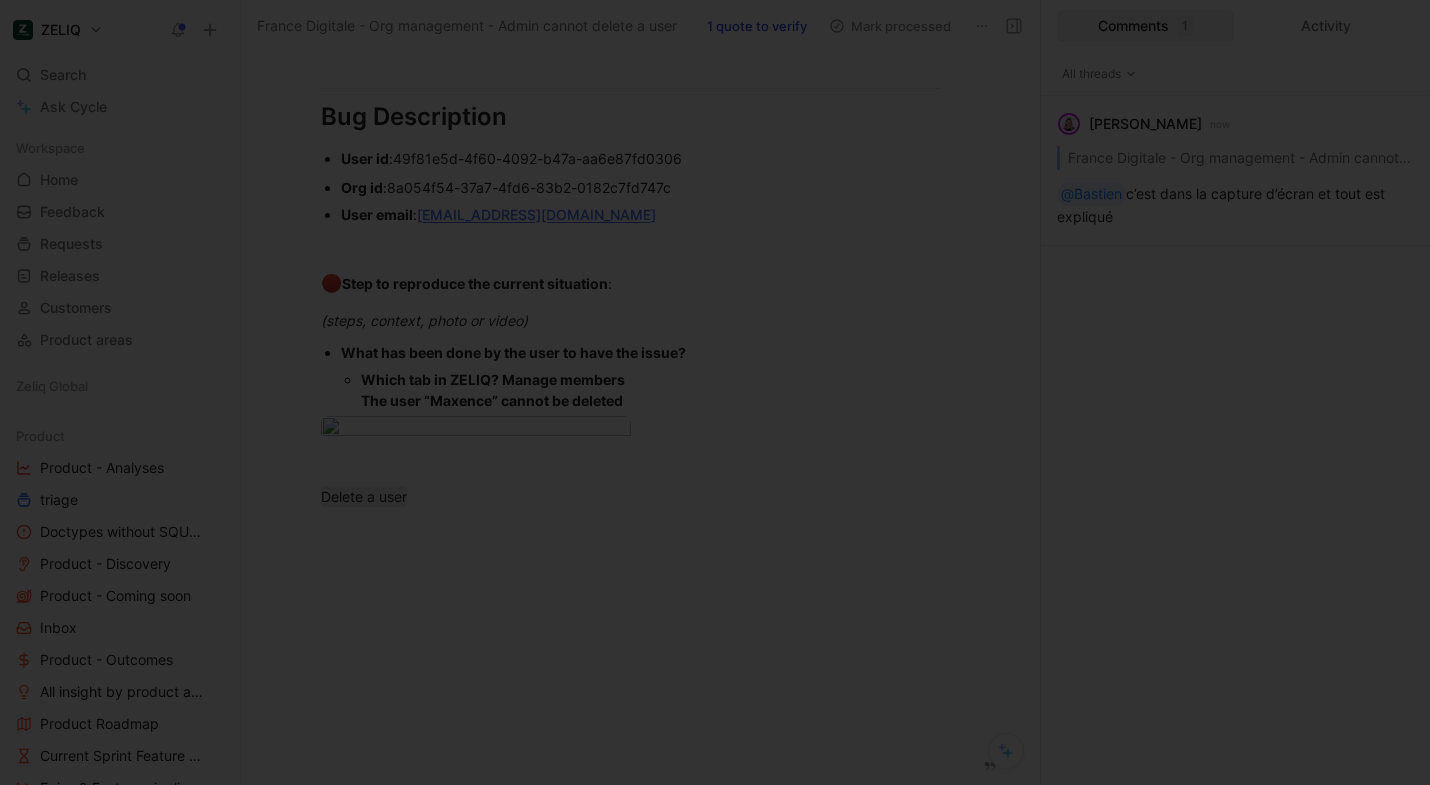 click at bounding box center (715, 785) 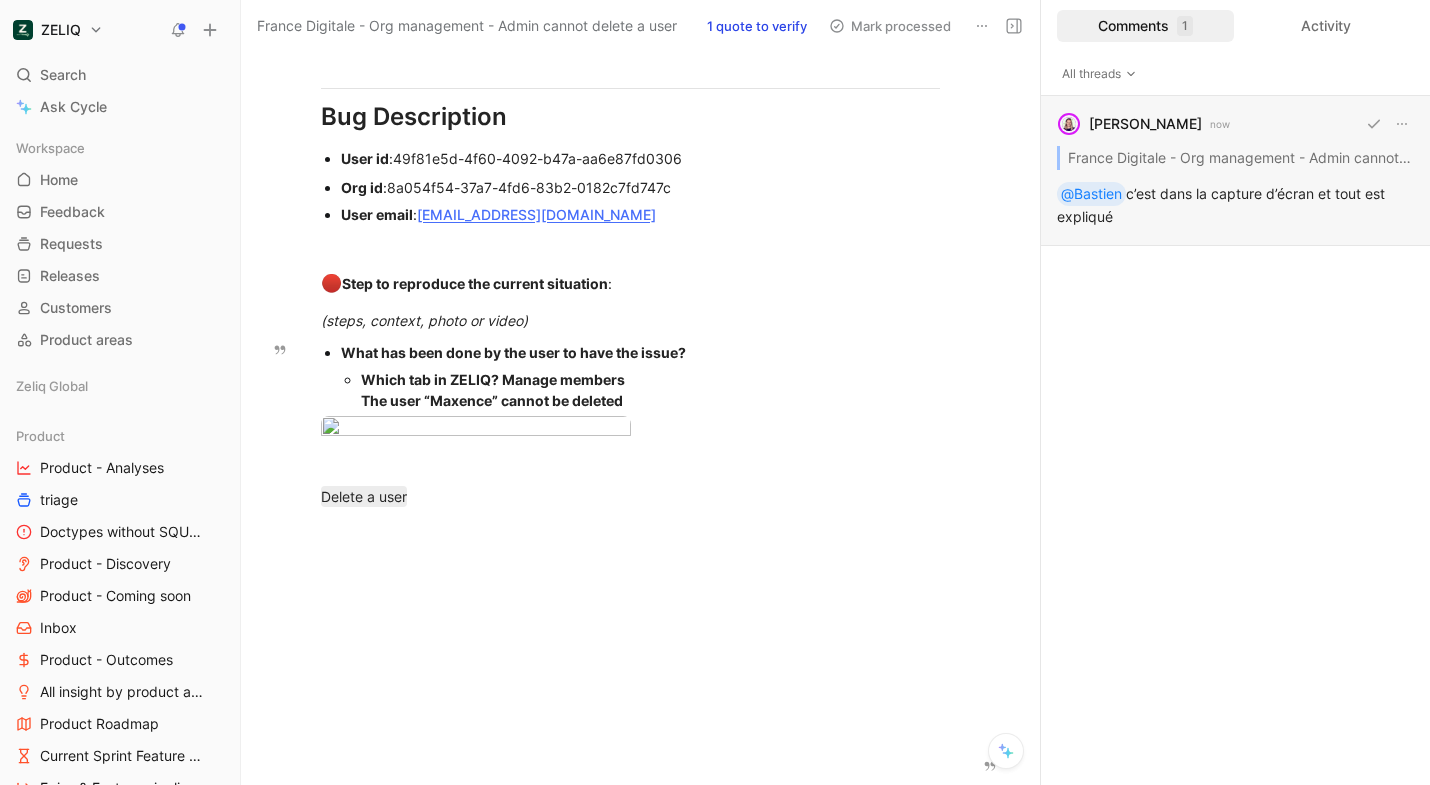 click on "Camille Wattel now France Digitale - Org management - Admin cannot delete a user @Bastien  c’est dans la capture d’écran et tout est expliqué" at bounding box center (1235, 171) 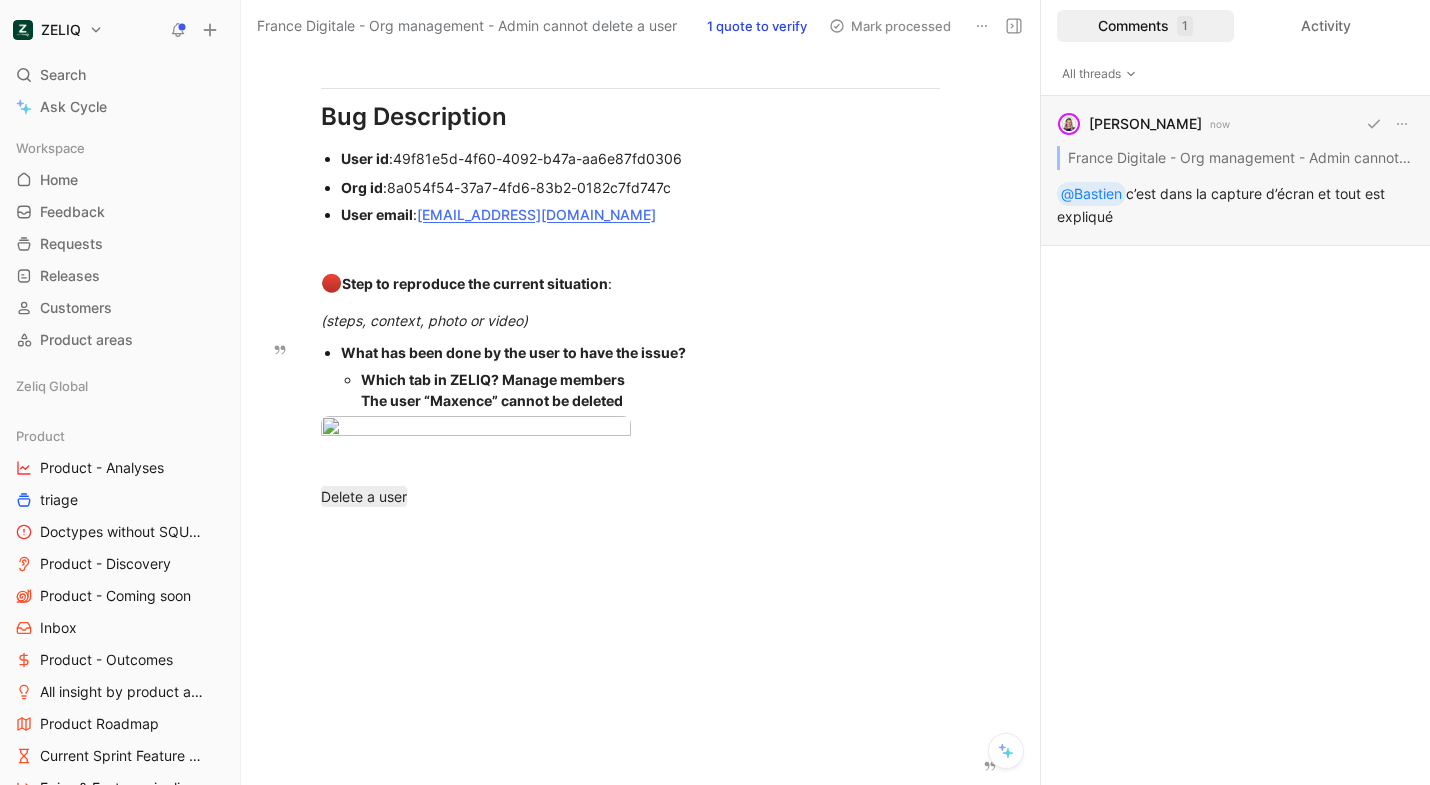 scroll, scrollTop: 14, scrollLeft: 0, axis: vertical 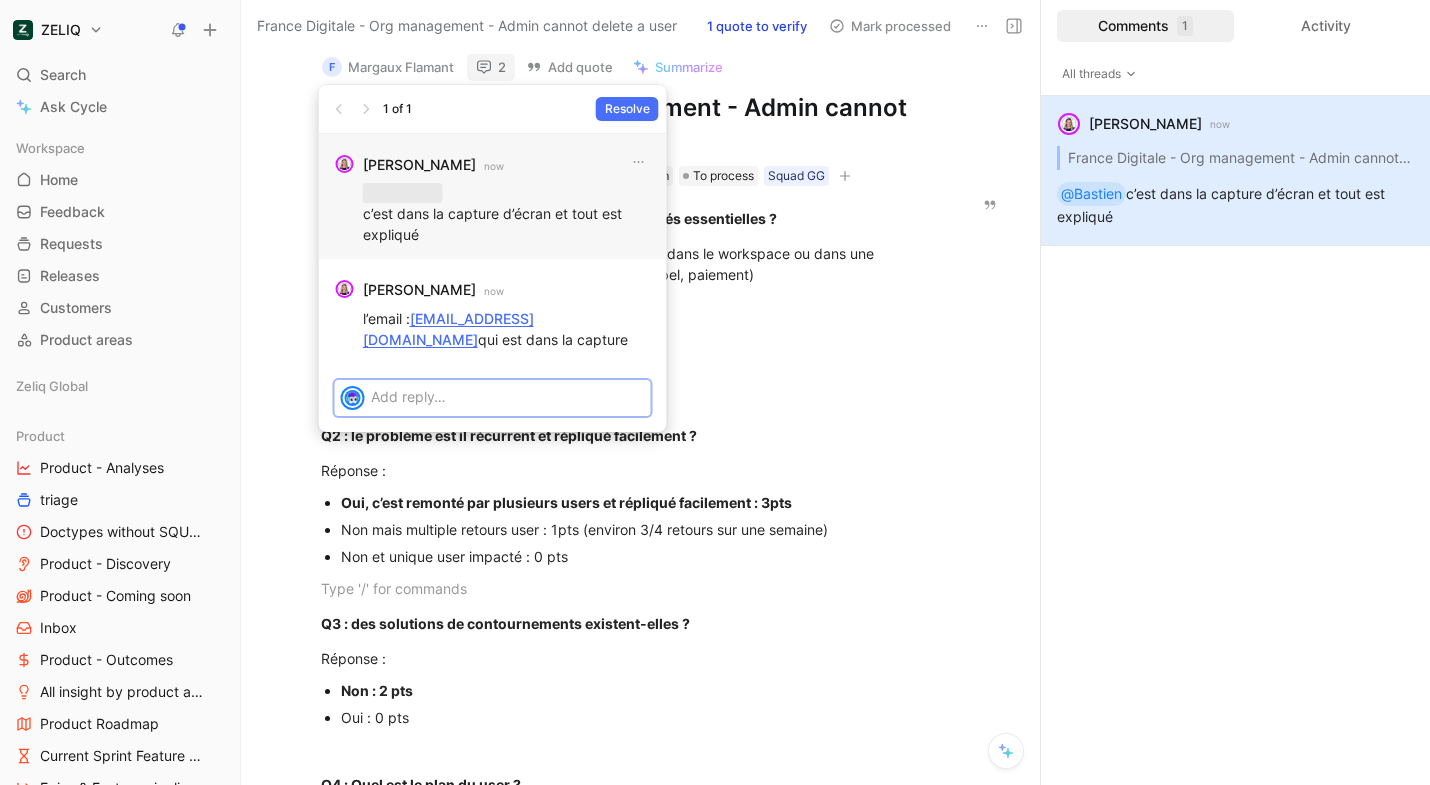 click at bounding box center (508, 396) 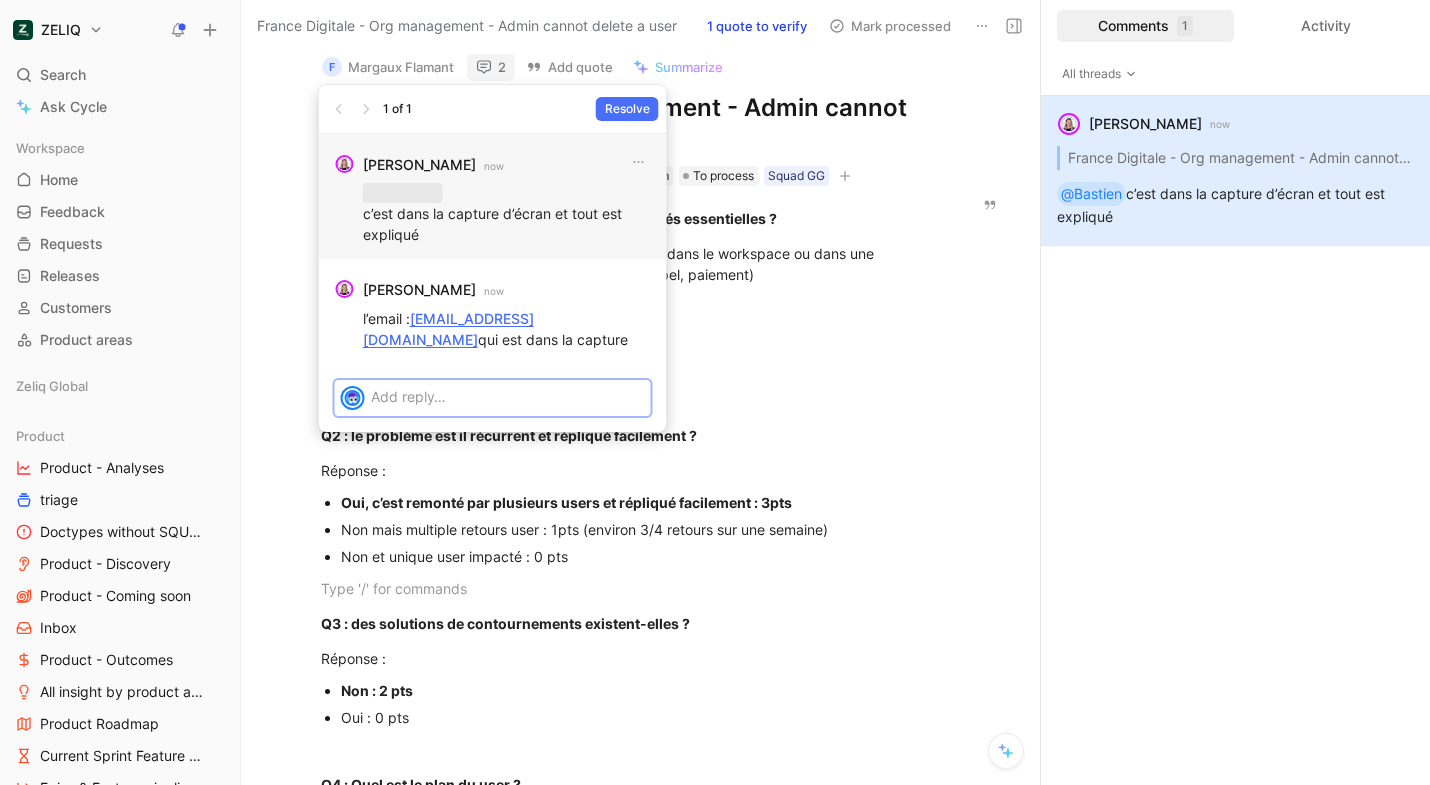 click at bounding box center [511, 396] 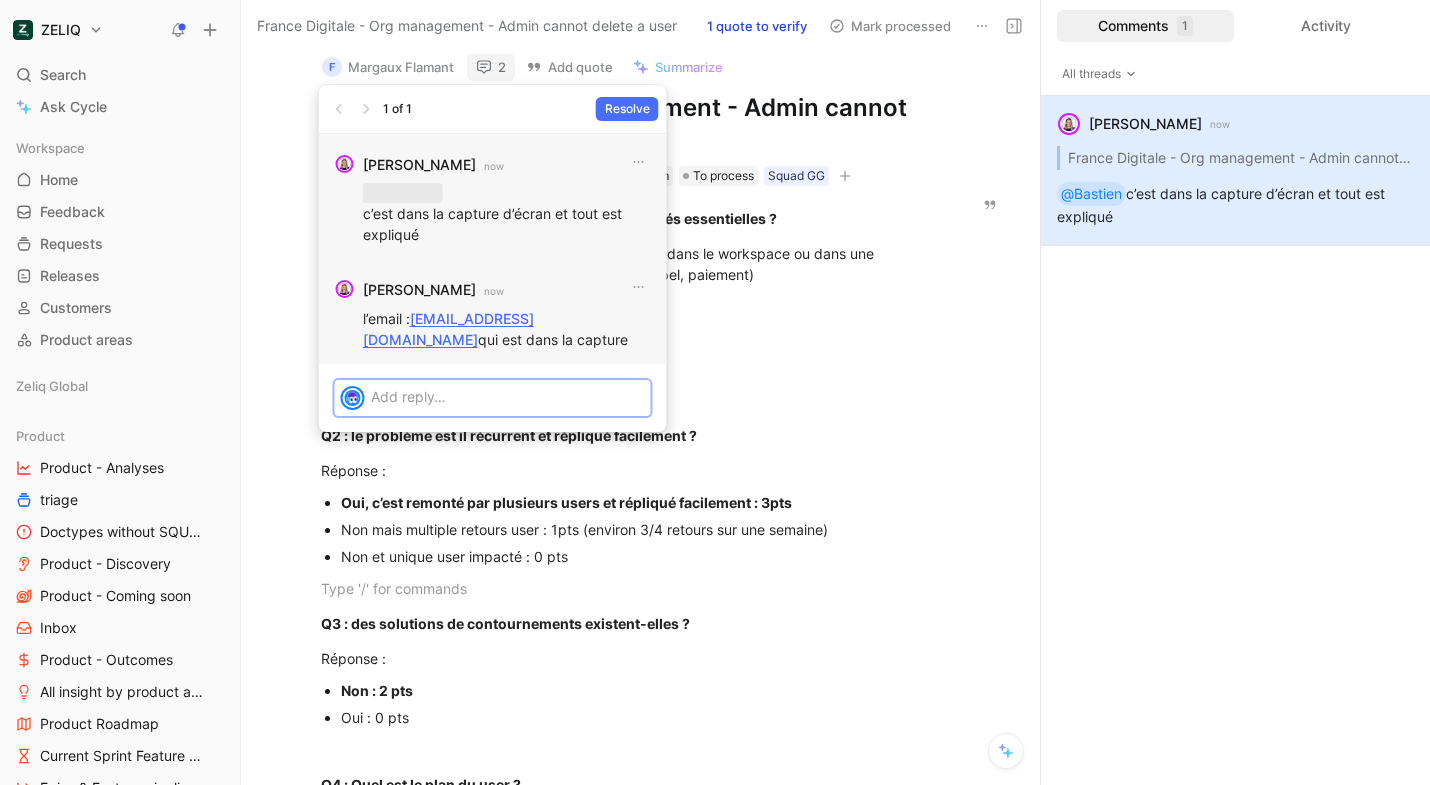 type 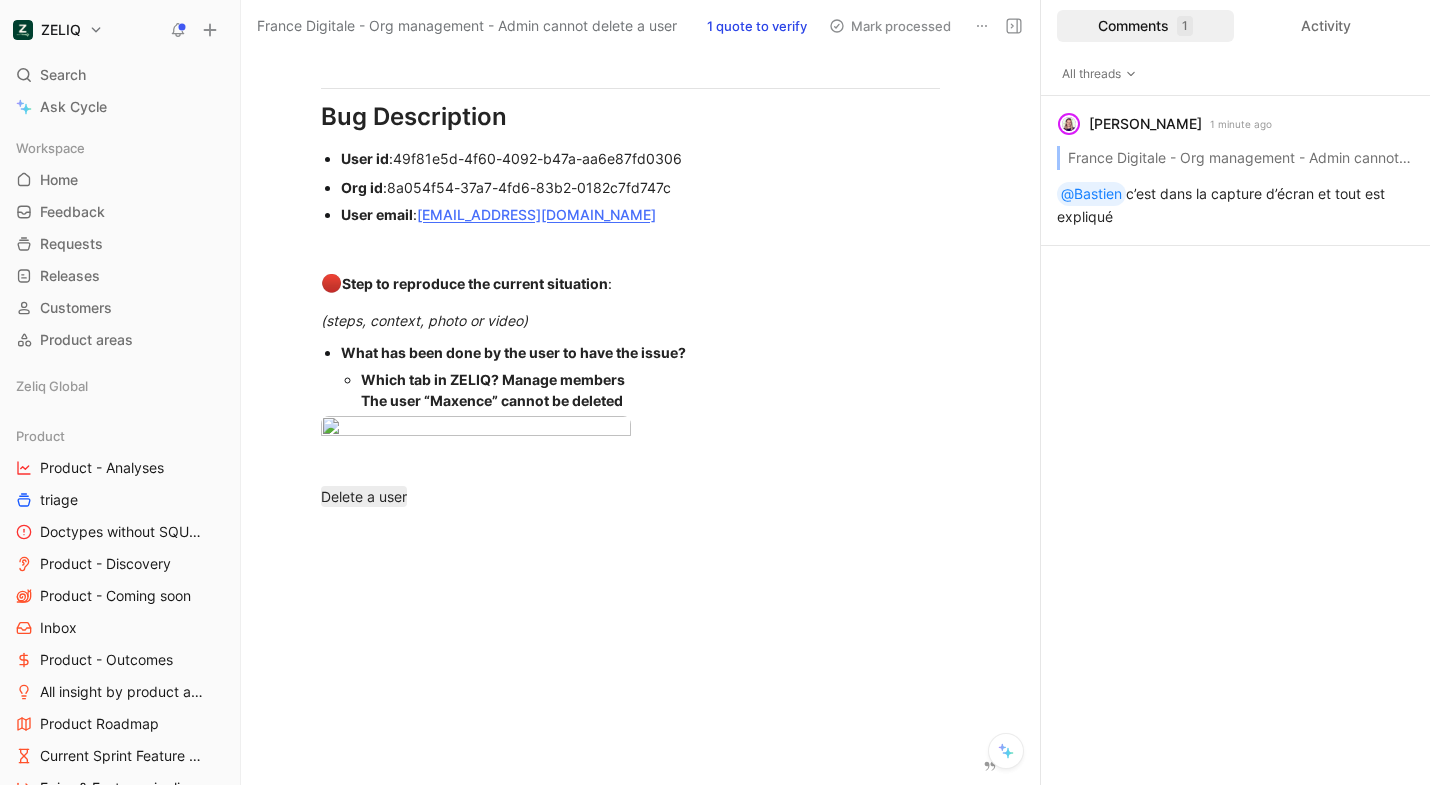 scroll, scrollTop: 1227, scrollLeft: 0, axis: vertical 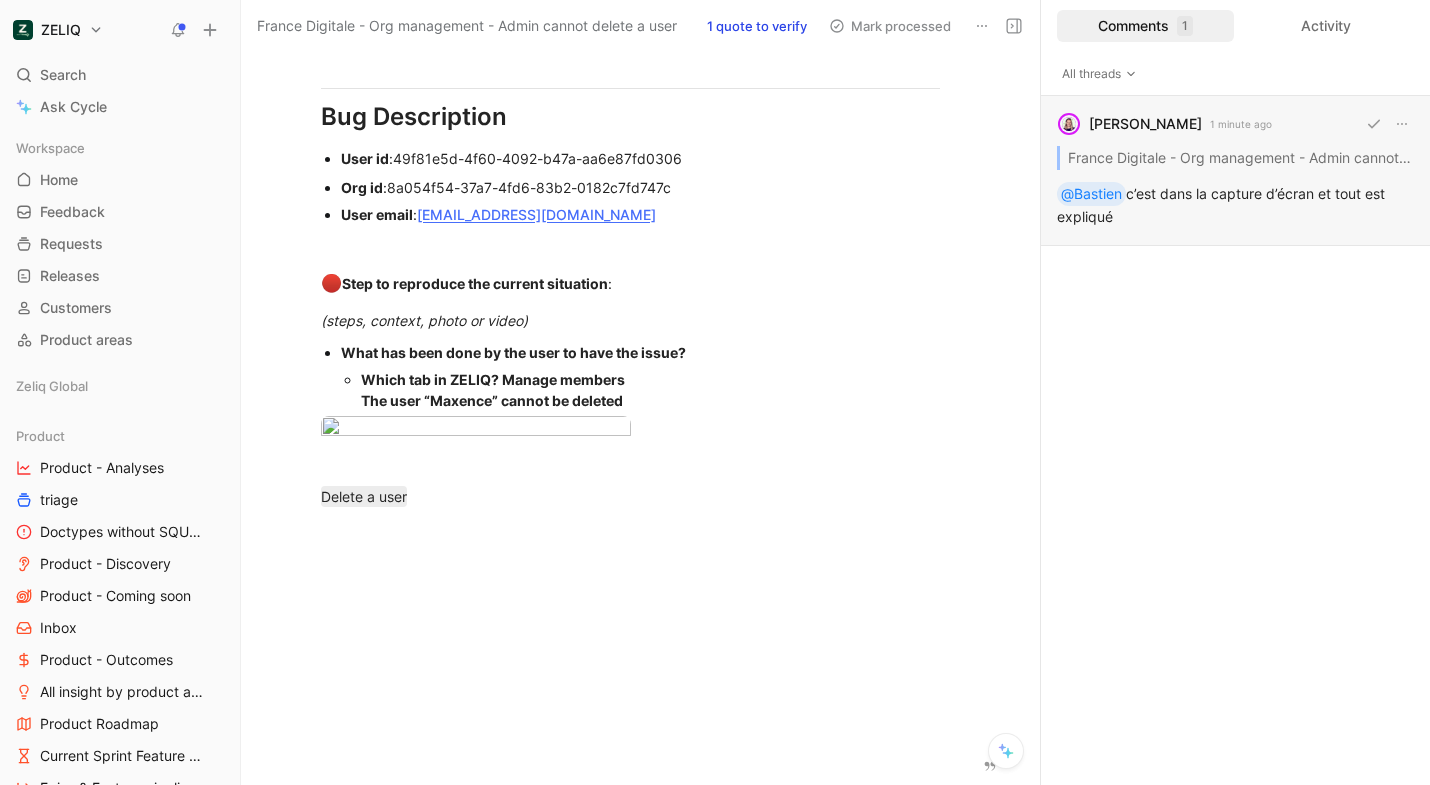 click on "Camille Wattel 1 minute ago France Digitale - Org management - Admin cannot delete a user @Bastien  c’est dans la capture d’écran et tout est expliqué" at bounding box center [1235, 171] 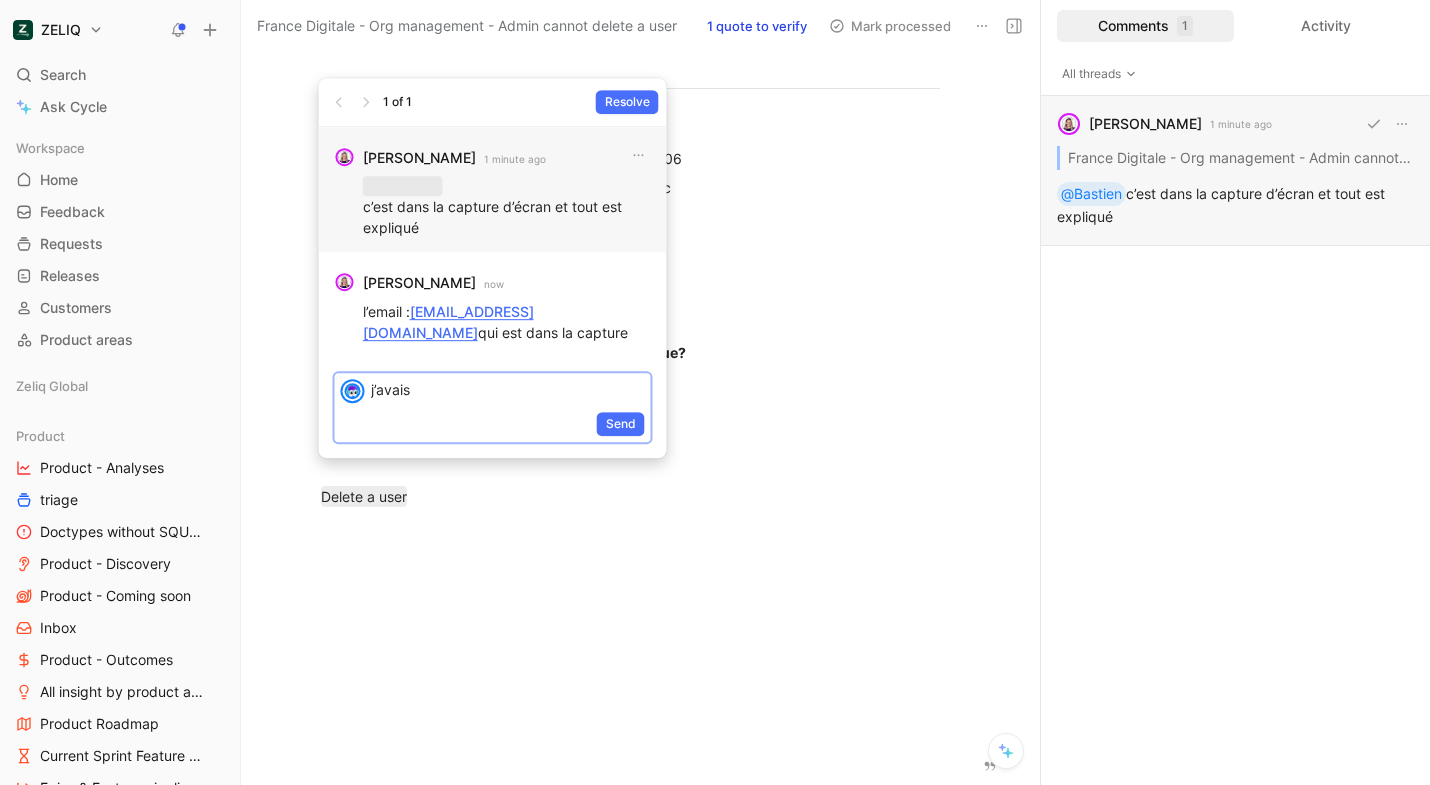 scroll, scrollTop: 14, scrollLeft: 0, axis: vertical 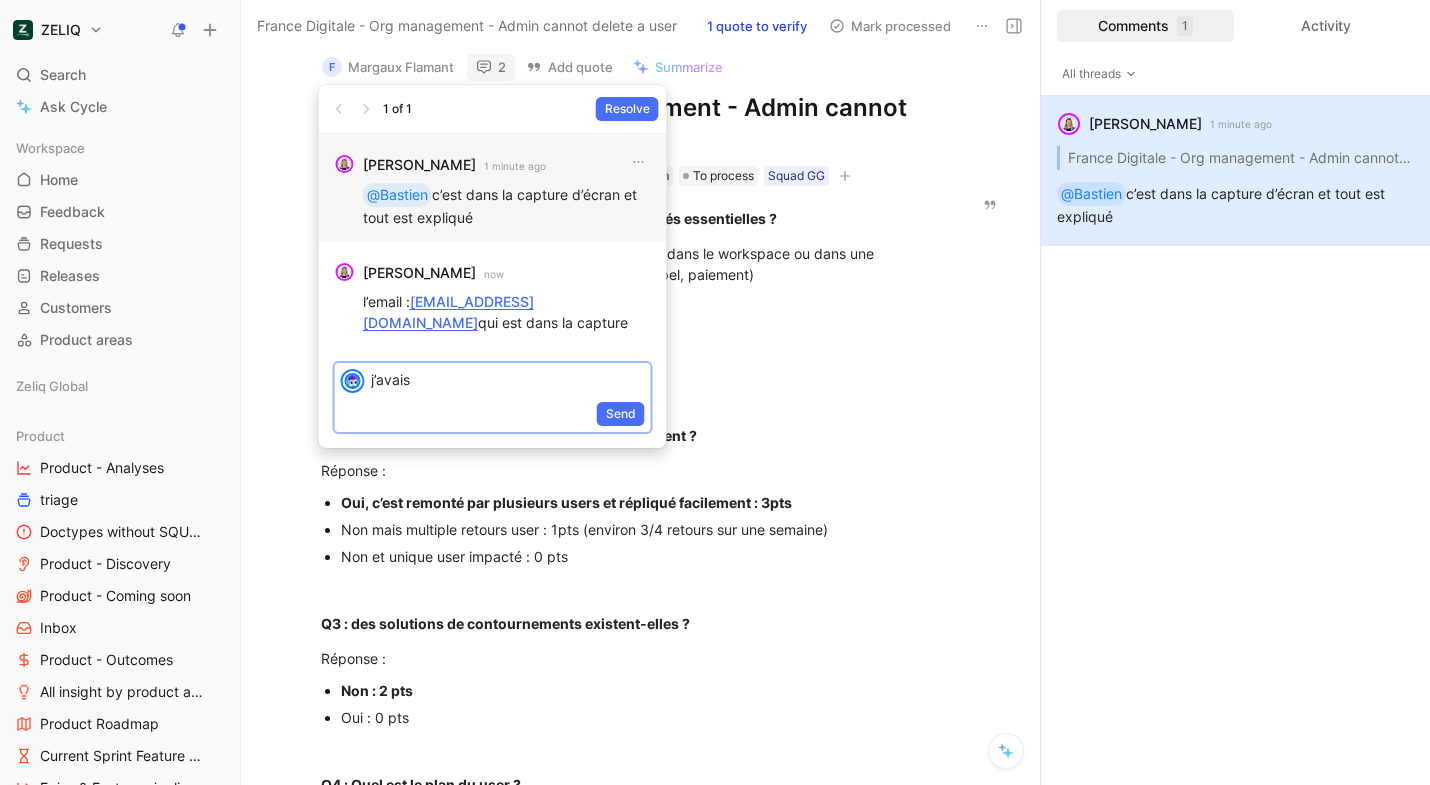 click on "j’avais" at bounding box center (508, 379) 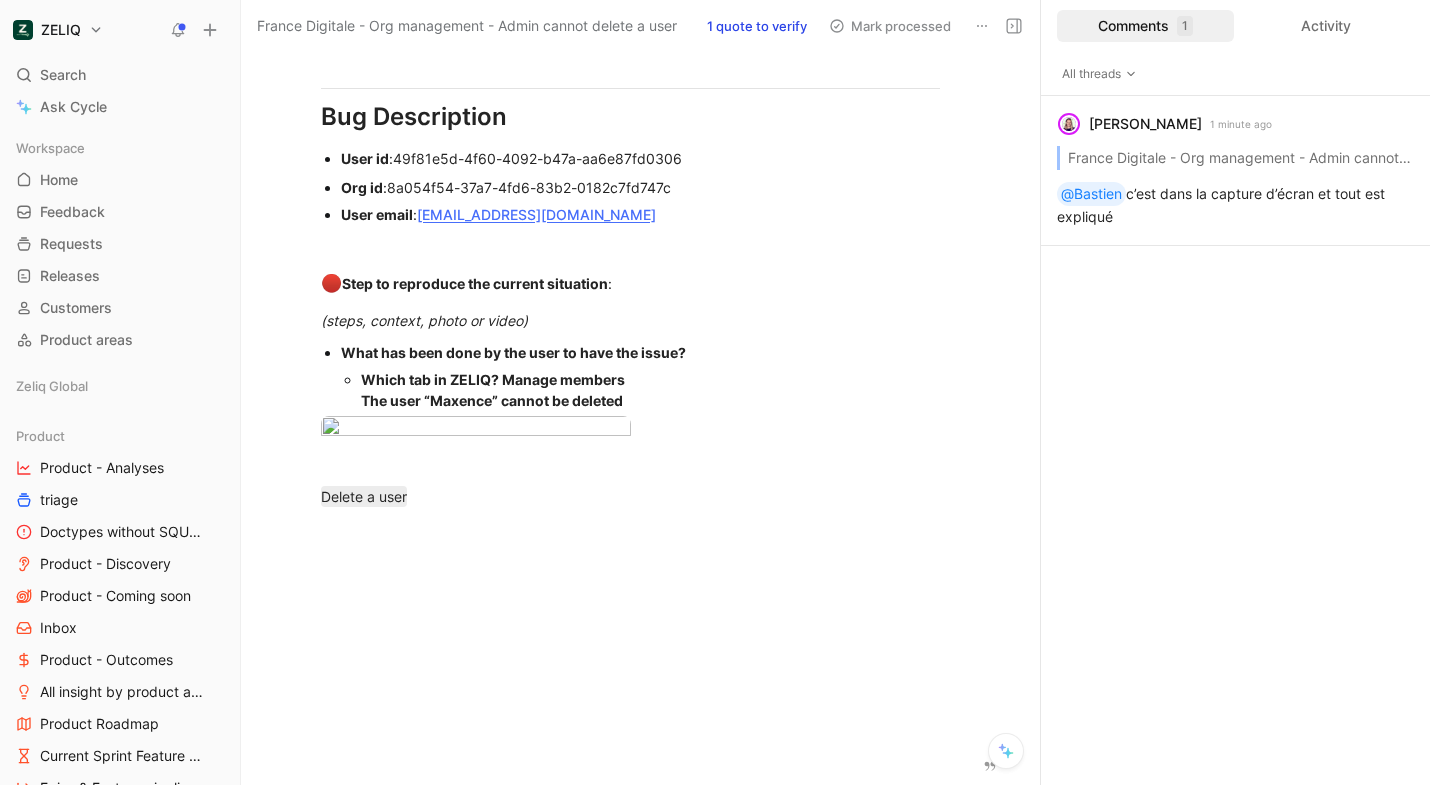 scroll, scrollTop: 1179, scrollLeft: 0, axis: vertical 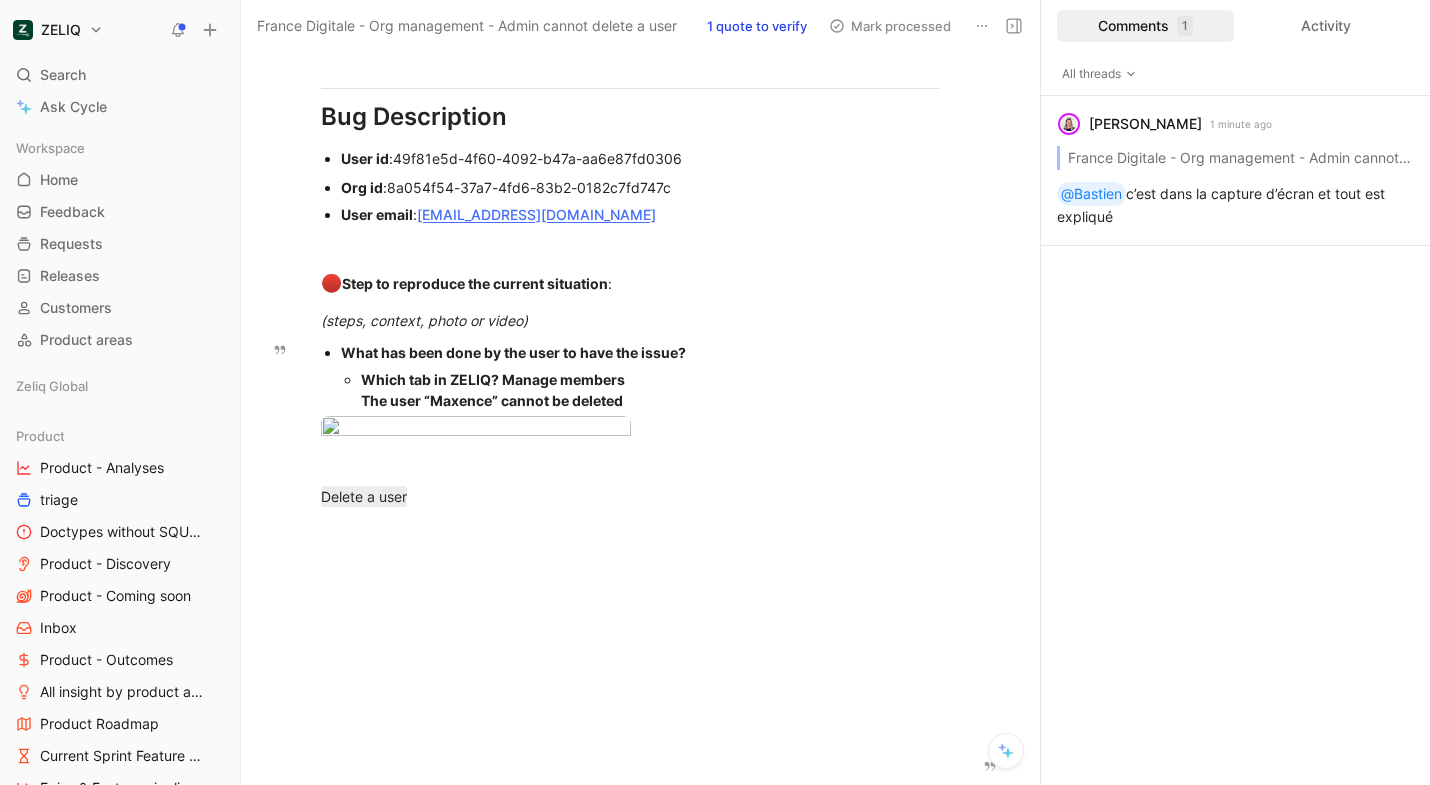 click on "The user “Maxence” cannot be deleted" at bounding box center [492, 400] 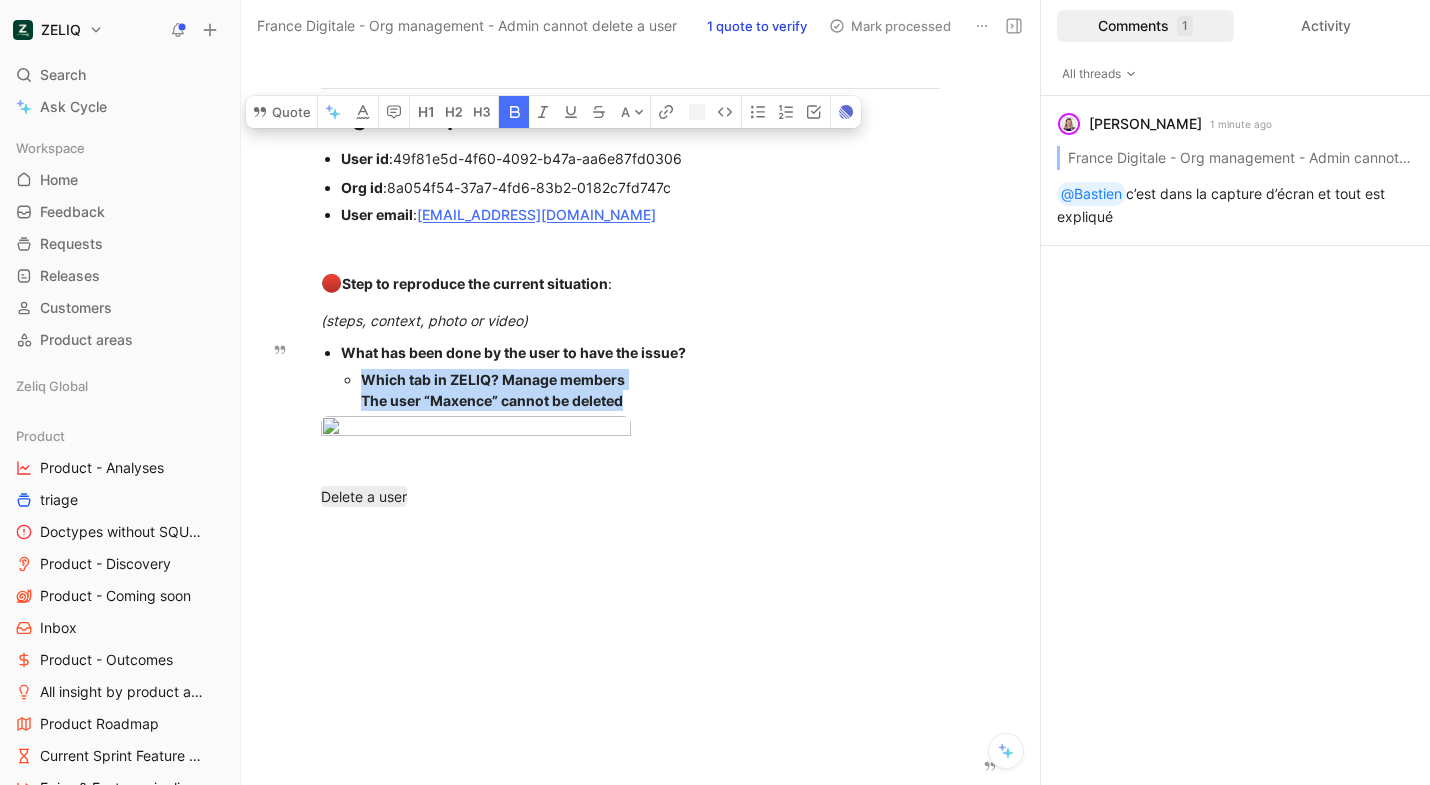 click on "The user “Maxence” cannot be deleted" at bounding box center (492, 400) 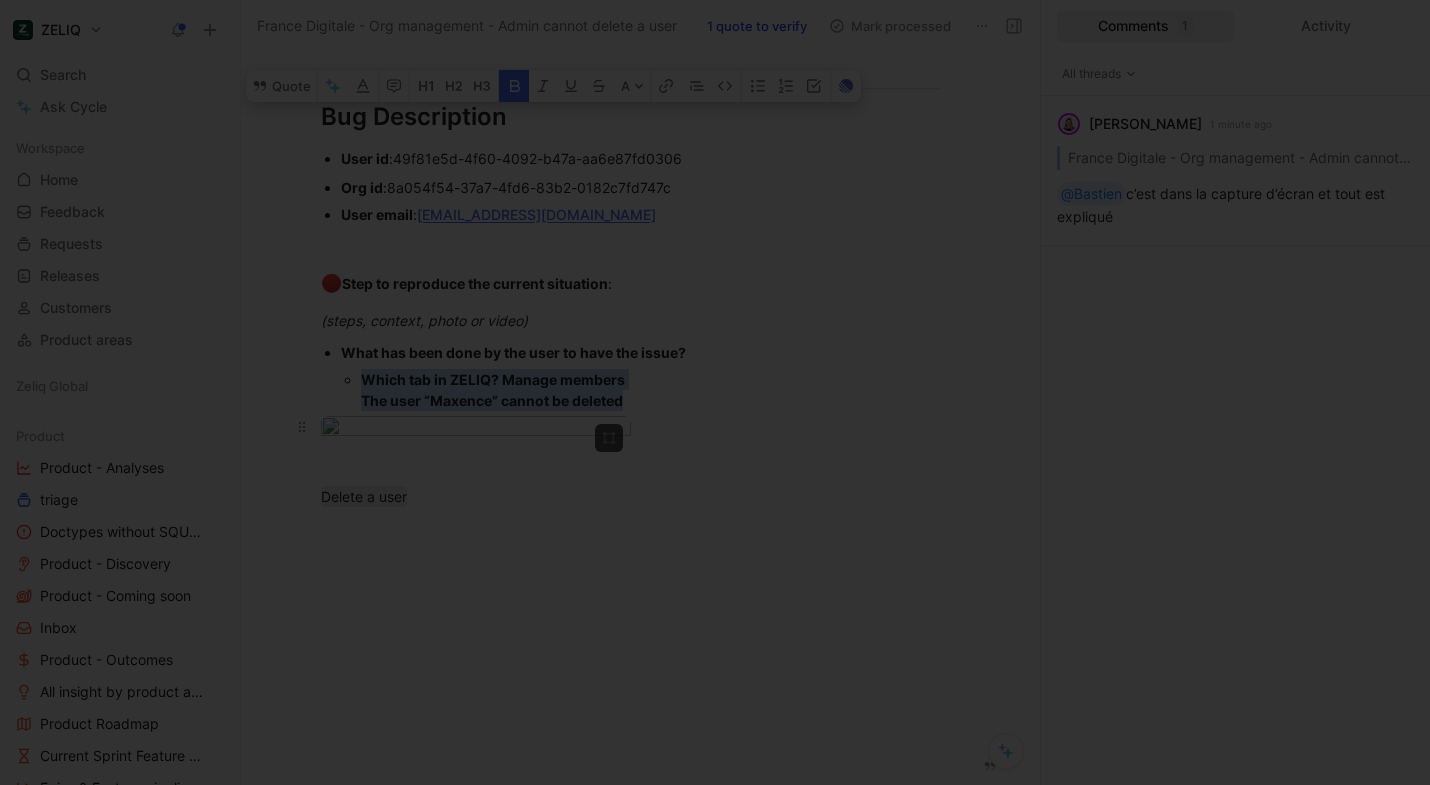 click on "ZELIQ Search ⌘ K Ask Cycle Workspace Home G then H Feedback G then F Requests G then R Releases G then L Customers Product areas Zeliq Global Product Product - Analyses triage Doctypes without SQUAD Product - Discovery Product - Coming soon Inbox Product - Outcomes All insight by product areas Product Roadmap Current Sprint Feature pipeline Epics & Feature pipeline Product - GG GG Bugs for Quick Wins days  GG - VoC GG- Feedback users GG - Discovery GG - Bugs GG - Problems GG - Outcomes GG - Macro roadmap GG - Feature request GG - Priorization GG - Feature factory GG - Epic & features listing Product - Marvel MA Bugs for Quick Wins days  VoC - Marvel All Epics MA - All features/epics/bugs MA - Insights/product area/date MA - Feedbacks MA - Bugs MA - Features Listing MA - Features pipeline MA - Roadmap  MA - Roadmap - Kanban Product - DC Design Feedback inbox design Design - Feature factory Design - UI Other Success Bugs for Quick Wins days  Bug Marvel Marion Bug DC Marion CSM Dashboard Squad - GG" at bounding box center (715, 392) 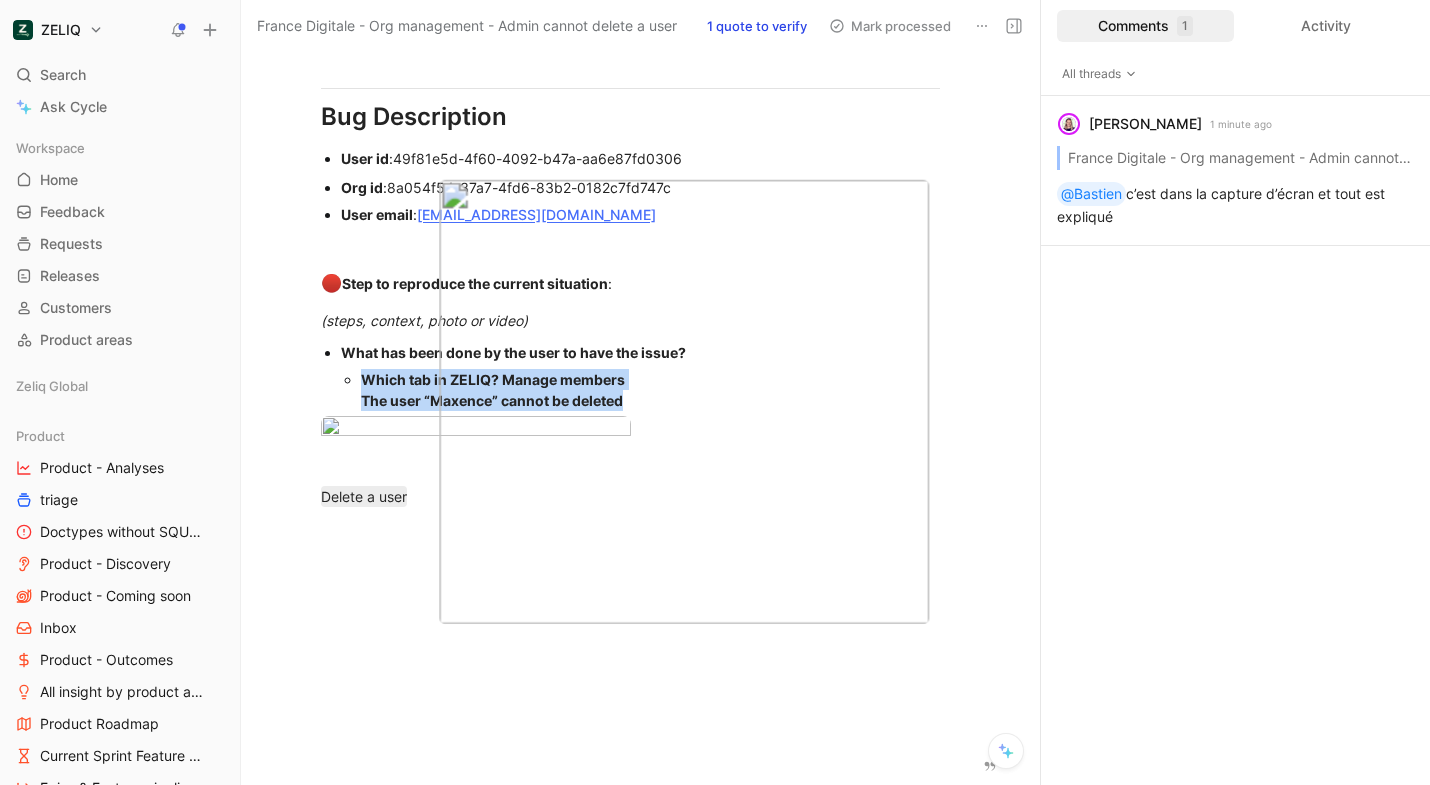 click at bounding box center [715, 785] 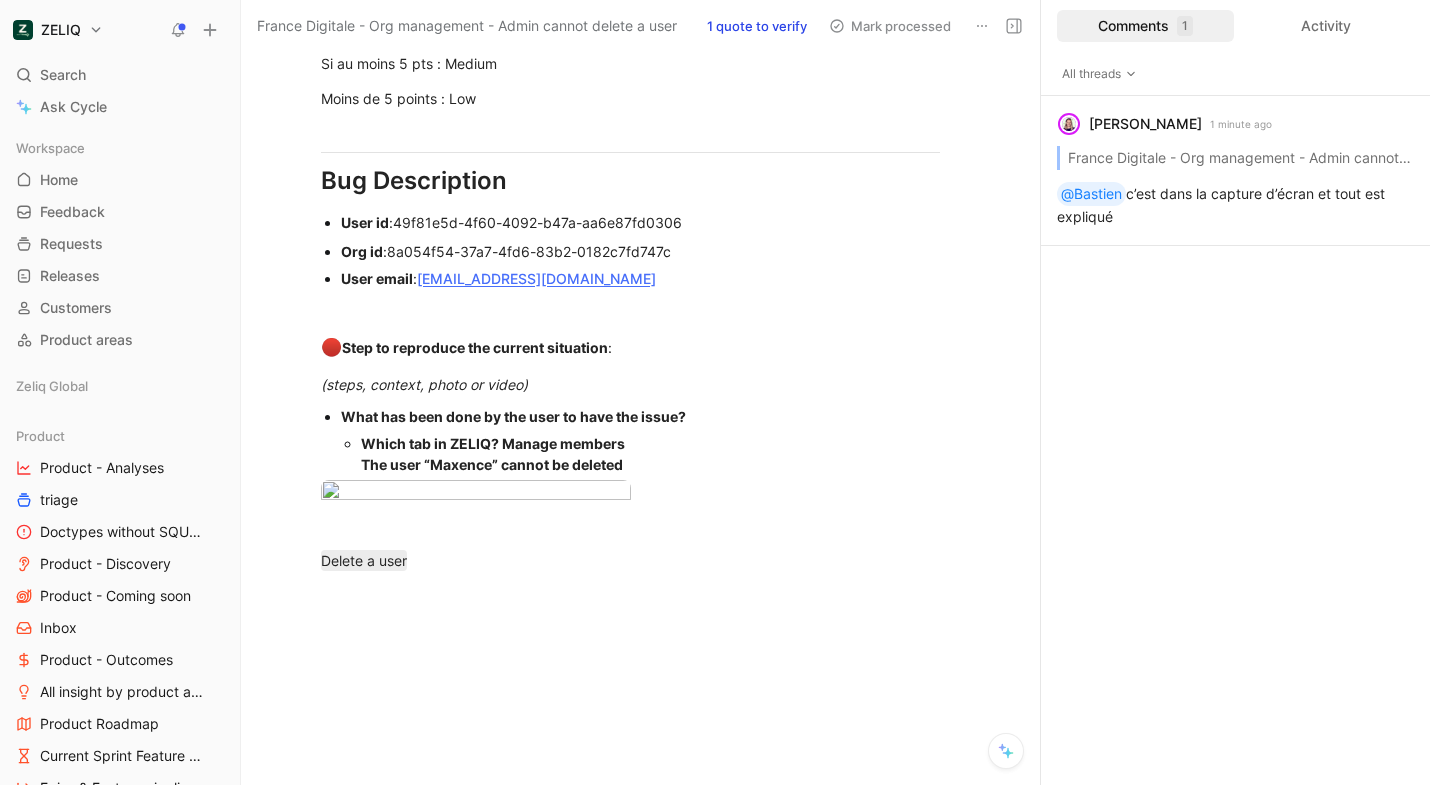 scroll, scrollTop: 1024, scrollLeft: 0, axis: vertical 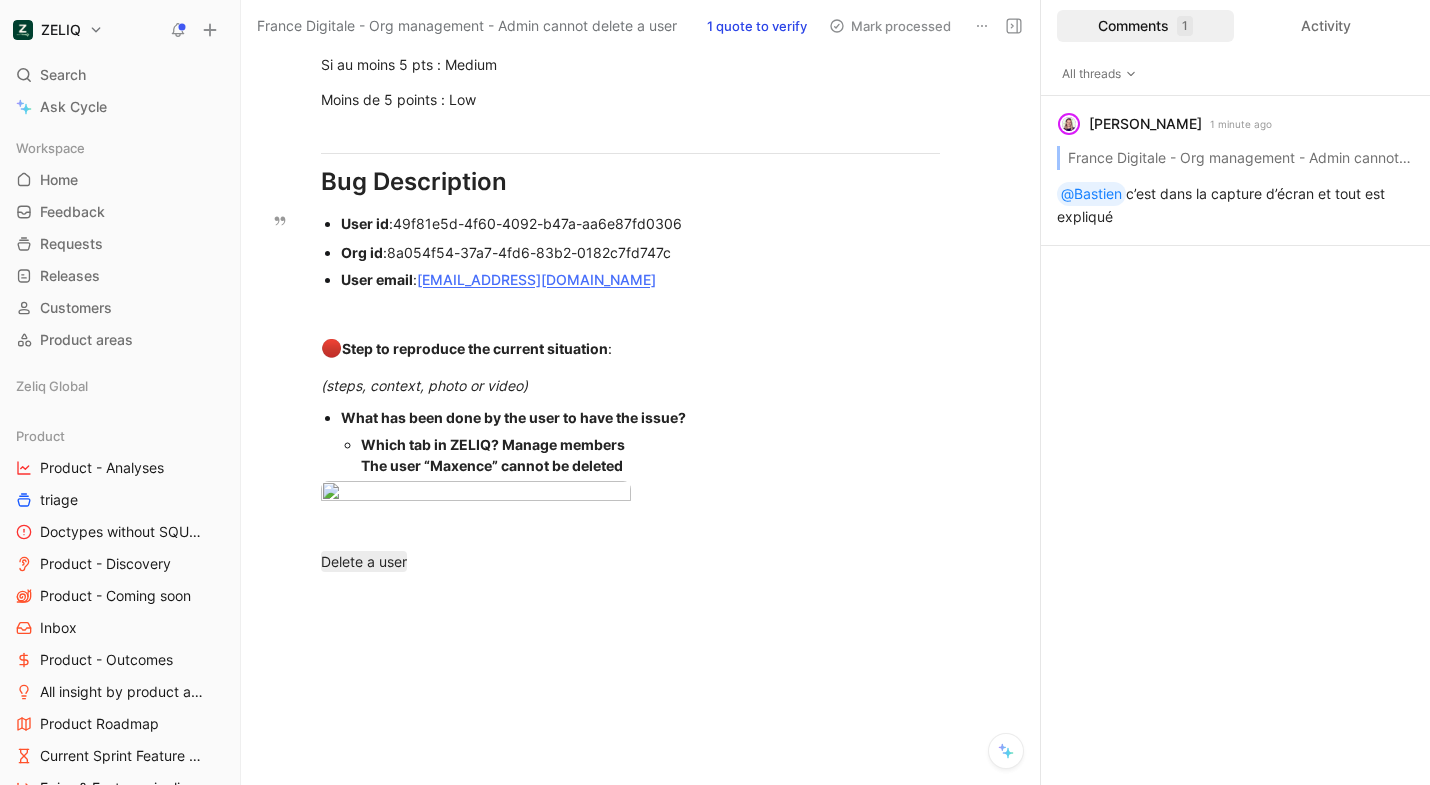 drag, startPoint x: 628, startPoint y: 283, endPoint x: 301, endPoint y: 231, distance: 331.10873 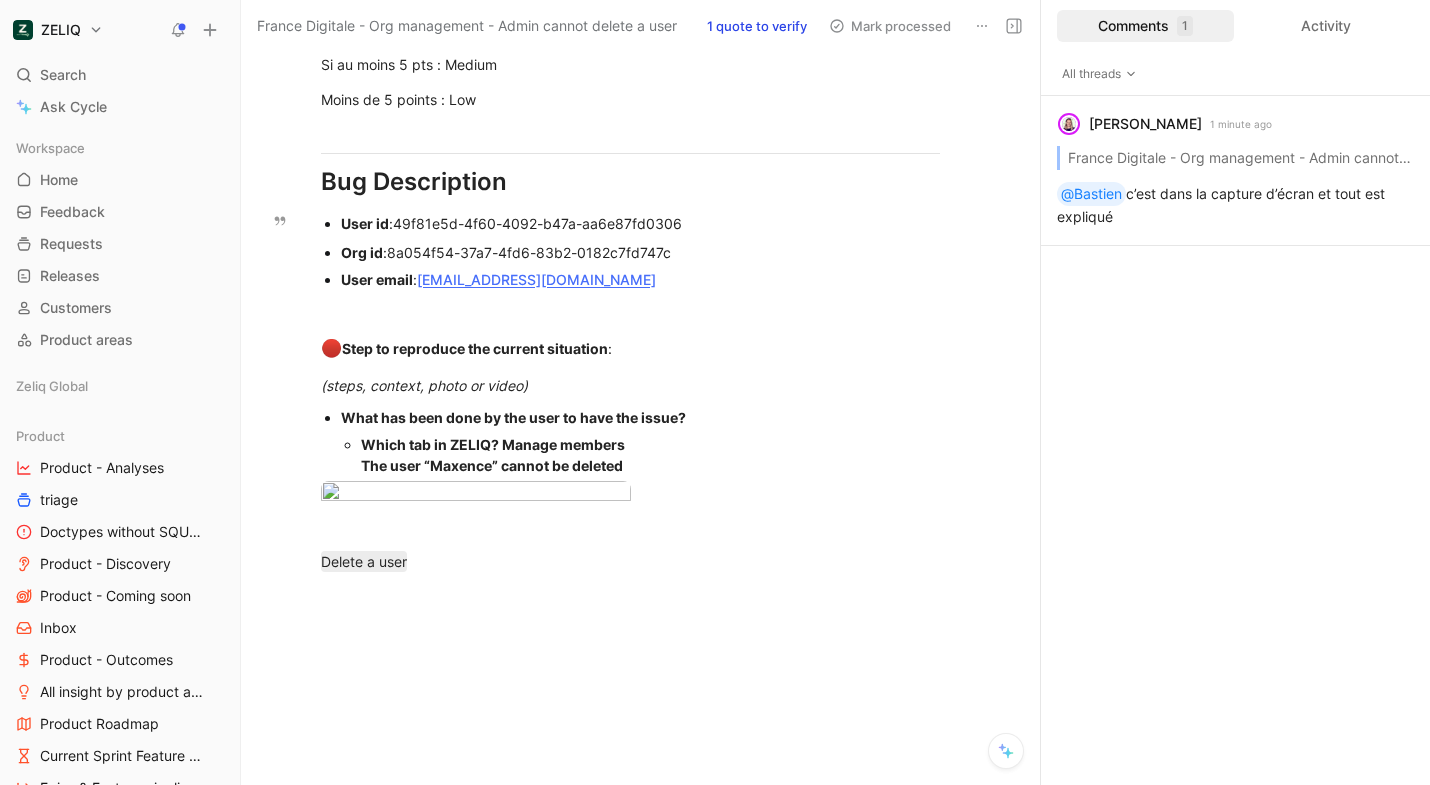 click on "Q1 : le bug empêche-t-il d’utiliser des fonctionnalités essentielles ? (fonctionnalité essentielle : connection, ajout de lead dans le workspace ou dans une séquence, enrichissement, envoi d’email/linkedin/appel, paiement) Réponse : Oui = 5 pts Non = 0 pts Q2 : le problème est il récurrent et répliqué facilement ? Réponse : Oui, c’est remonté par plusieurs users et répliqué facilement : 3pts Non mais multiple retours user : 1pts (environ 3/4 retours sur une semaine) Non et unique user impacté : 0 pts Q3 : des solutions de contournements existent-elles ? Réponse : Non : 2 pts Oui : 0 pts Q4 : Quel est le plan du user ? Réponse : Custom / Advanced : 3 pts Starter / Free avec plan crédit : 2pts Free trial : 1pt Free : 0 pt 🚨  Si au moins 10 pts : Urgent Si au moins 8 pts : High Si au moins 5 pts : Medium Moins de 5 points : Low Bug Description User id :  49f81e5d-4f60-4092-b47a-aa6e87fd0306 Org id :  8a054f54-37a7-4fd6-83b2-0182c7fd747c User email :  margaux@francedigitale.org 🔴  :" at bounding box center [630, -115] 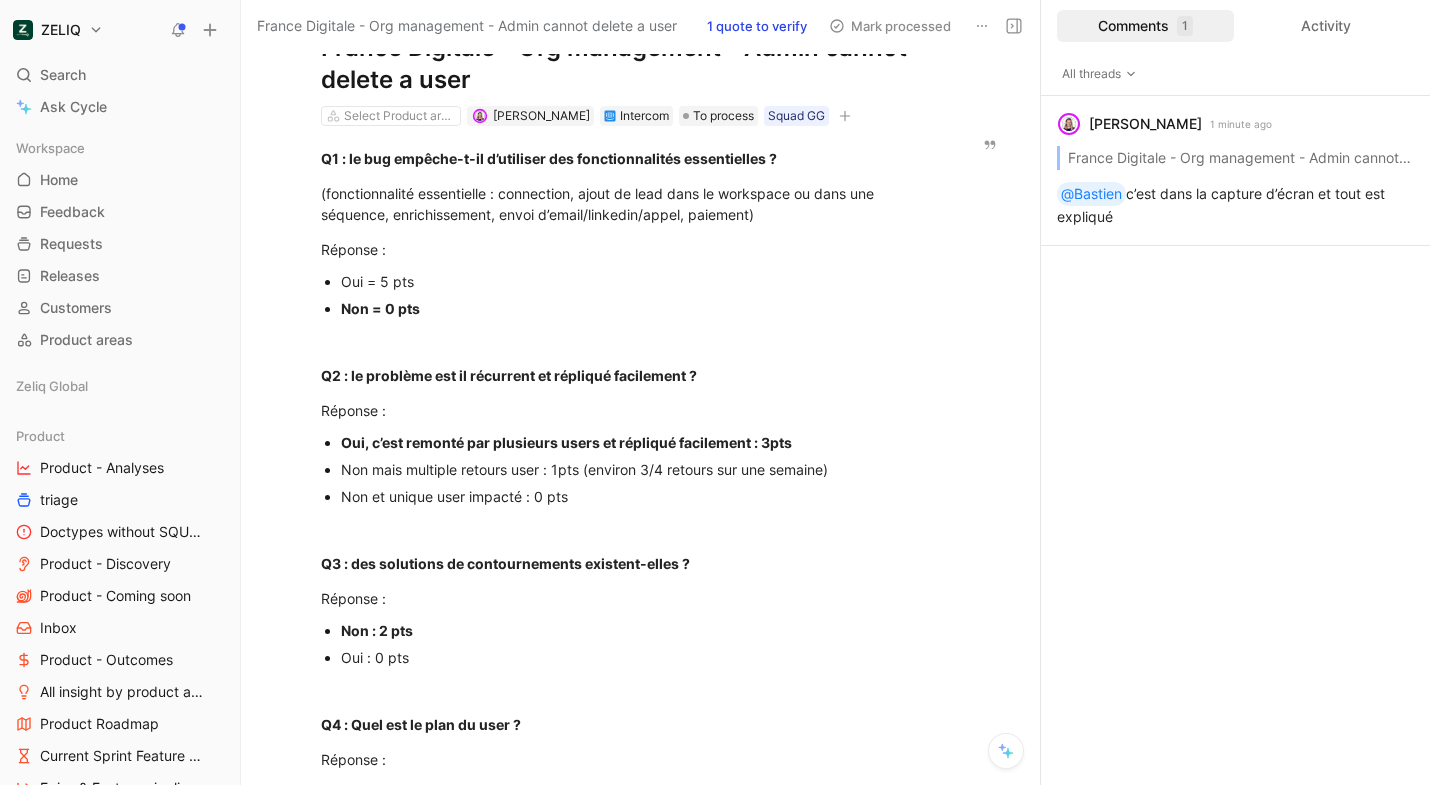 scroll, scrollTop: 0, scrollLeft: 0, axis: both 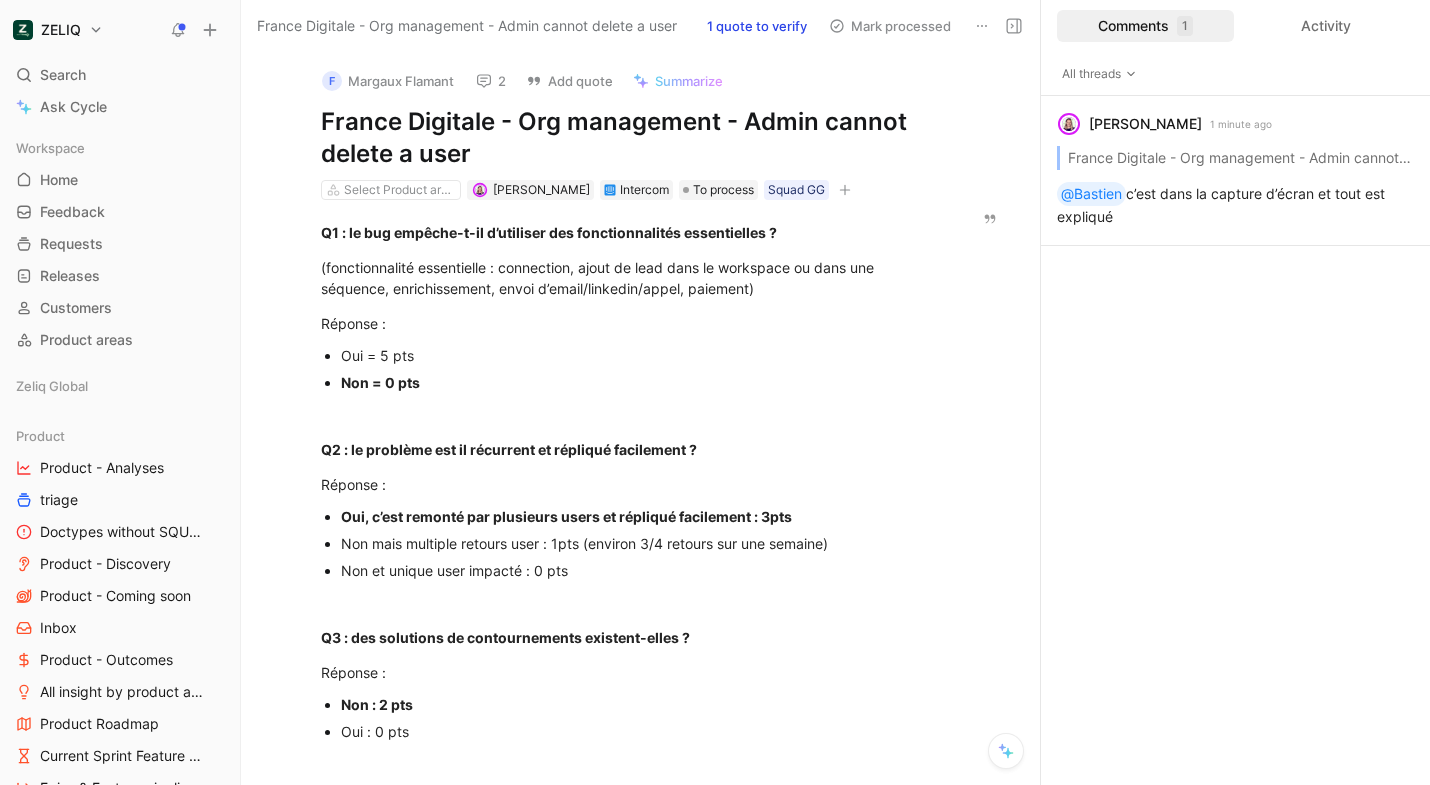 click on "France Digitale - Org management - Admin cannot delete a user" at bounding box center (630, 138) 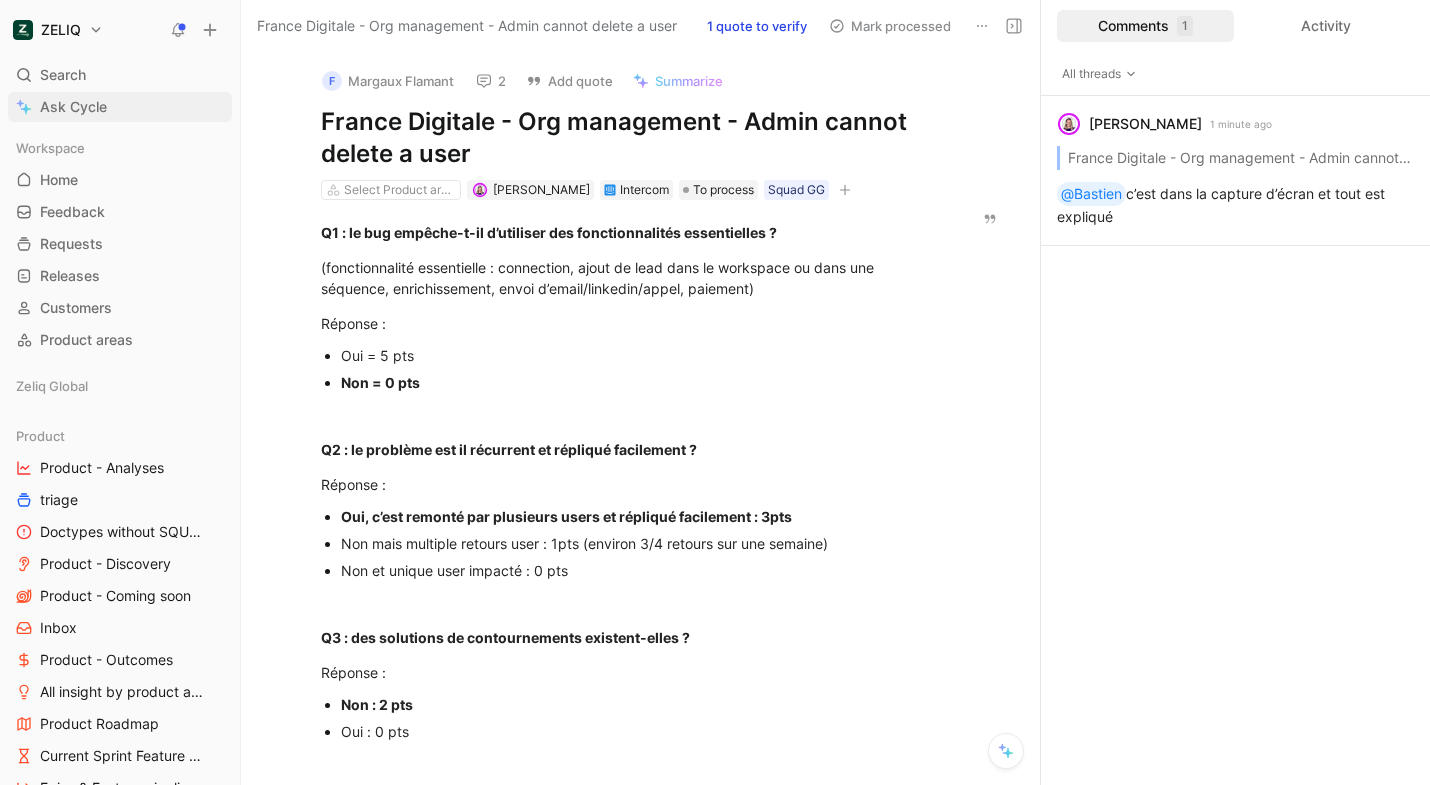 drag, startPoint x: 497, startPoint y: 117, endPoint x: 214, endPoint y: 117, distance: 283 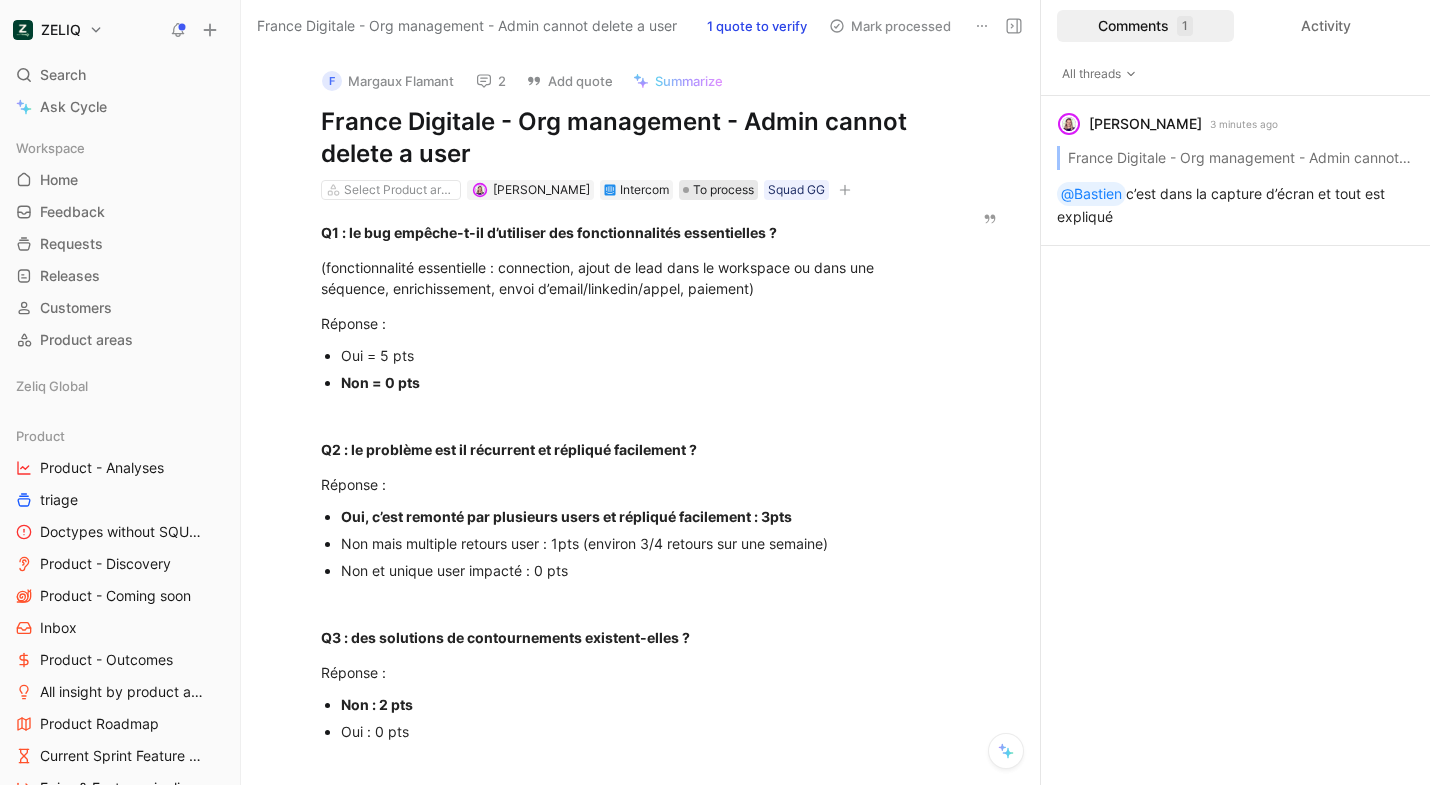 click on "To process" at bounding box center [723, 190] 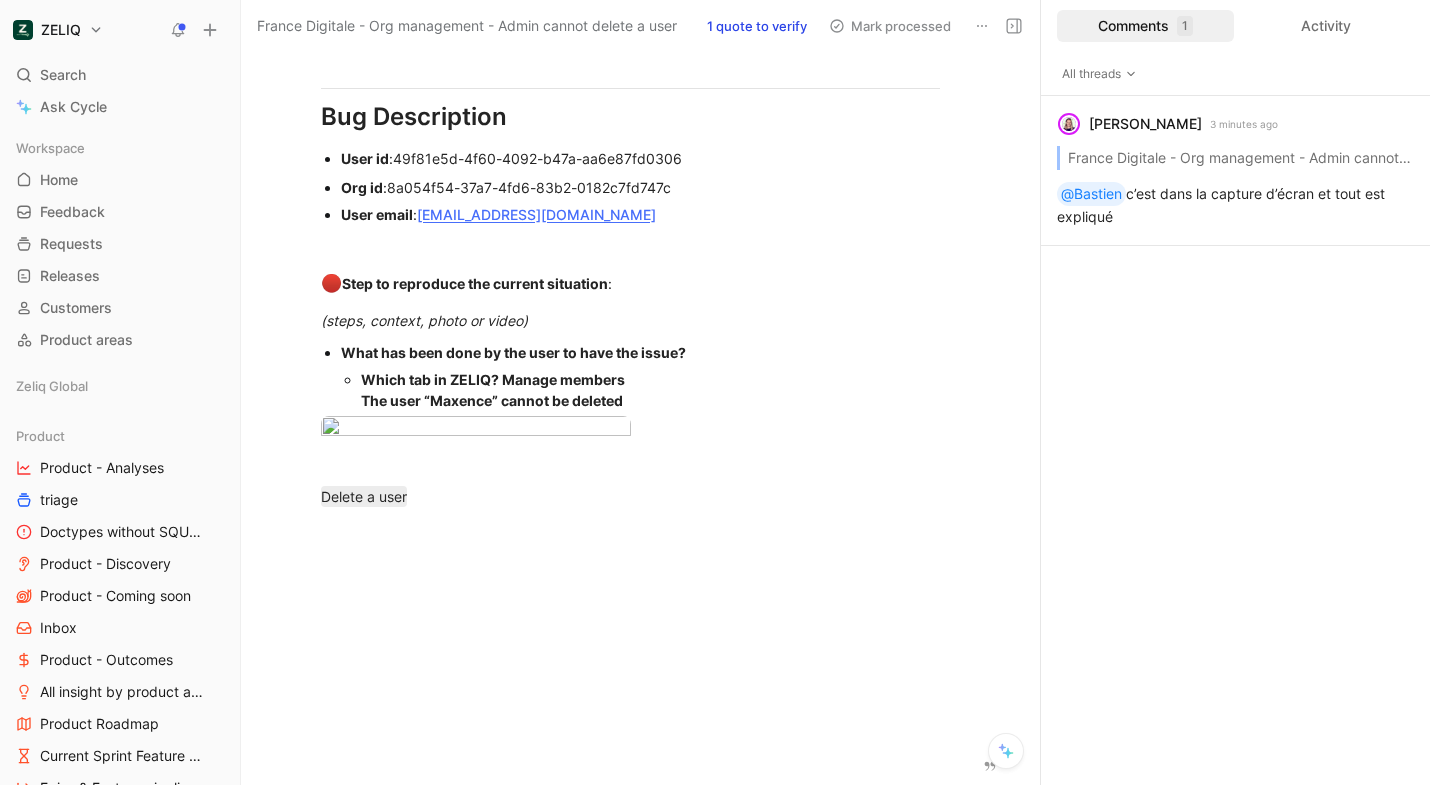 scroll, scrollTop: 1330, scrollLeft: 0, axis: vertical 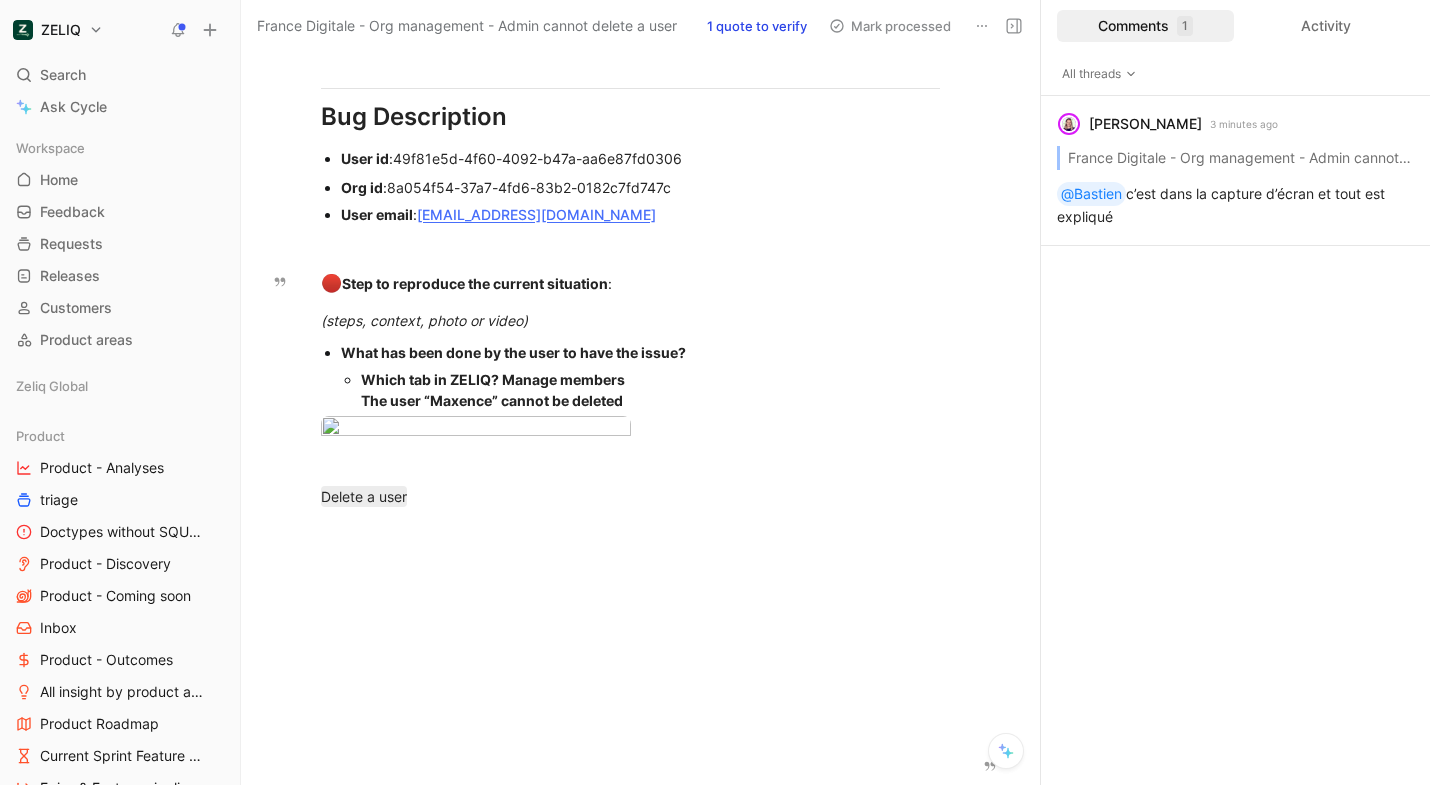 click 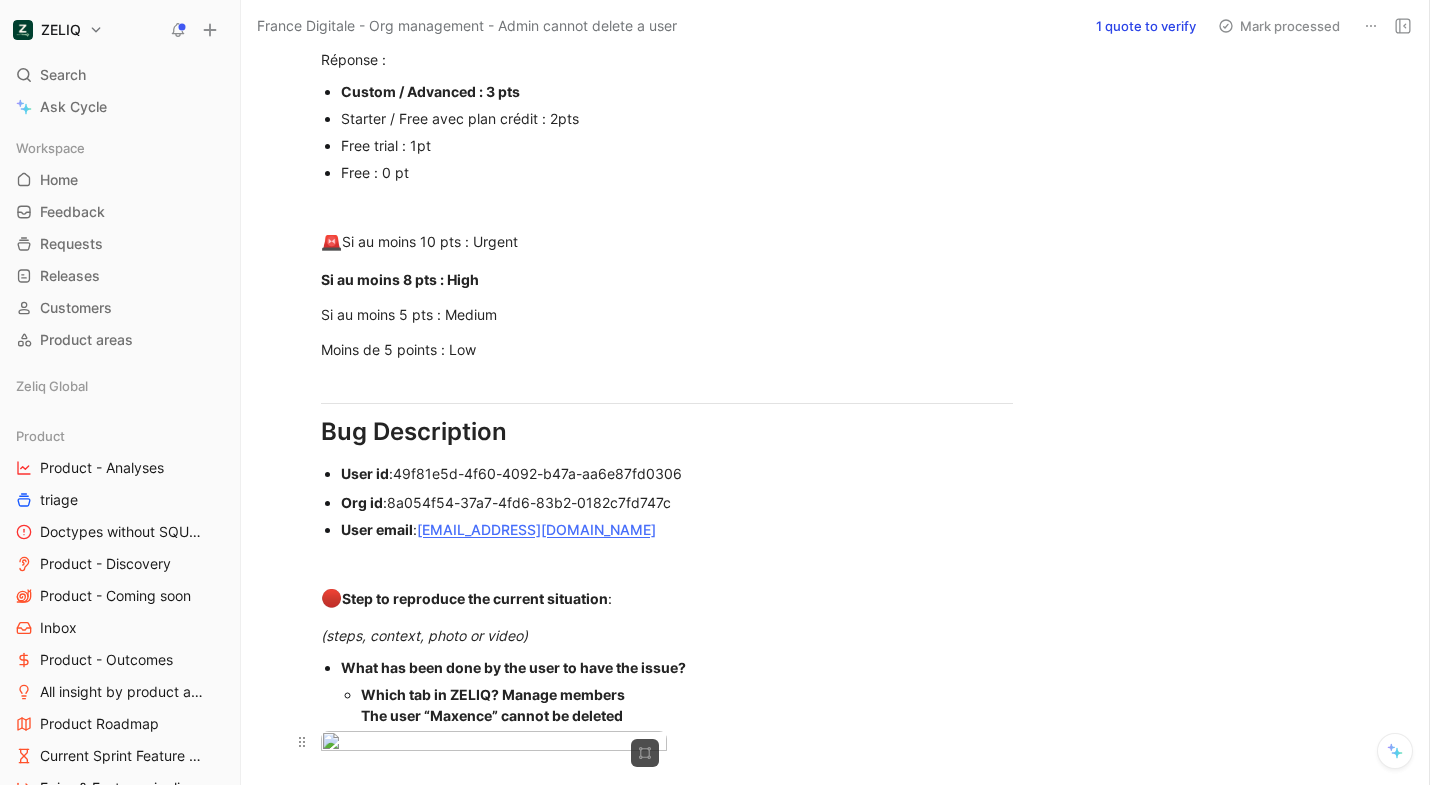 scroll, scrollTop: 0, scrollLeft: 0, axis: both 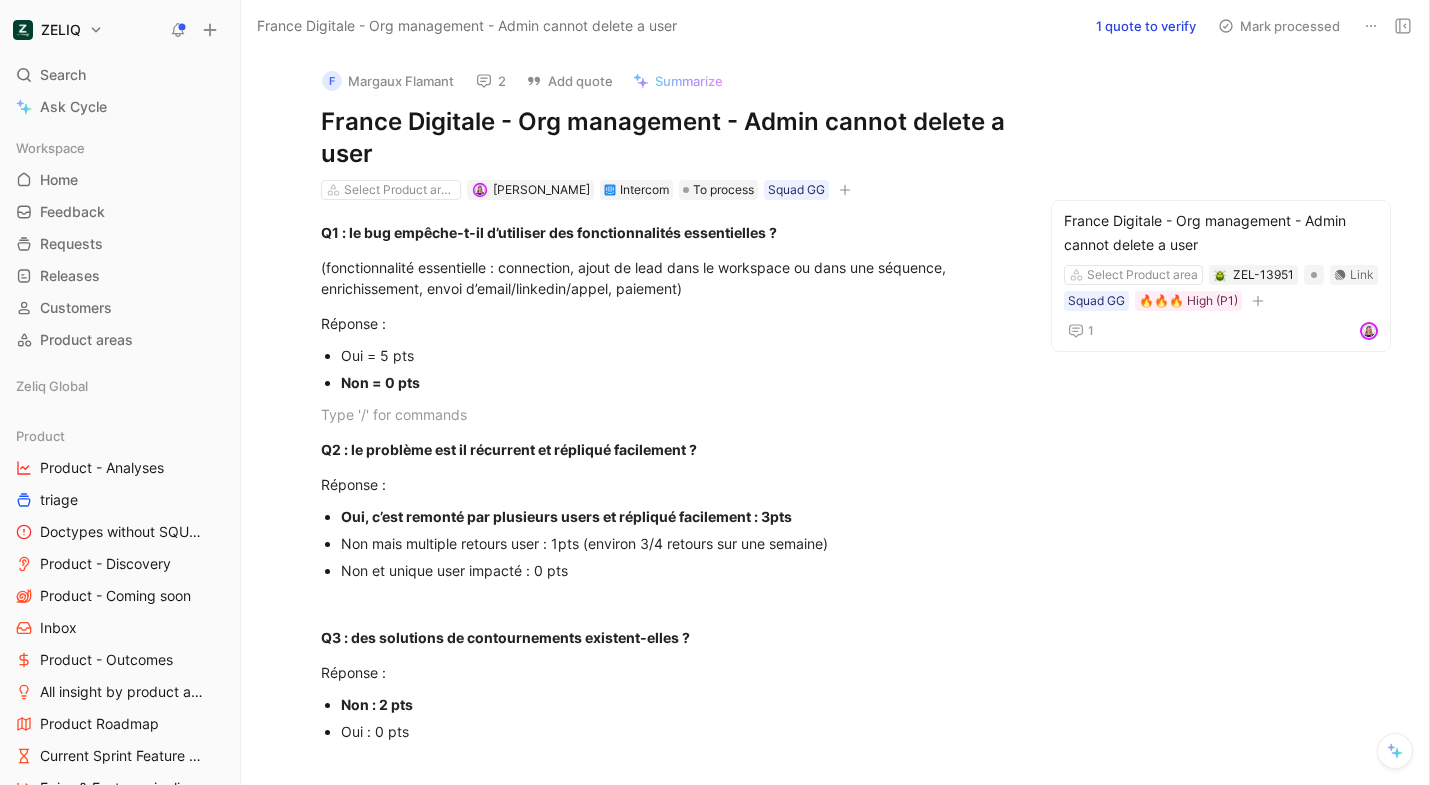 click on "Select Product areas Camille Wattel Intercom To process Squad GG" at bounding box center [667, 190] 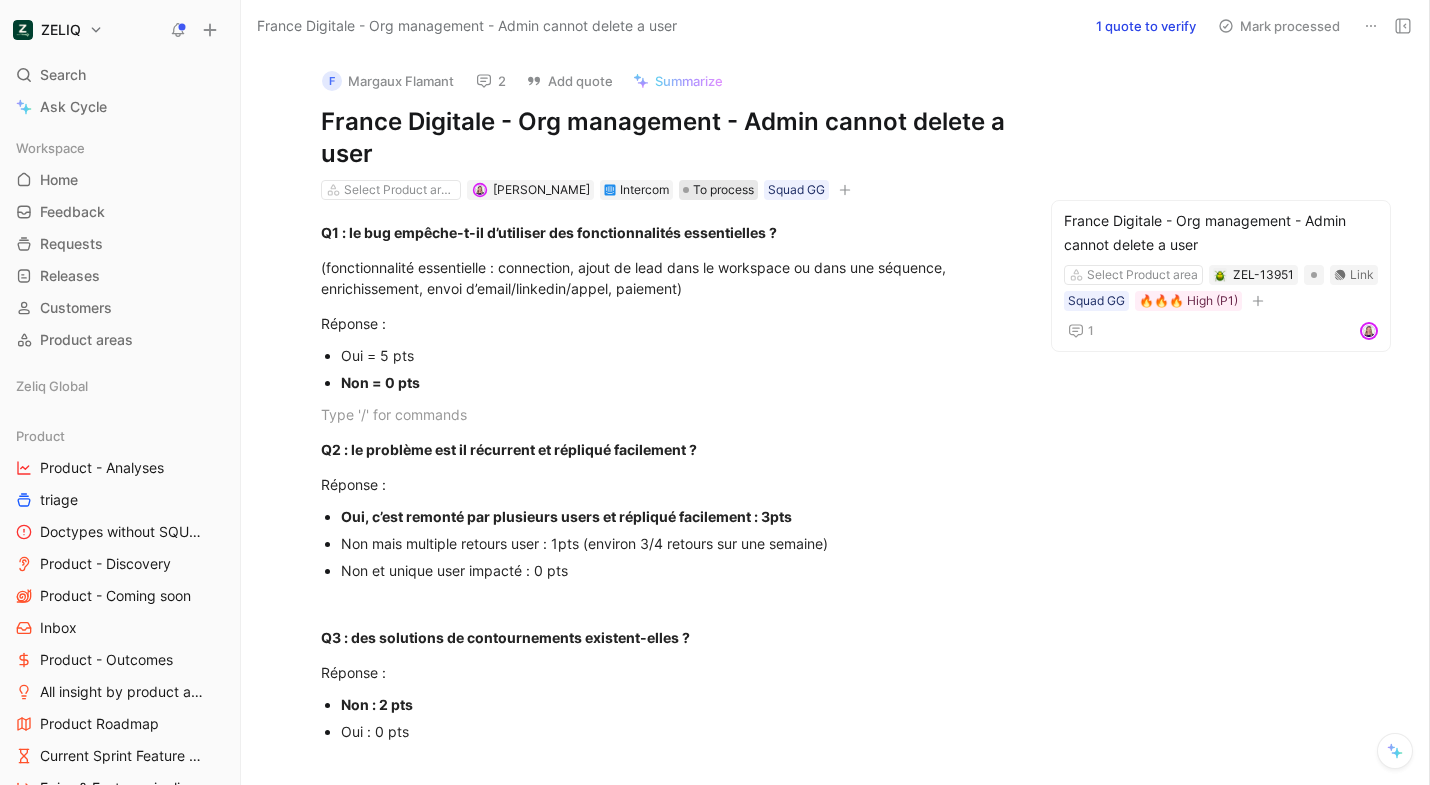 click on "To process" at bounding box center (723, 190) 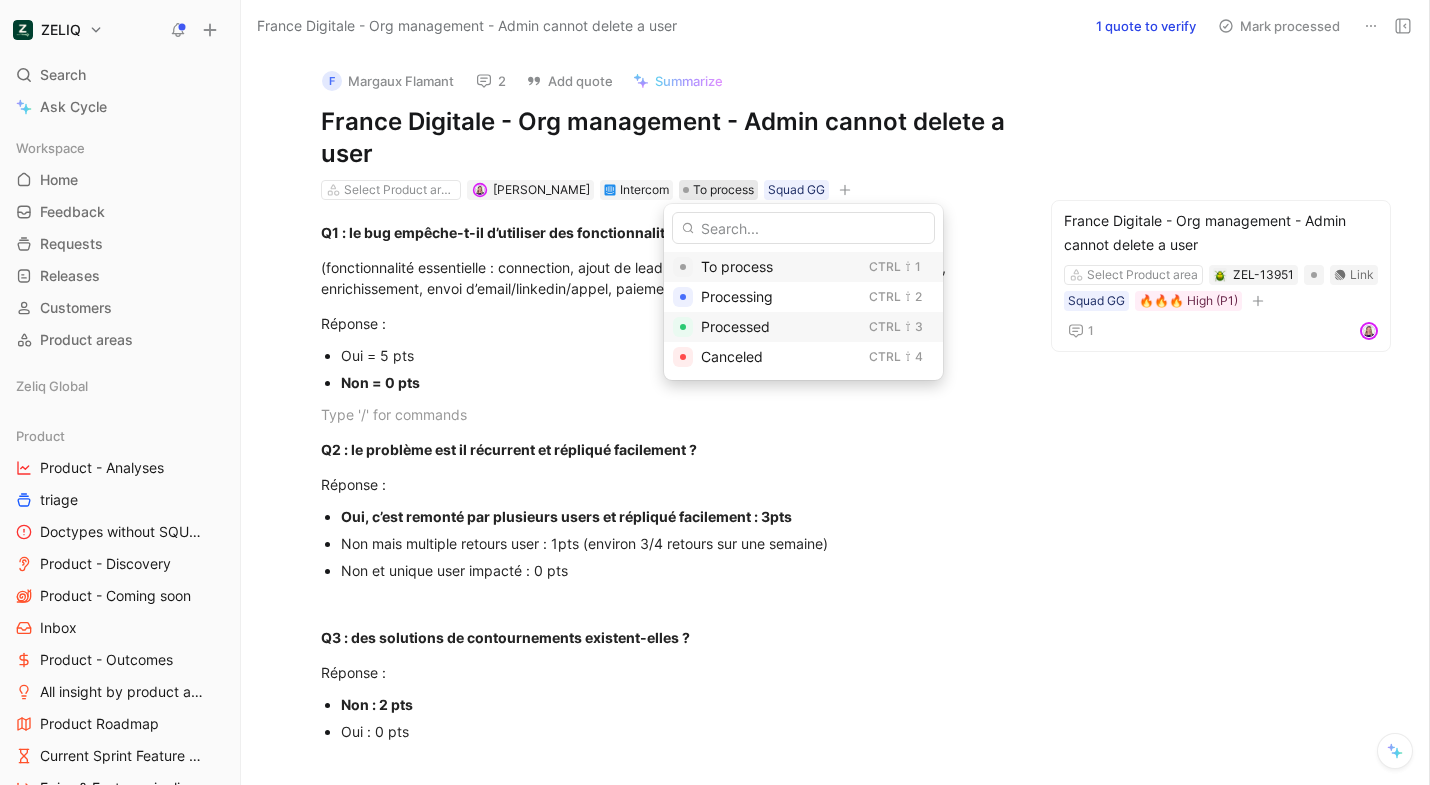 click on "Processed" at bounding box center [735, 326] 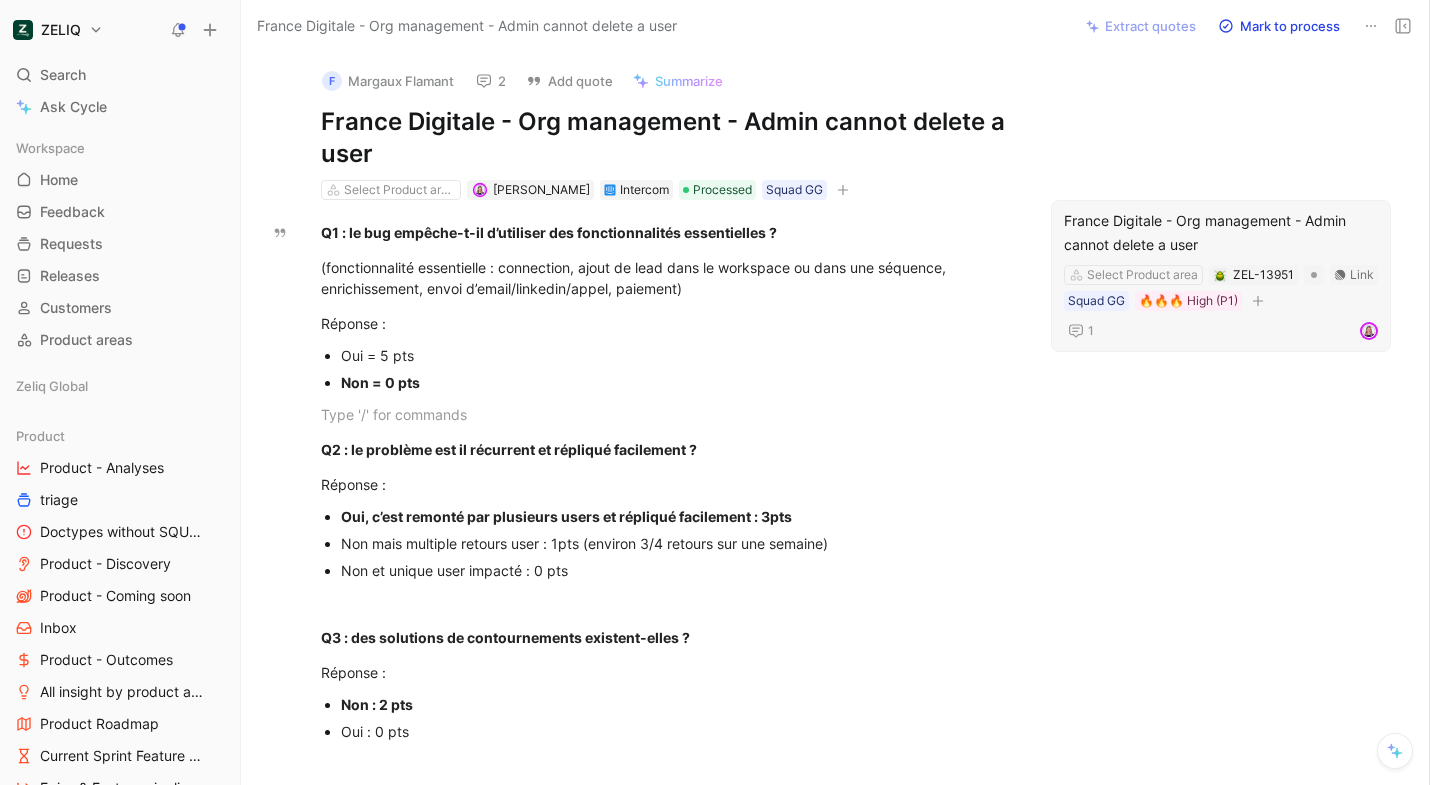 click on "France Digitale - Org management - Admin cannot delete a user" at bounding box center (1221, 233) 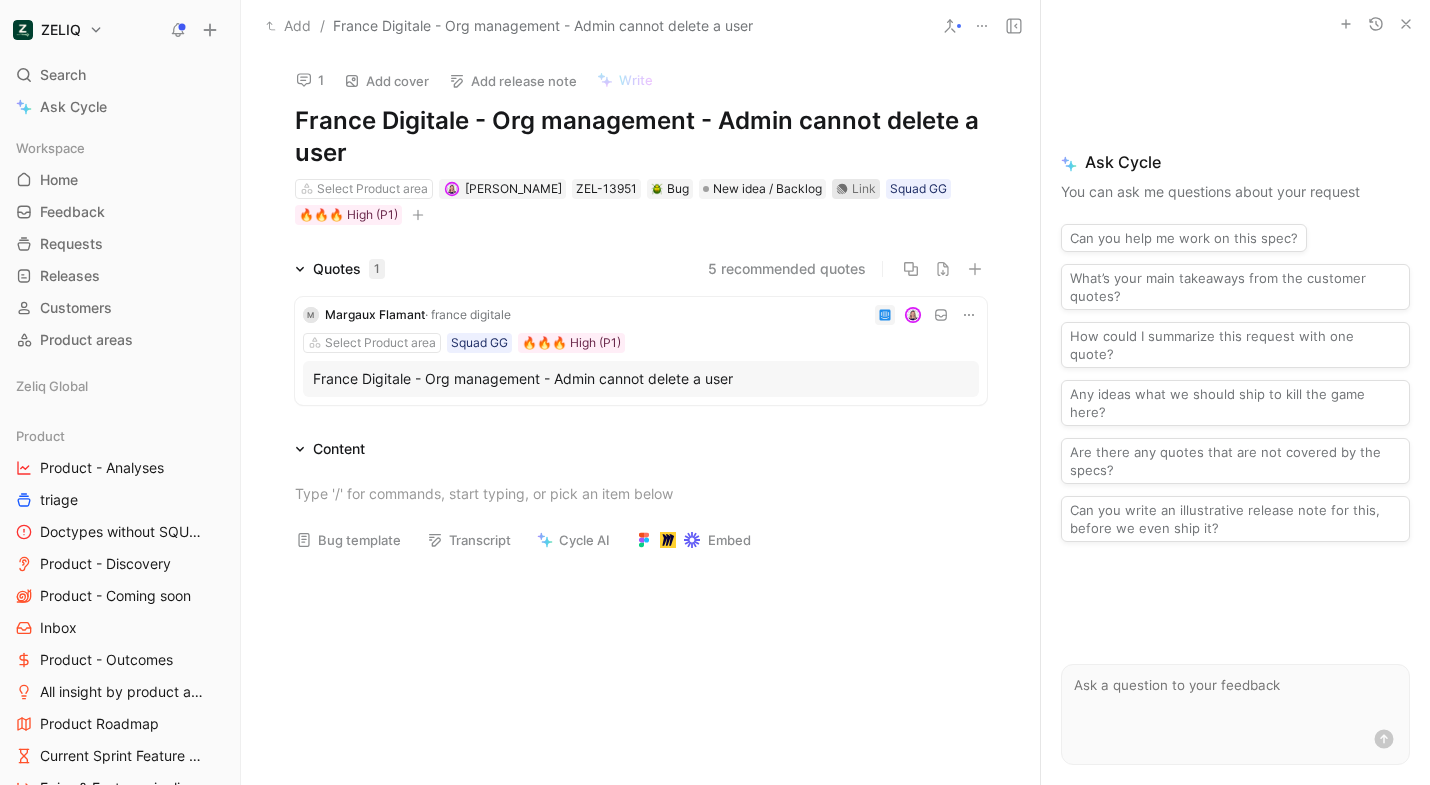 click on "Link" at bounding box center (864, 189) 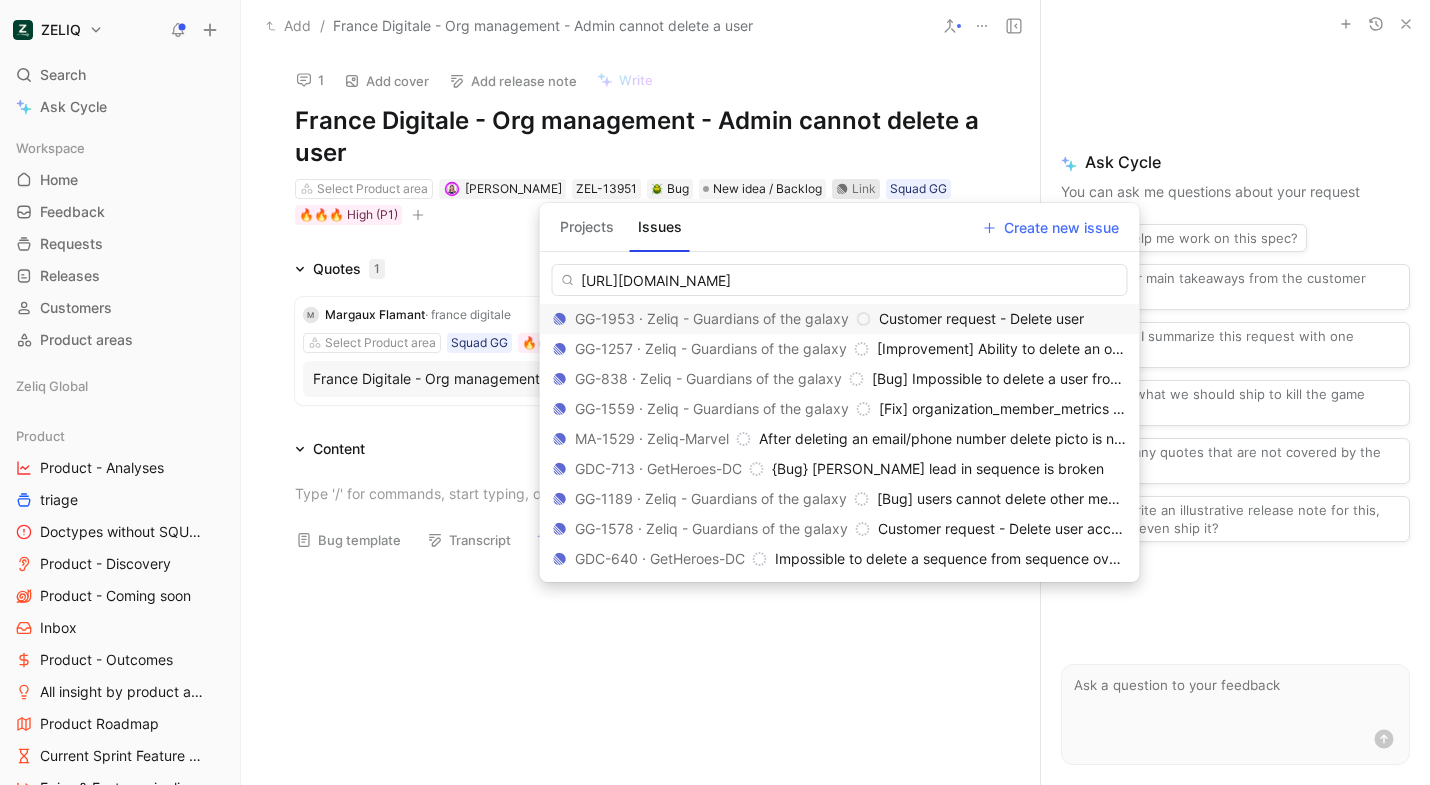 type on "https://linear.app/getheroes/issue/GG-1953/customer-request-delete-user" 